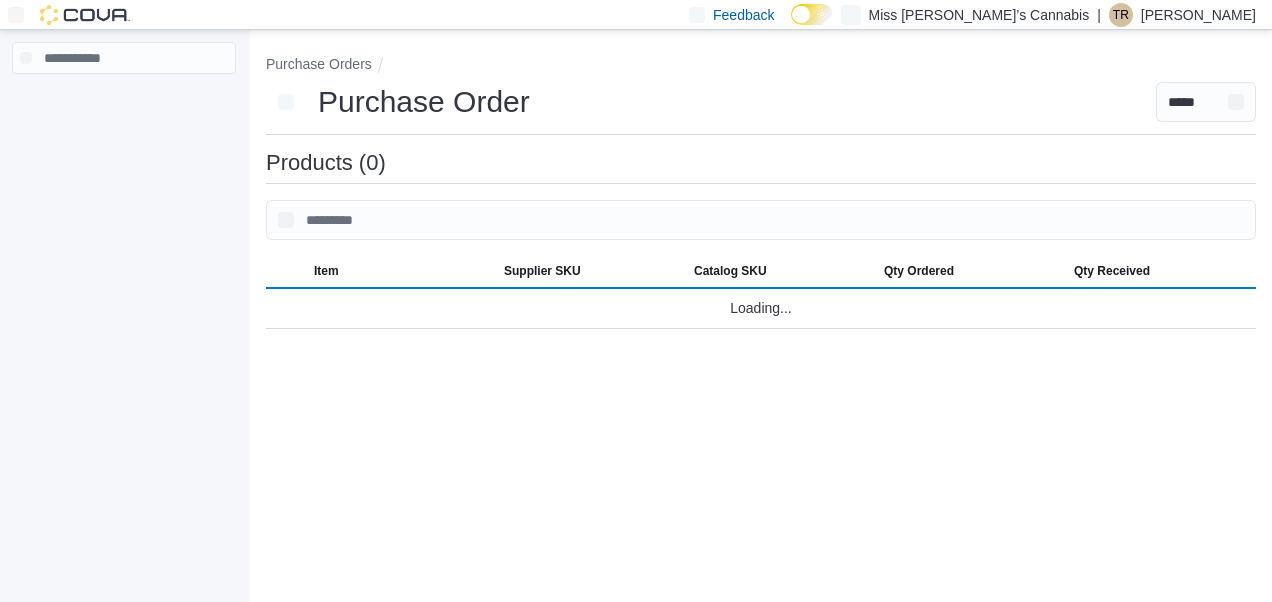 scroll, scrollTop: 0, scrollLeft: 0, axis: both 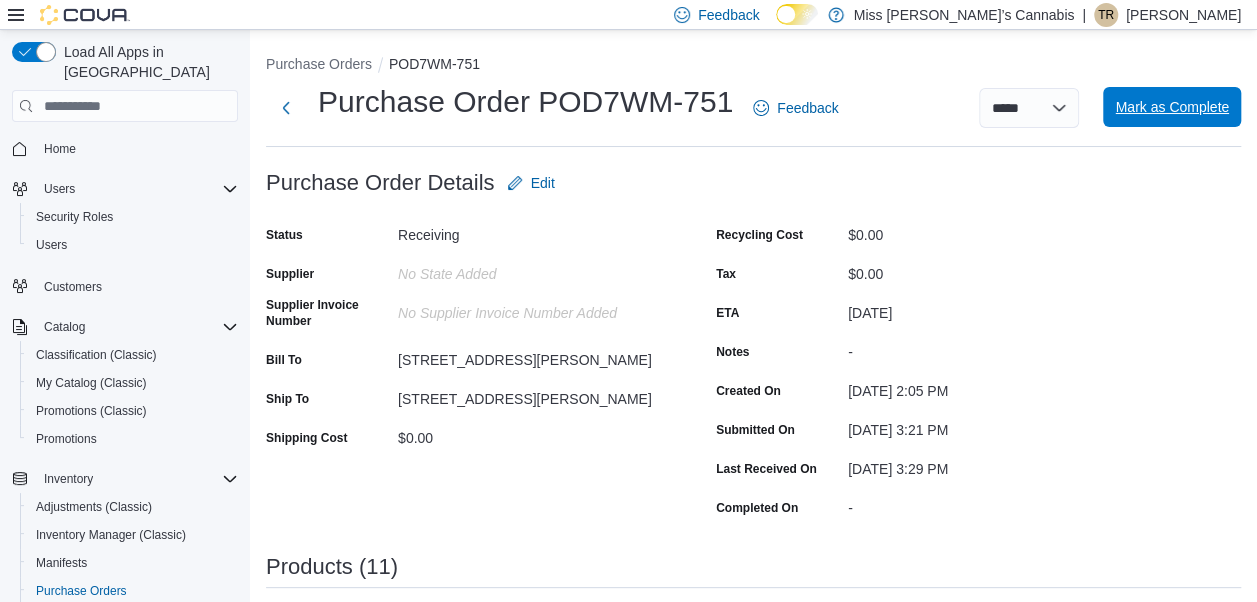 click on "Mark as Complete" at bounding box center (1172, 107) 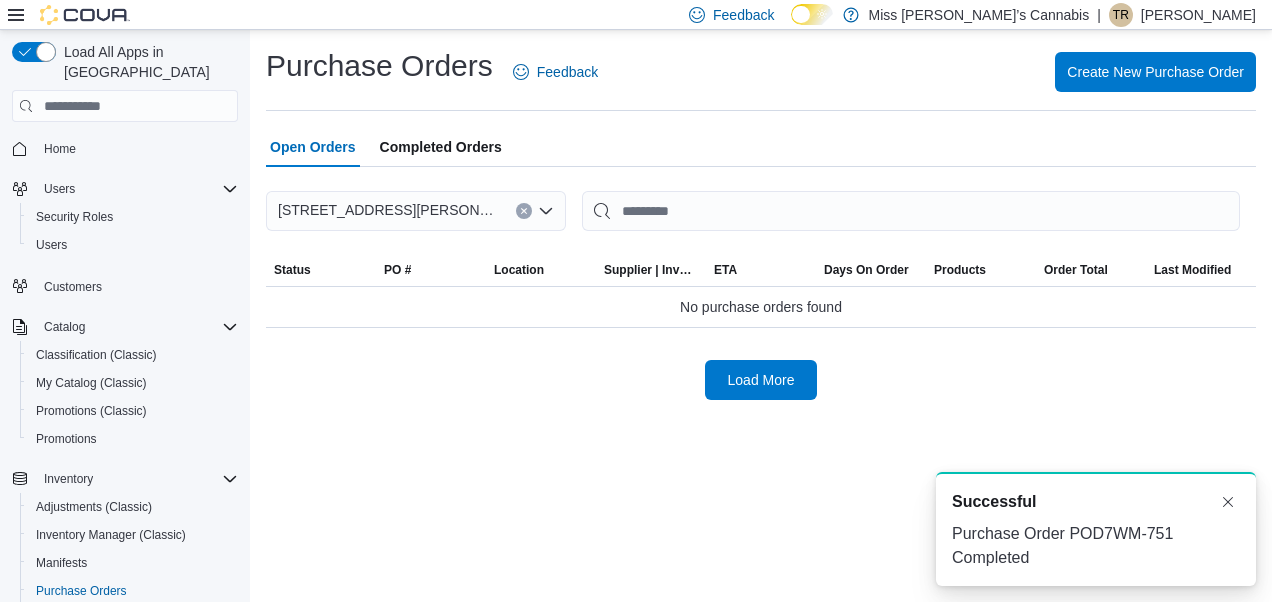 scroll, scrollTop: 0, scrollLeft: 0, axis: both 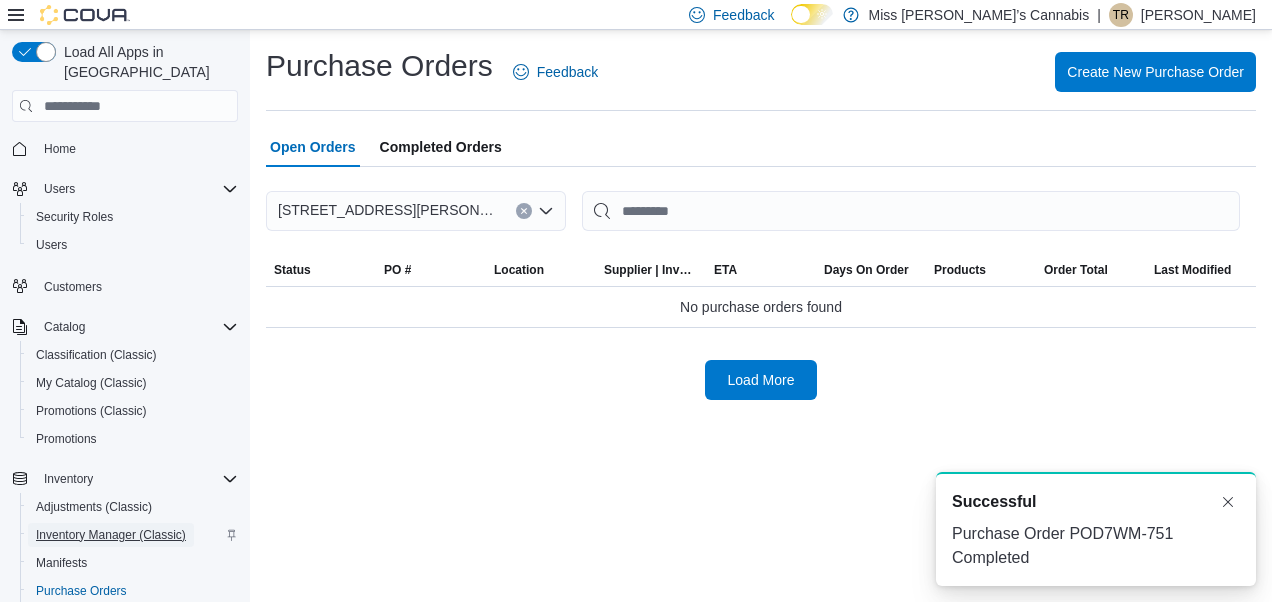 click on "Inventory Manager (Classic)" at bounding box center [111, 535] 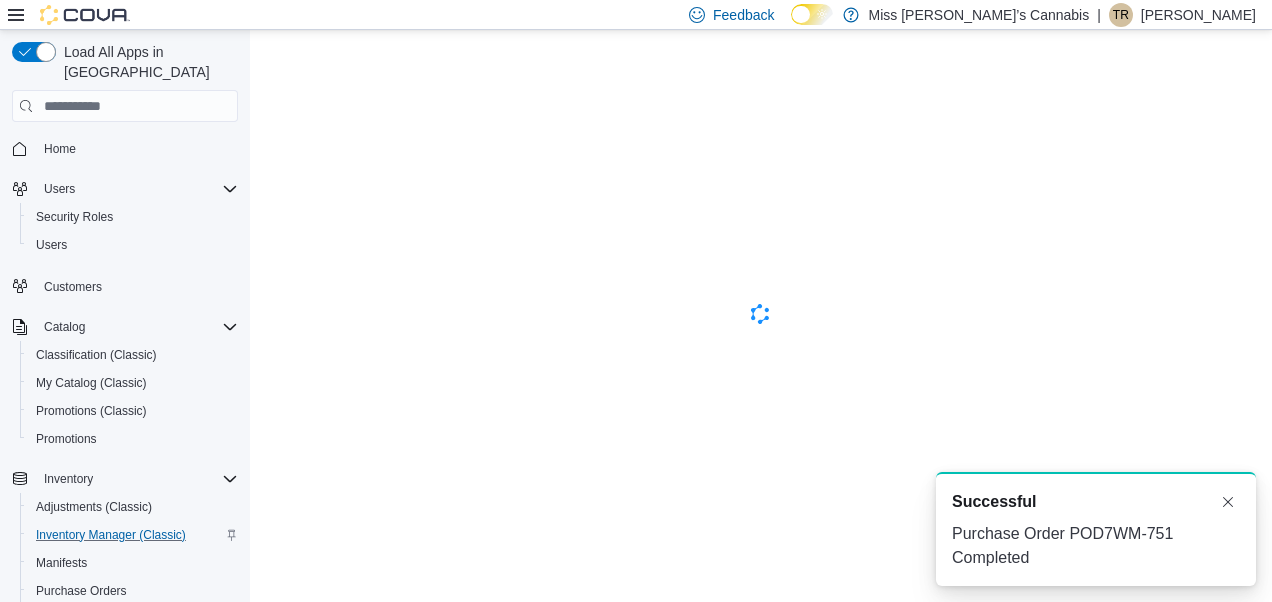 scroll, scrollTop: 0, scrollLeft: 0, axis: both 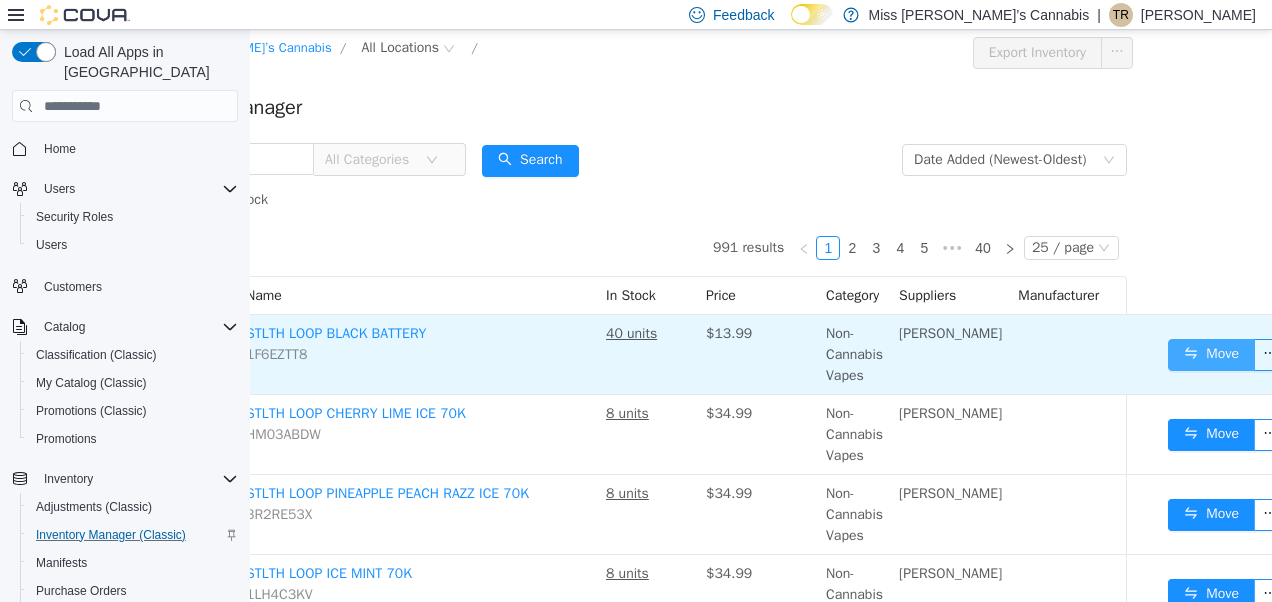 click on "Move" at bounding box center [1211, 355] 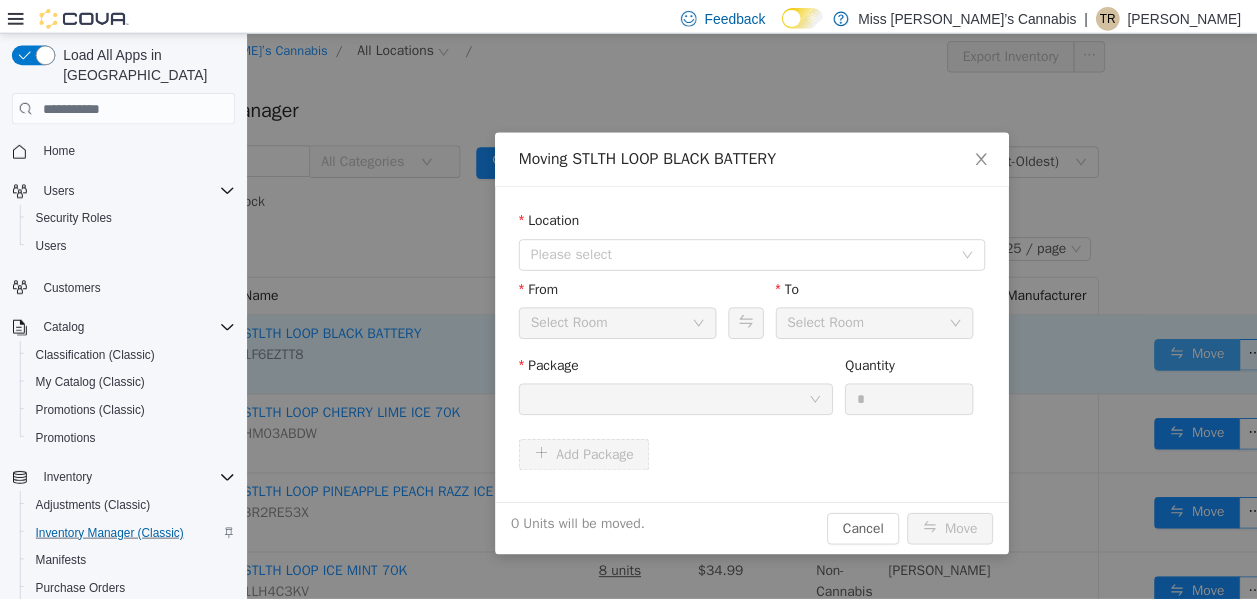 scroll, scrollTop: 0, scrollLeft: 117, axis: horizontal 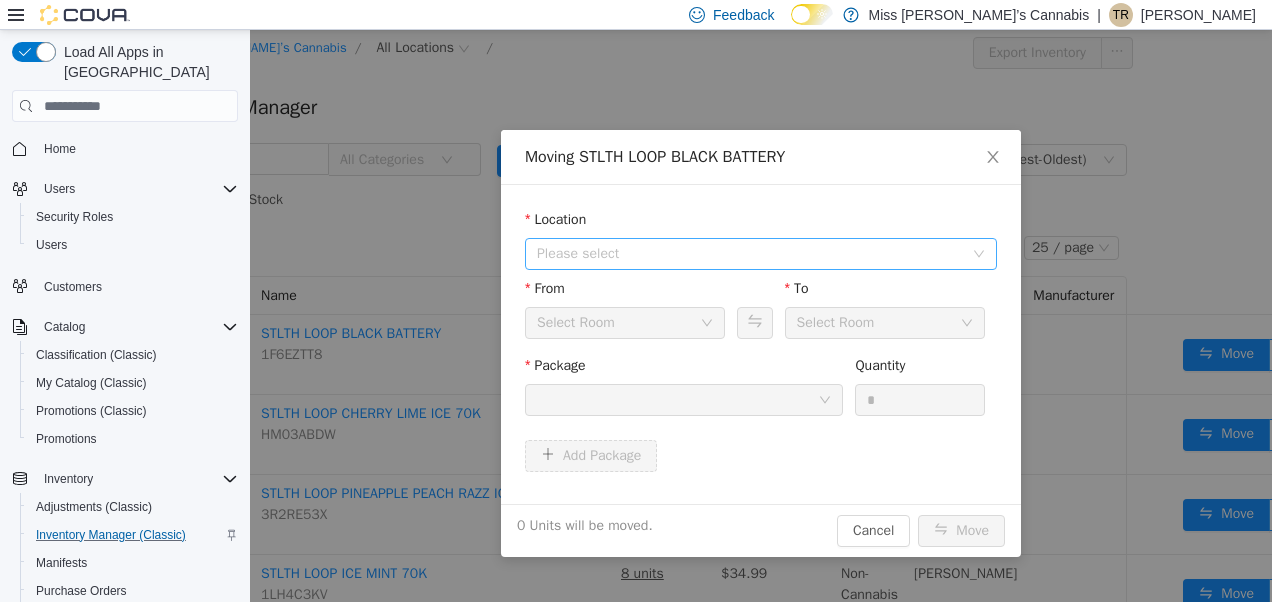 click on "Please select" at bounding box center [750, 254] 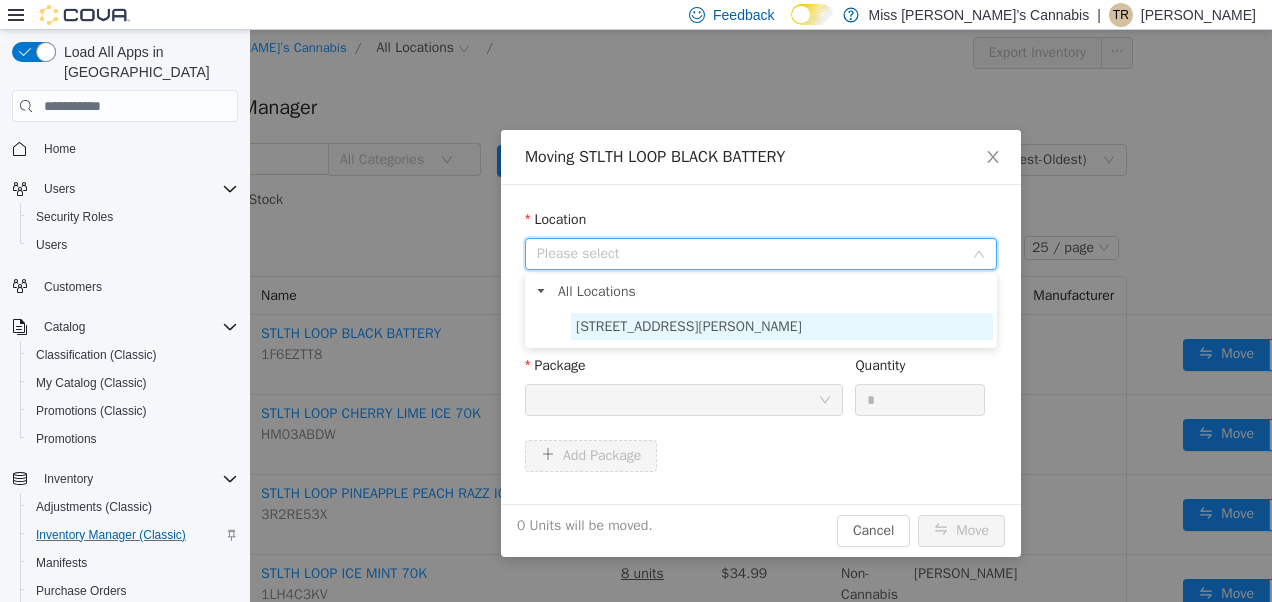 click on "[STREET_ADDRESS][PERSON_NAME]" at bounding box center (689, 326) 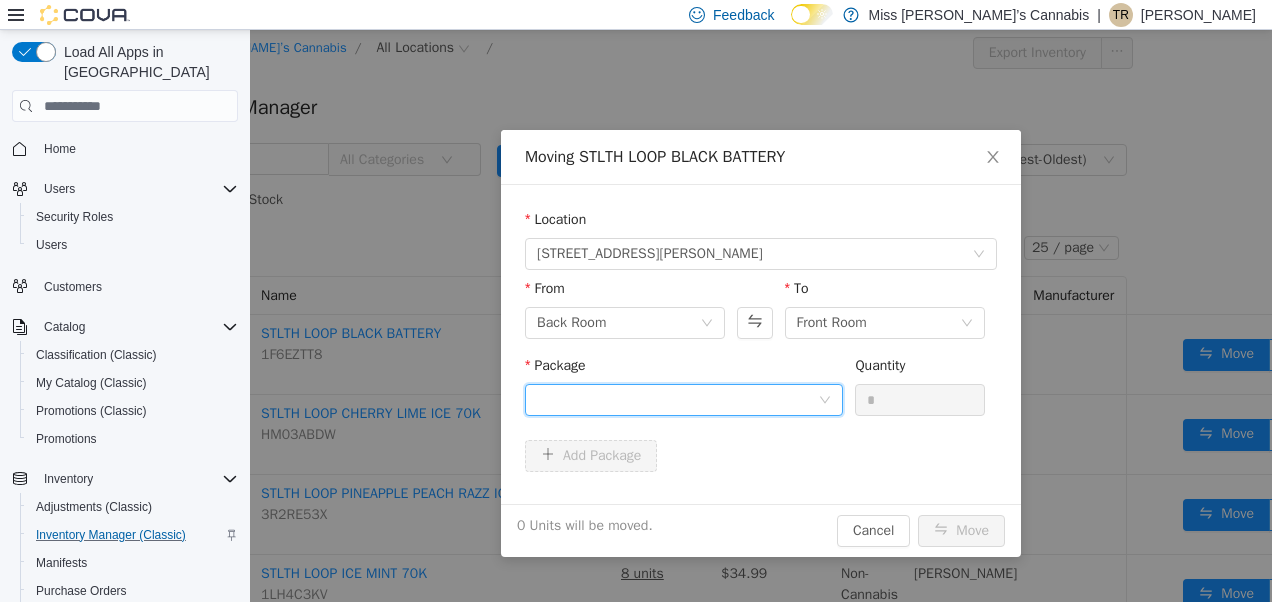 click at bounding box center [677, 400] 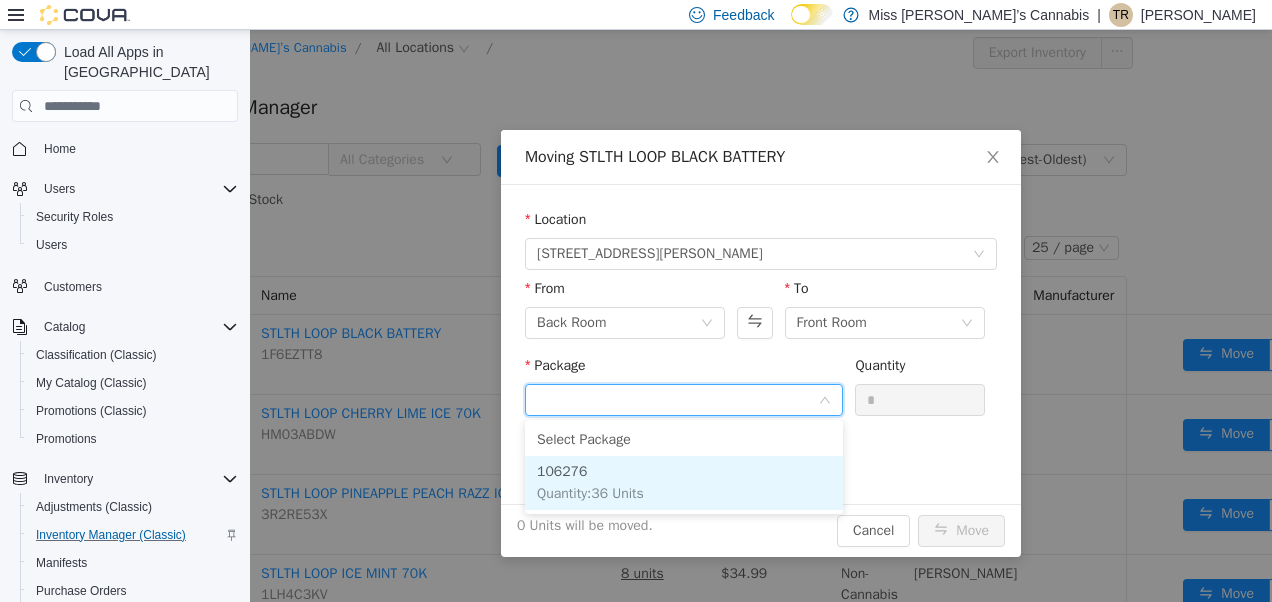 click on "106276 Quantity :  36 Units" at bounding box center [684, 483] 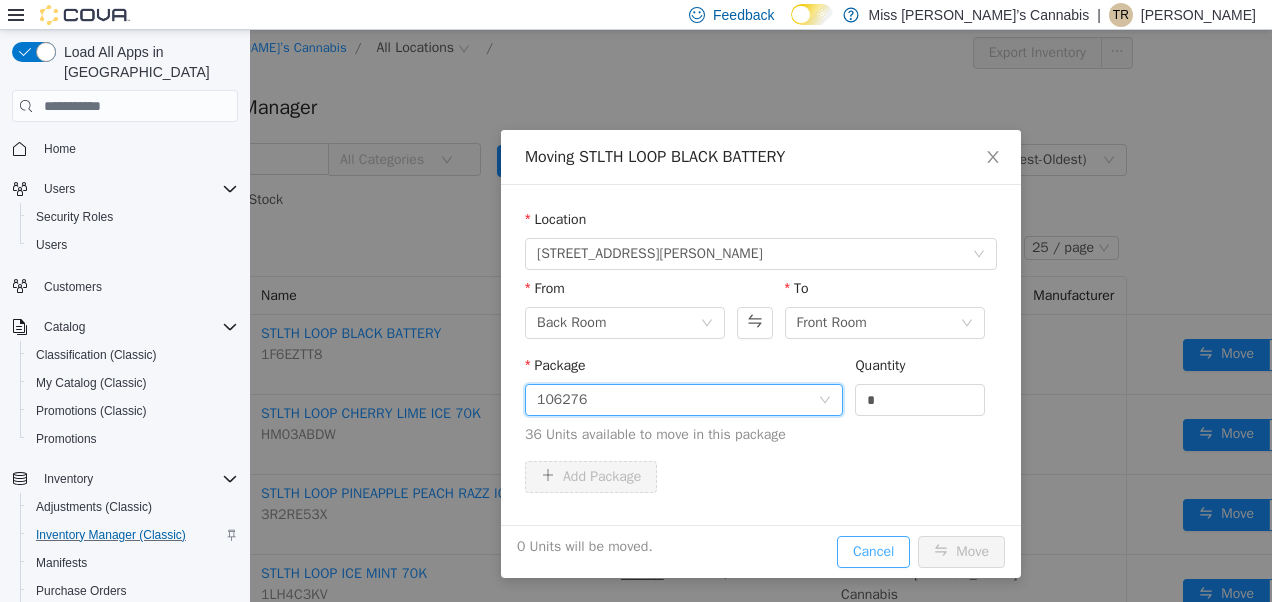 click on "Cancel" at bounding box center [873, 552] 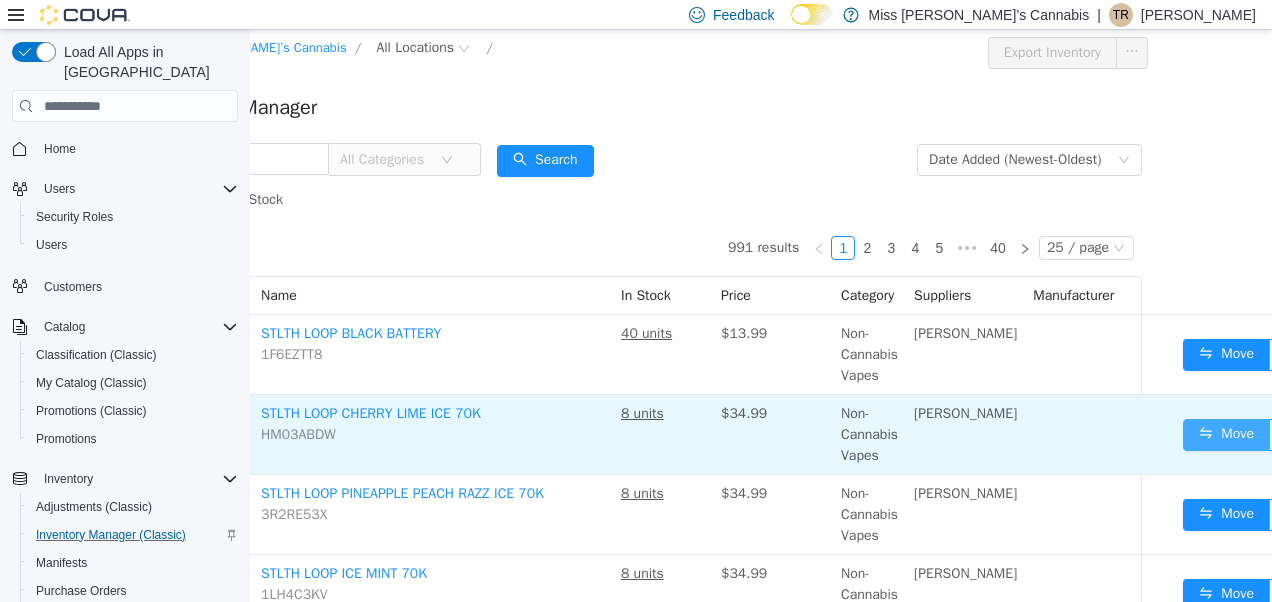 click on "Move" at bounding box center [1226, 435] 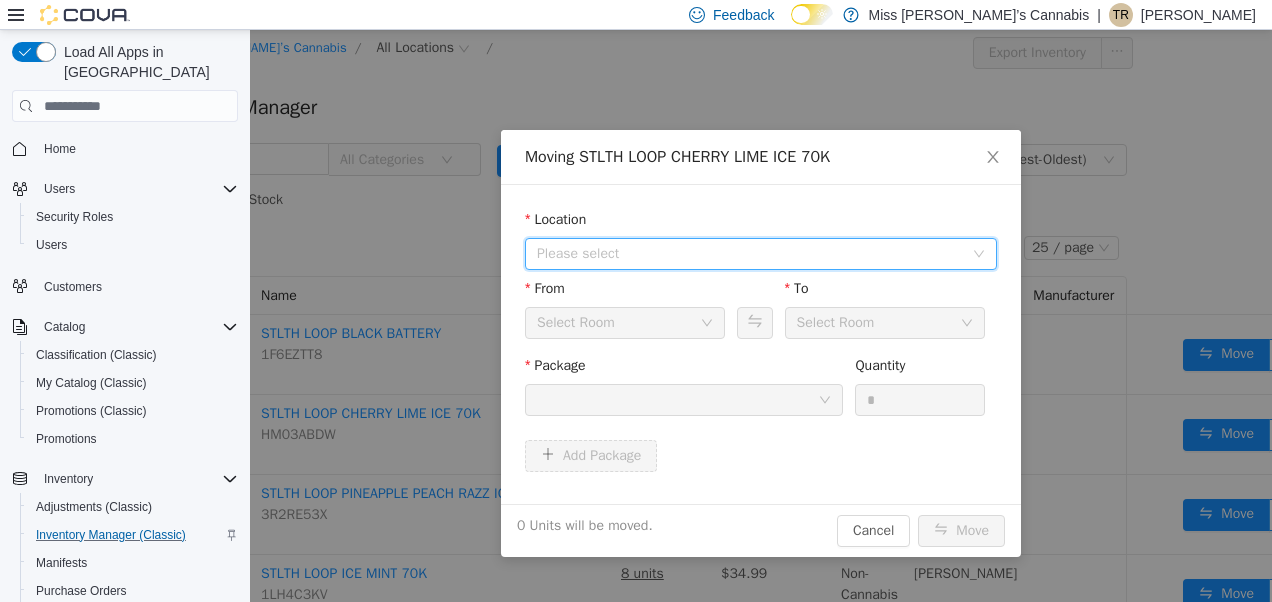 click on "Please select" at bounding box center (750, 254) 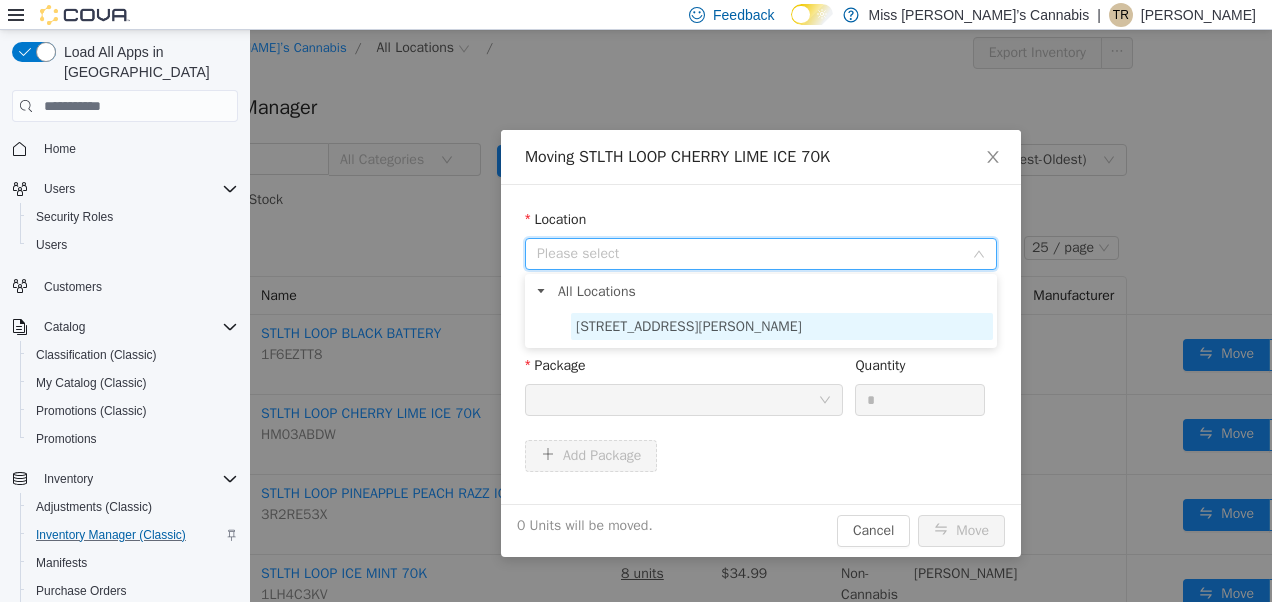 click on "[STREET_ADDRESS][PERSON_NAME]" at bounding box center (689, 326) 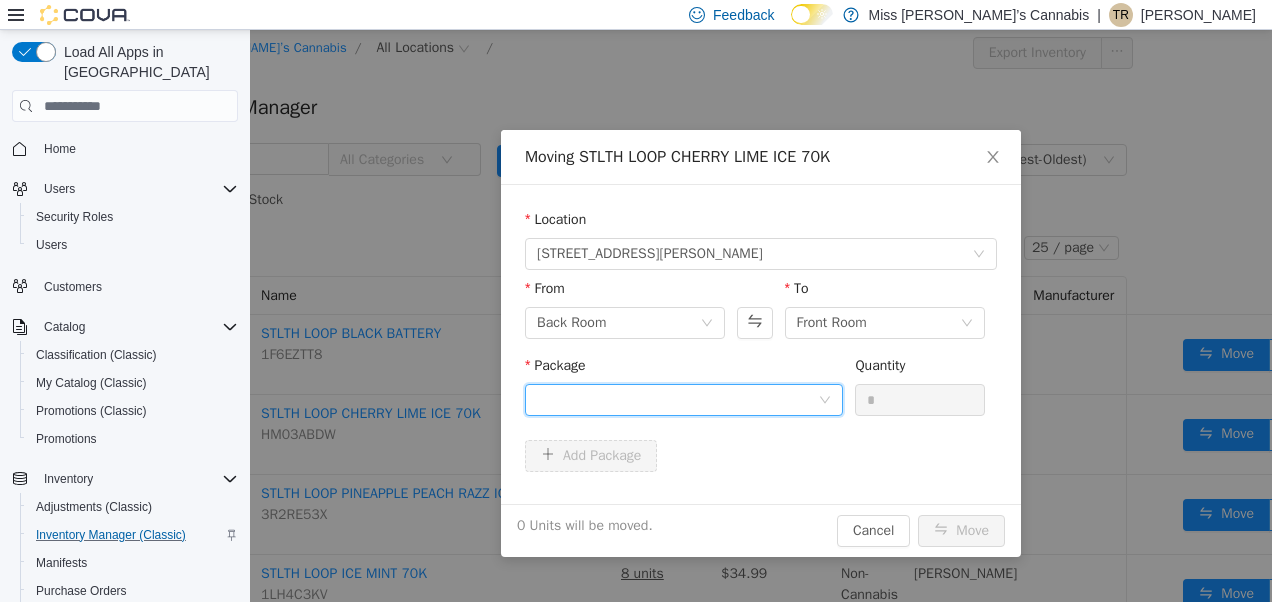 click at bounding box center [677, 400] 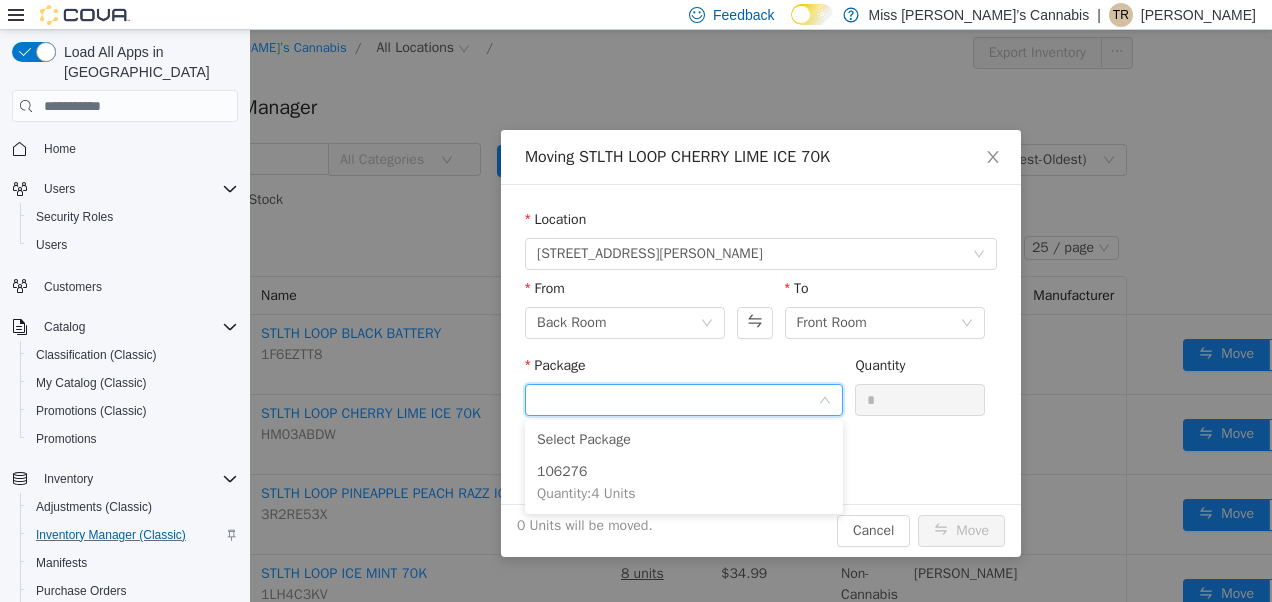 click on "Location [STREET_ADDRESS][PERSON_NAME] From Back Room   To Front Room Package   Quantity *  Add Package" at bounding box center [761, 344] 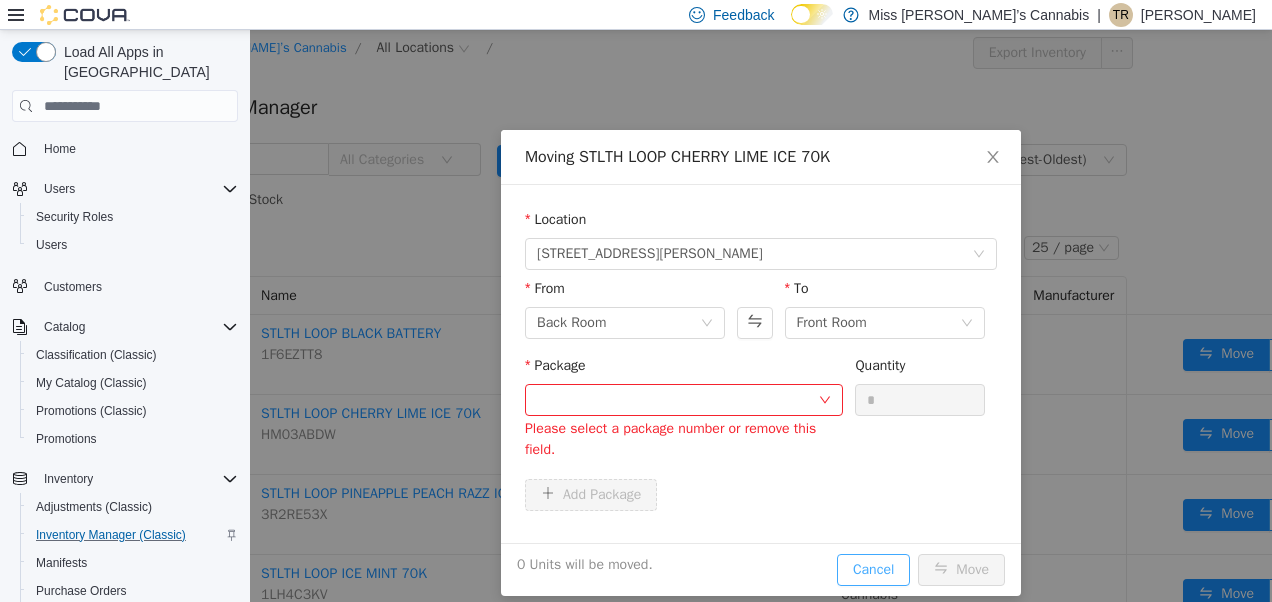 click on "Cancel" at bounding box center (873, 570) 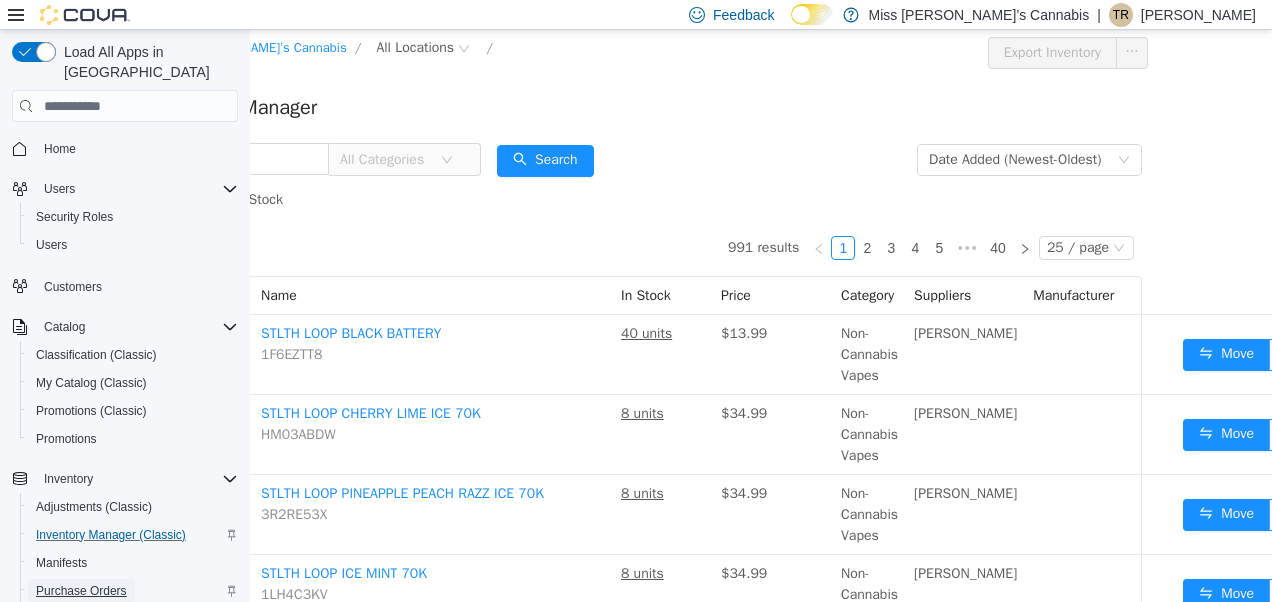 click on "Purchase Orders" at bounding box center [81, 591] 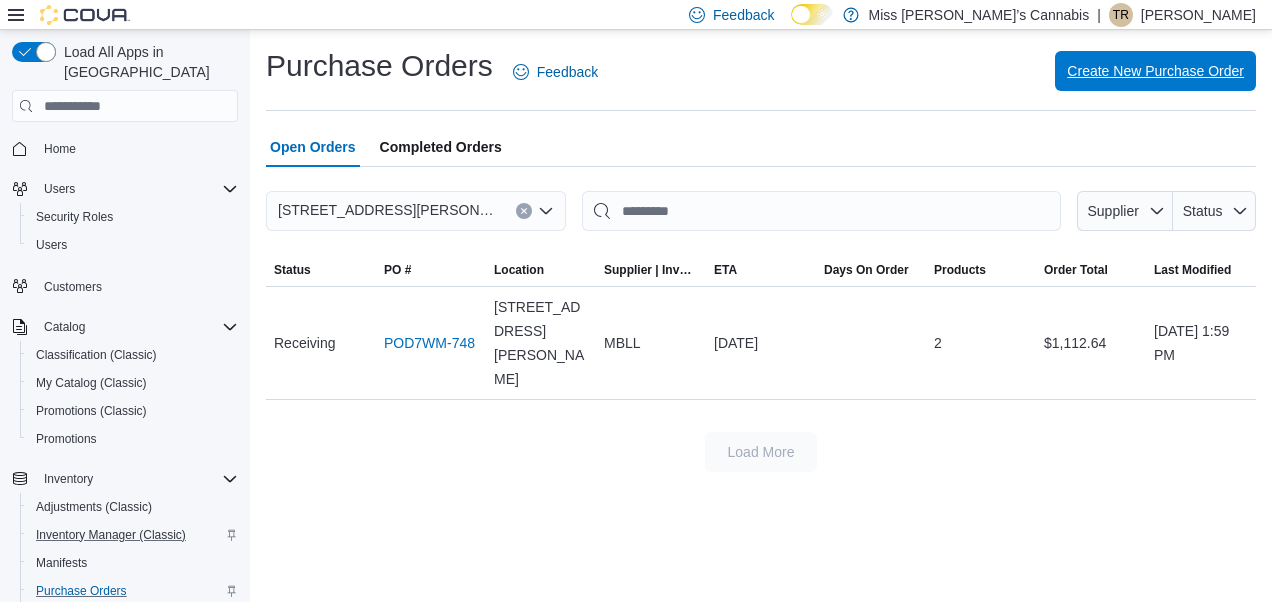 click on "Create New Purchase Order" at bounding box center [1155, 71] 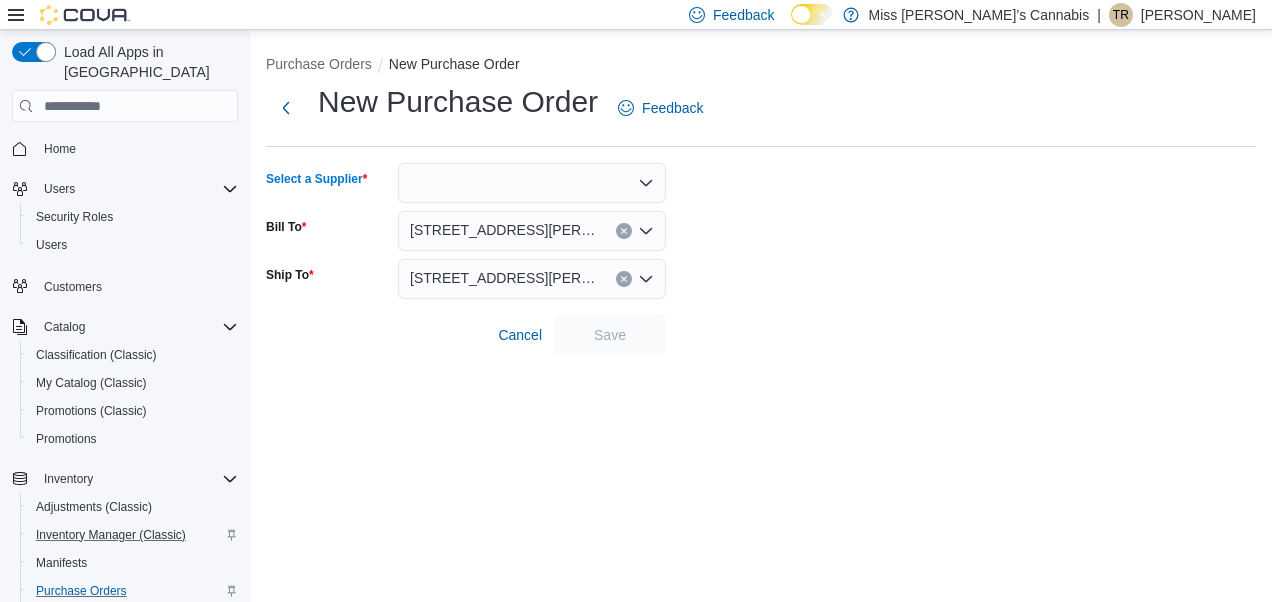 click at bounding box center (532, 183) 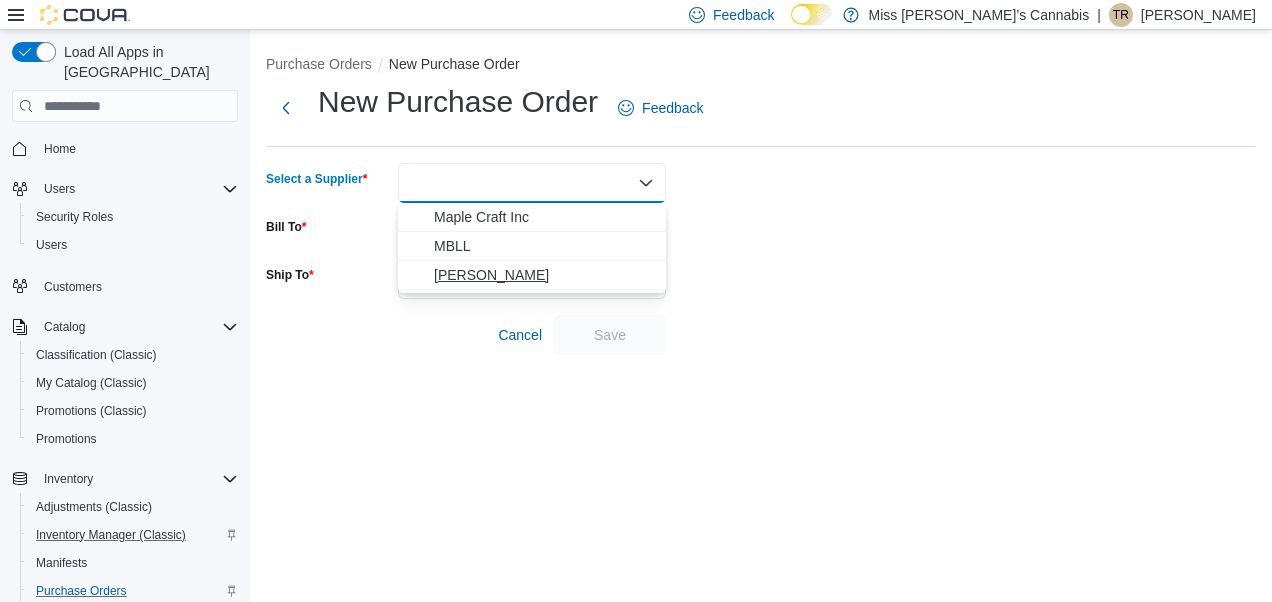 click on "[PERSON_NAME]" at bounding box center (544, 275) 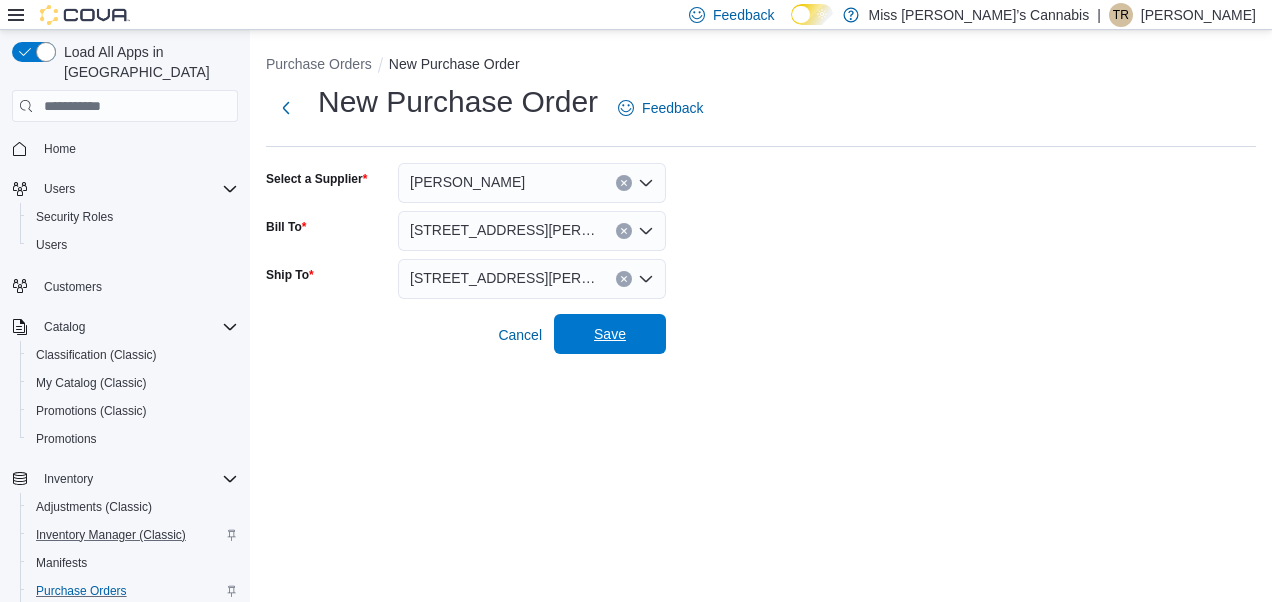 click on "Save" at bounding box center (610, 334) 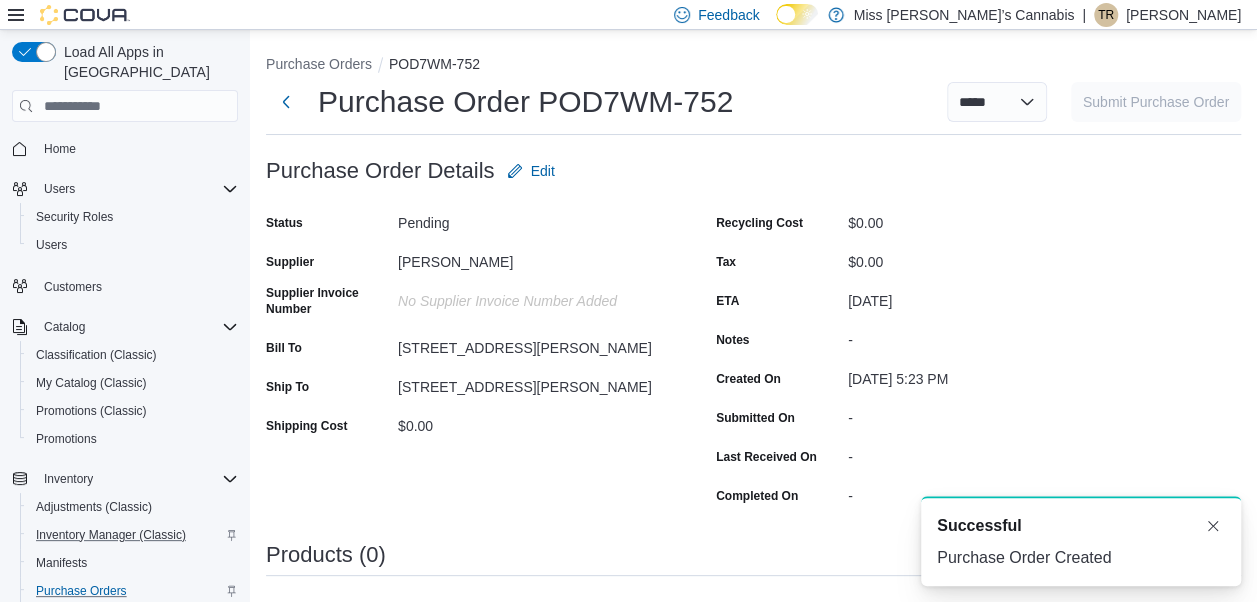 scroll, scrollTop: 0, scrollLeft: 0, axis: both 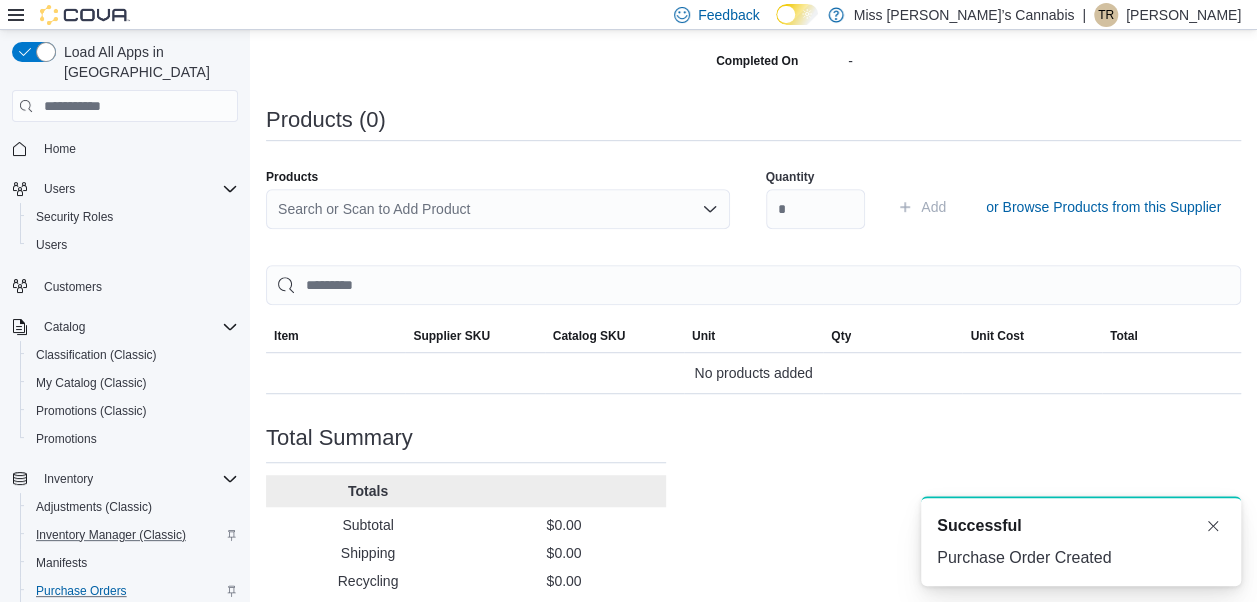 click on "Search or Scan to Add Product" at bounding box center (498, 209) 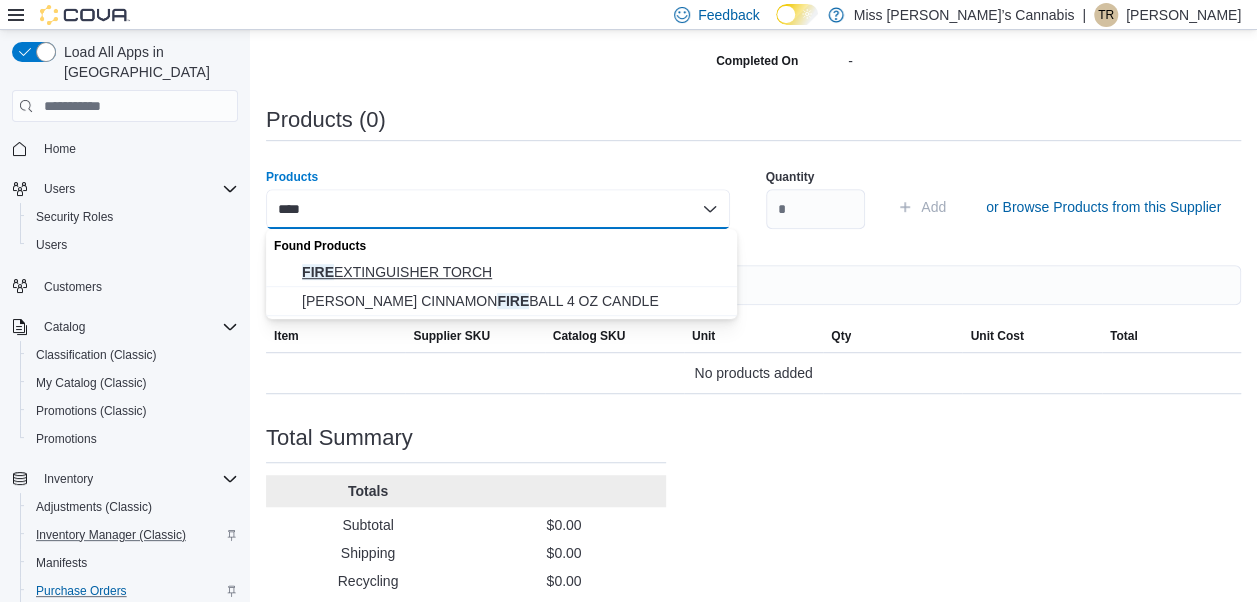type on "****" 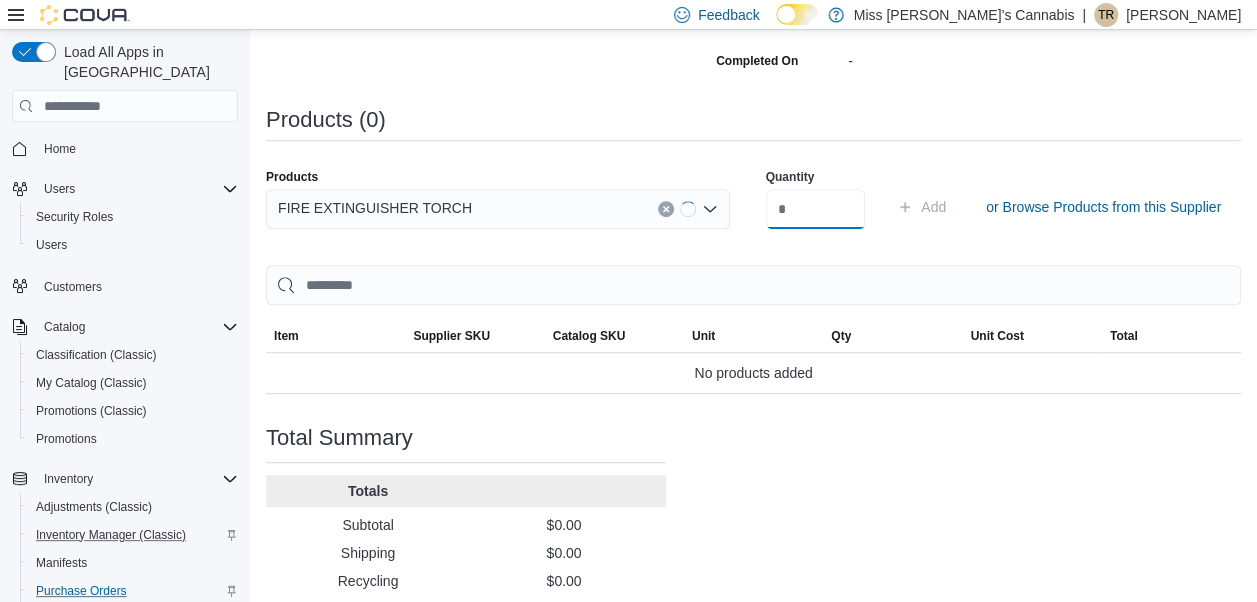click at bounding box center [816, 209] 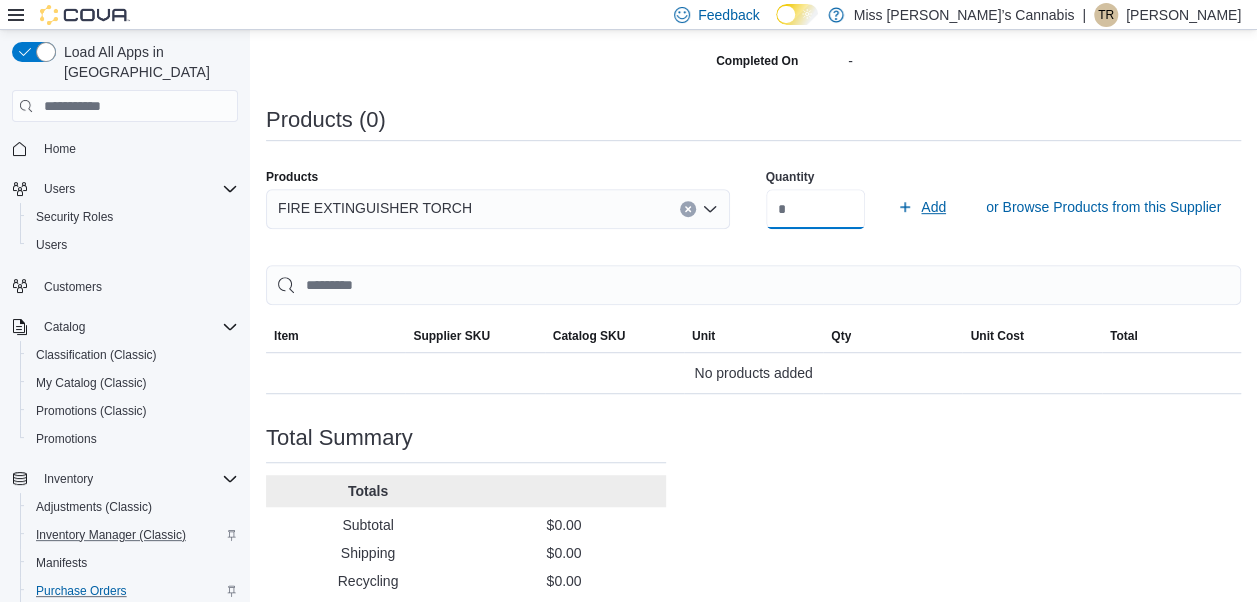 type on "*" 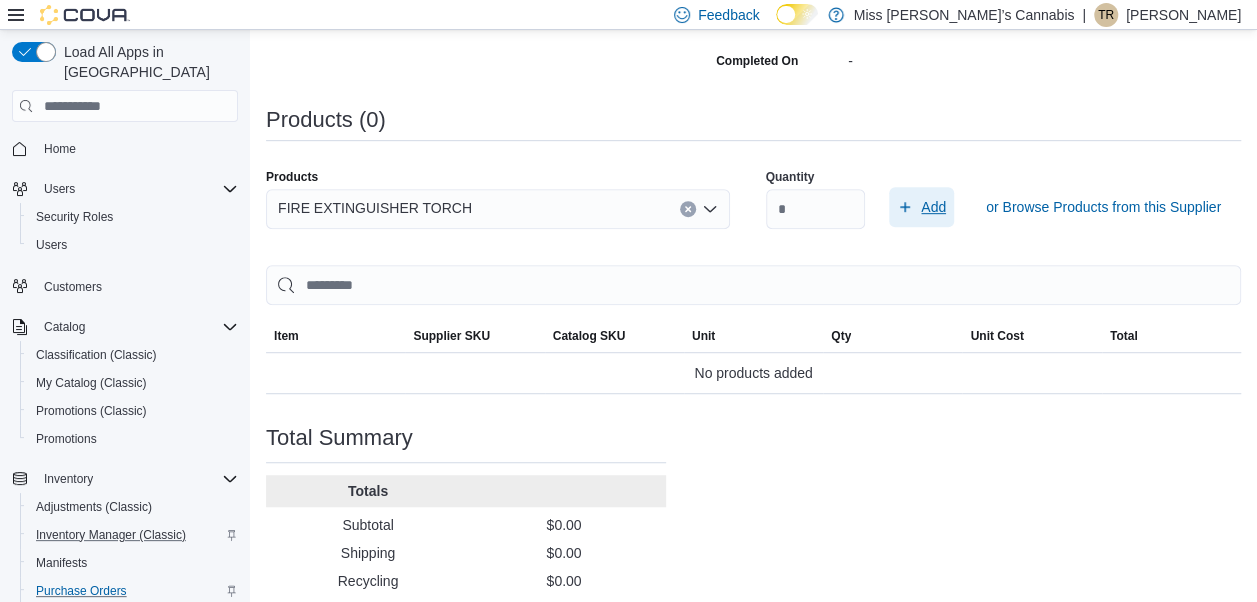 click on "Add" at bounding box center [933, 207] 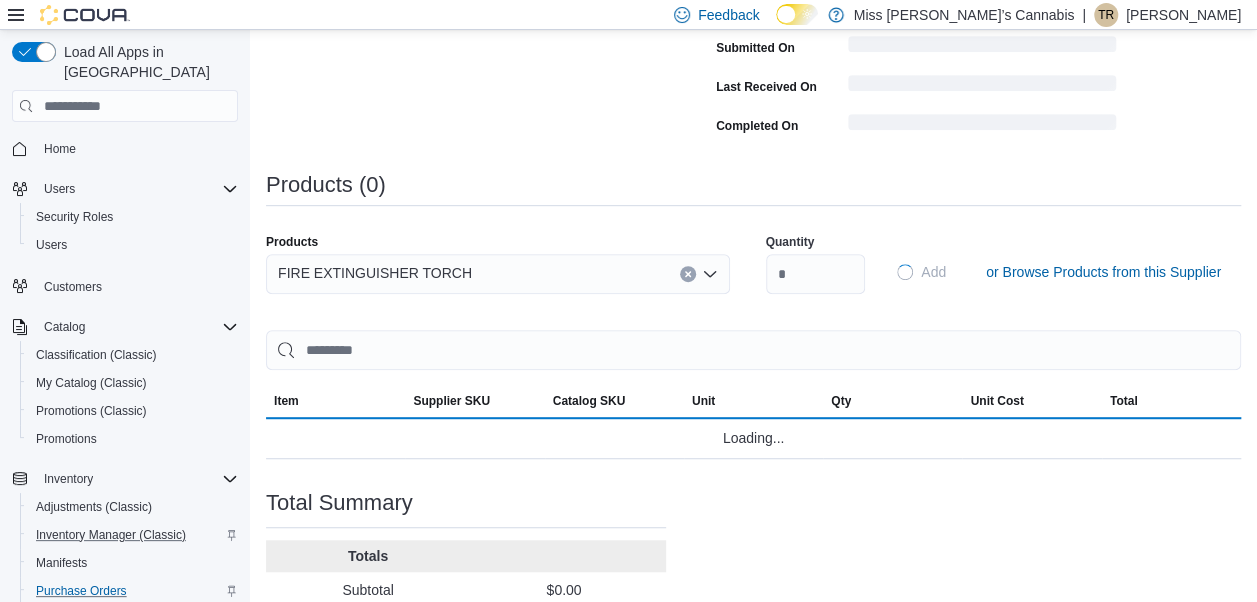 type 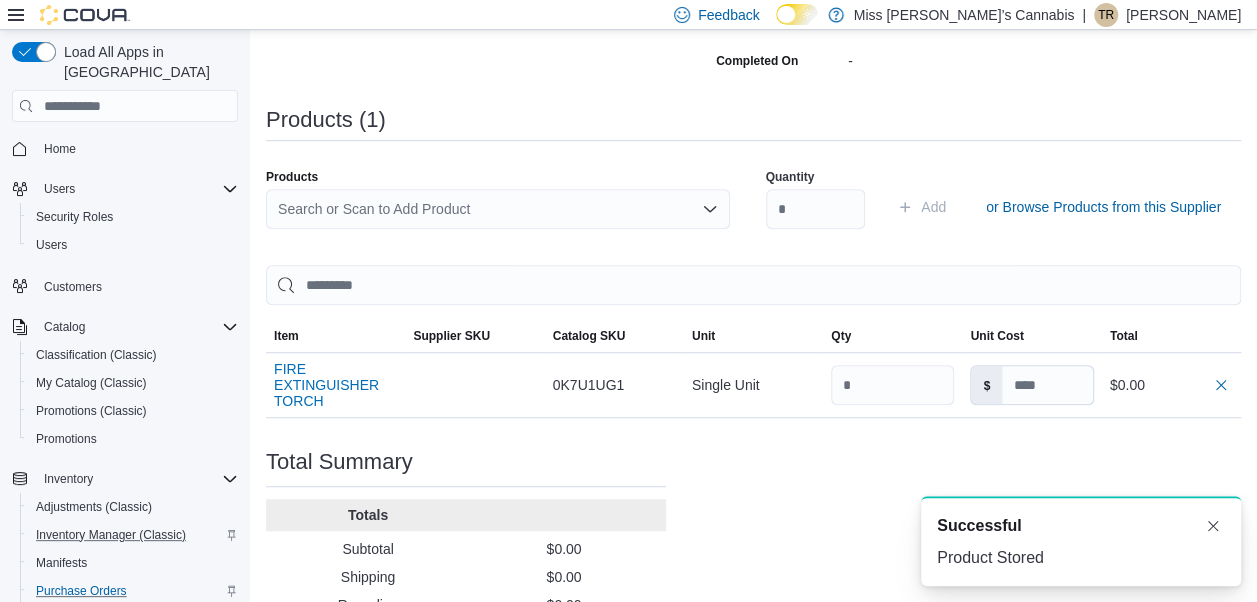 scroll, scrollTop: 0, scrollLeft: 0, axis: both 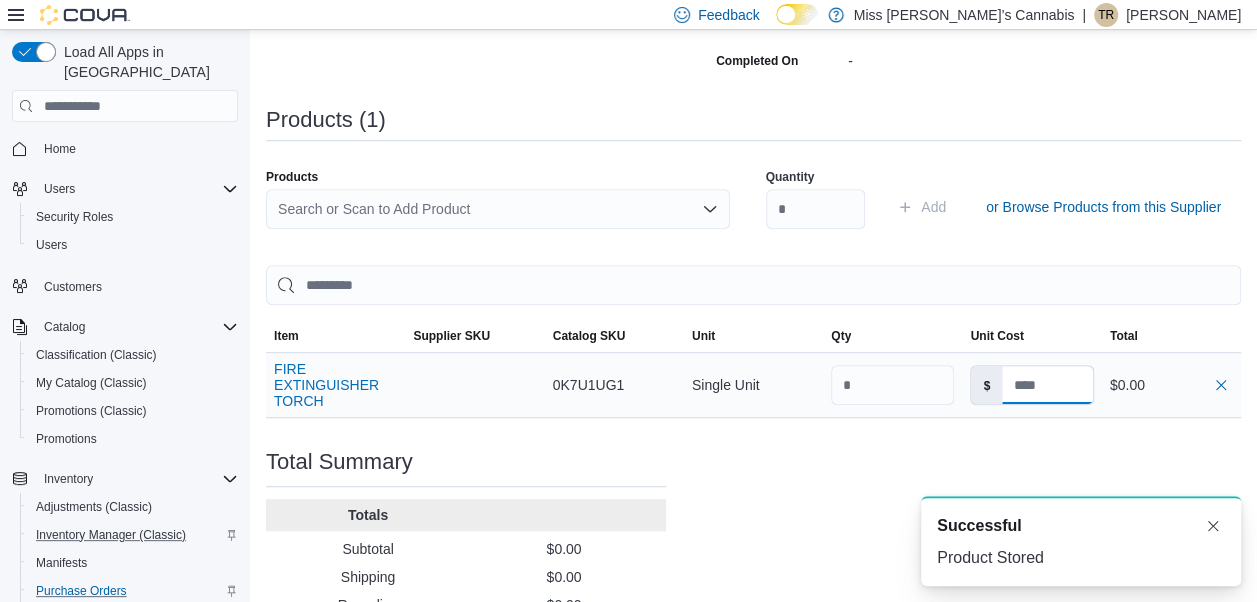 click at bounding box center (1047, 385) 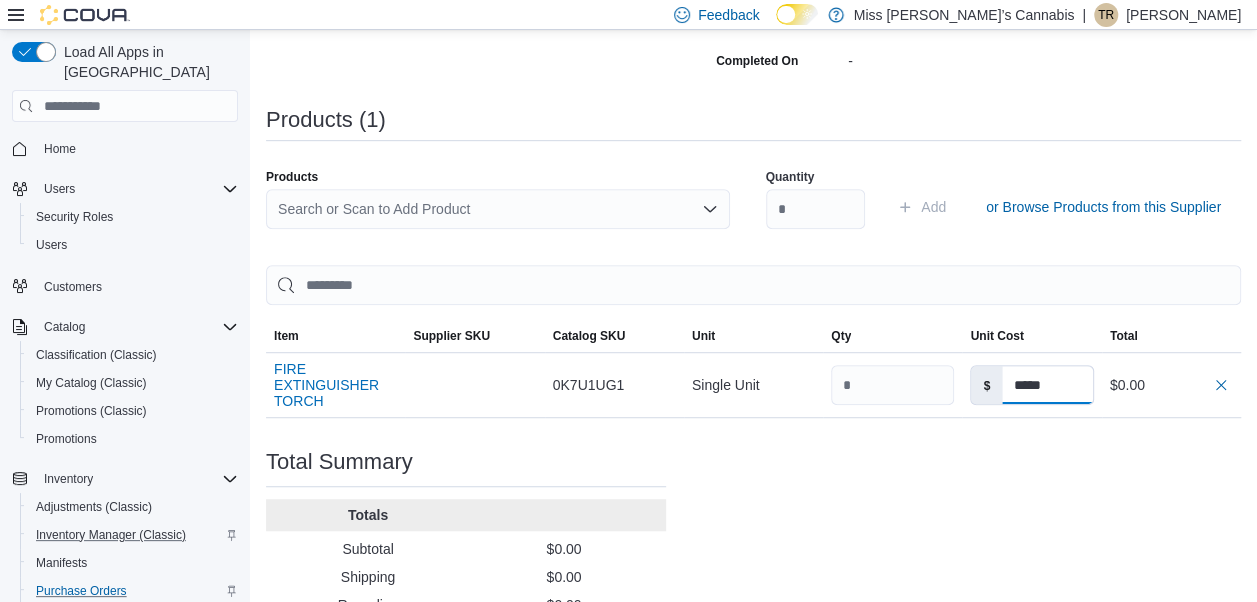 type on "*****" 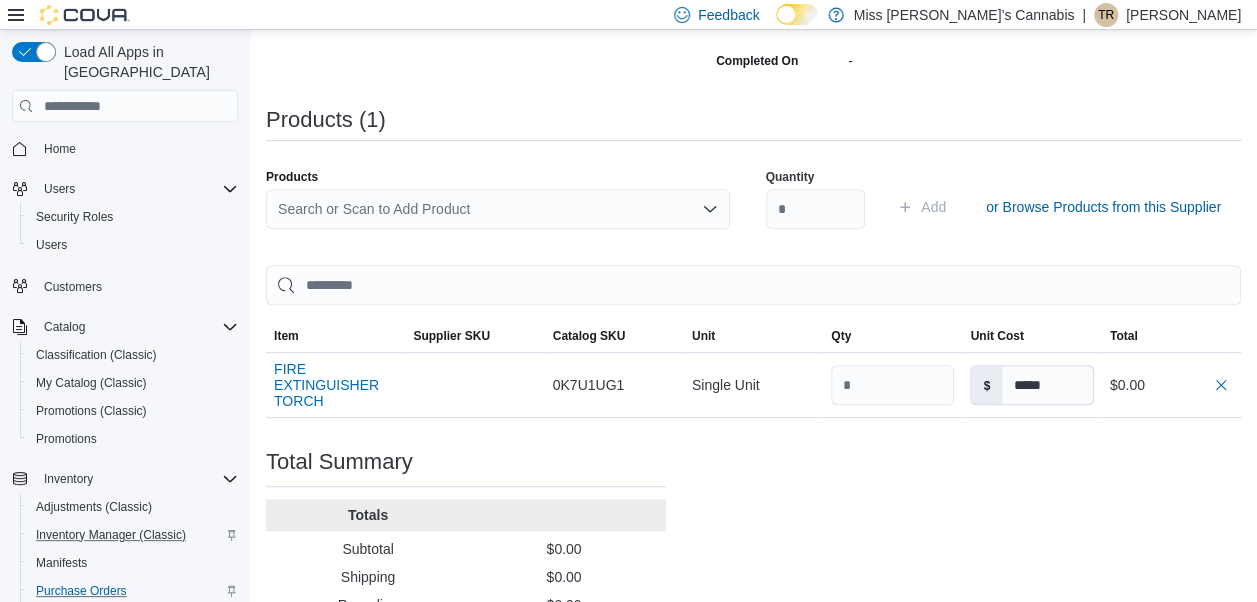 click on "Purchase Order: POD7WM-752 Feedback Purchase Order Details   Edit Status Pending Supplier [PERSON_NAME] Supplier Invoice Number No Supplier Invoice Number added Bill To [STREET_ADDRESS][PERSON_NAME] Ship To [STREET_ADDRESS][PERSON_NAME] Shipping Cost $0.00 Recycling Cost $0.00 Tax $0.00 ETA [DATE] Notes - Created On [DATE] 5:23 PM Submitted On - Last Received On - Completed On - Products (1)     Products Search or Scan to Add Product Quantity  Add or Browse Products from this Supplier Sorting EuiBasicTable with search callback Item Supplier SKU Catalog SKU Unit Qty Unit Cost Total FIRE EXTINGUISHER TORCH Supplier SKU Catalog SKU 0K7U1UG1 Unit Single Unit Qty Unit Cost $ ***** Total $0.00  Total Summary   Totals Subtotal $0.00 Shipping $0.00 Recycling $0.00 Tax $0.00 Total $0.00" at bounding box center [753, 202] 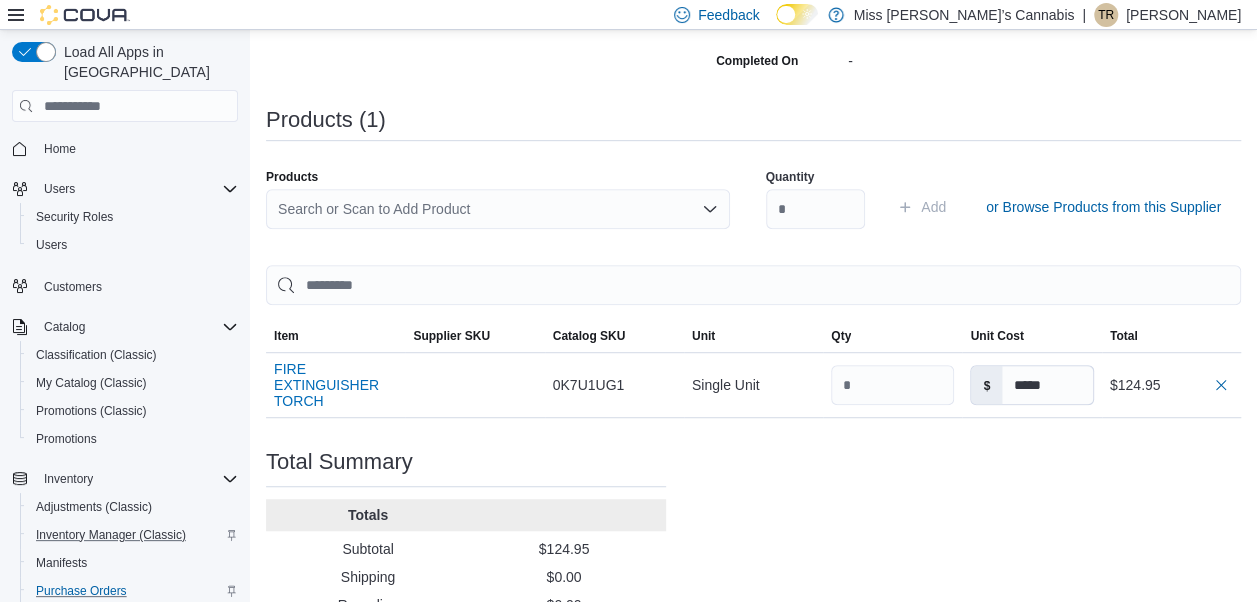 type 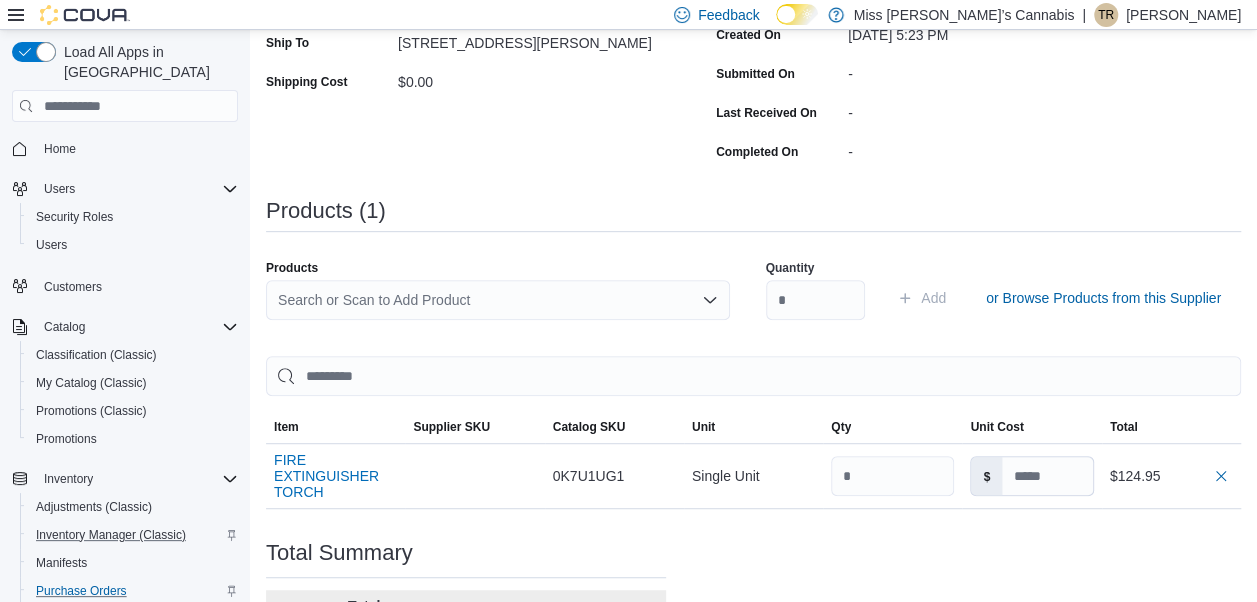 scroll, scrollTop: 297, scrollLeft: 0, axis: vertical 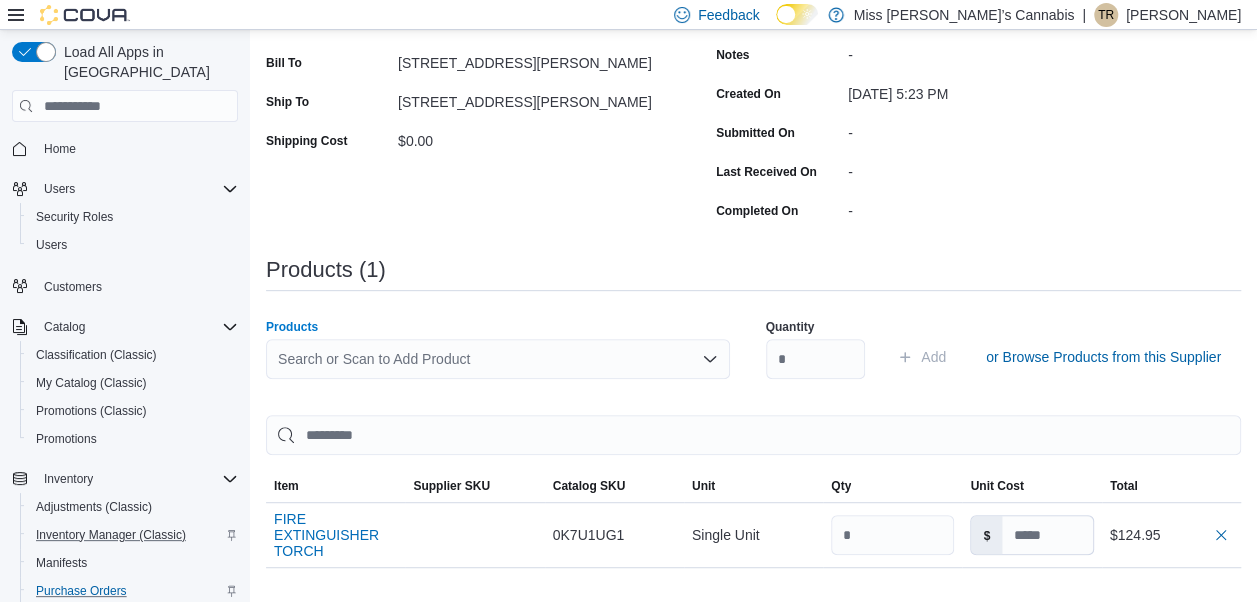 click 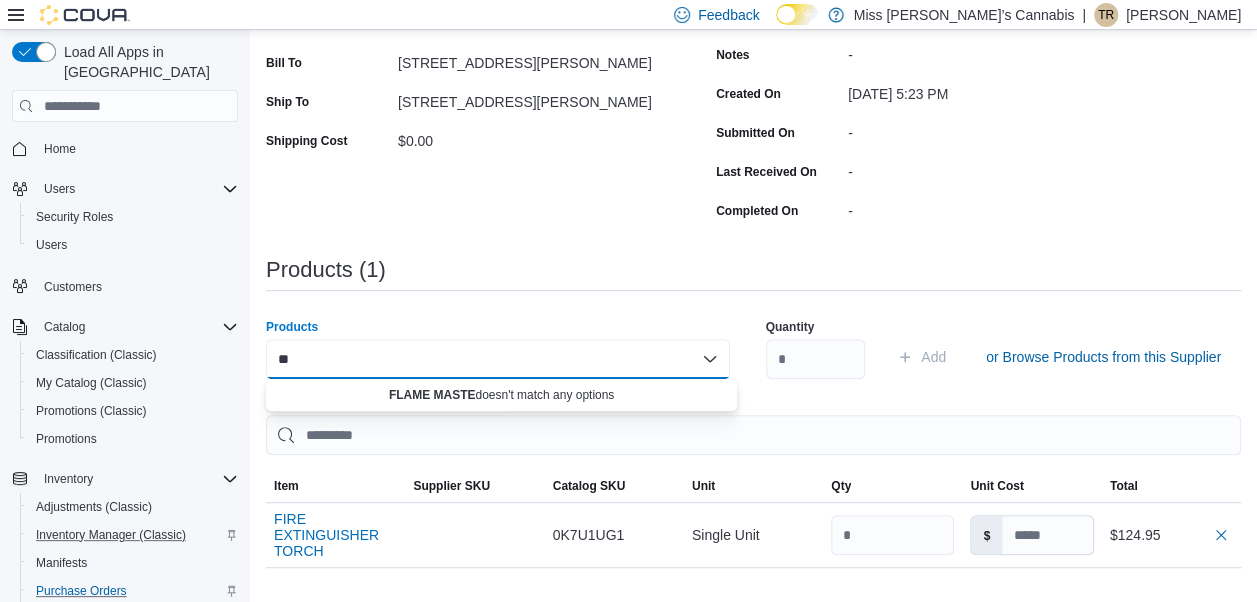type on "*" 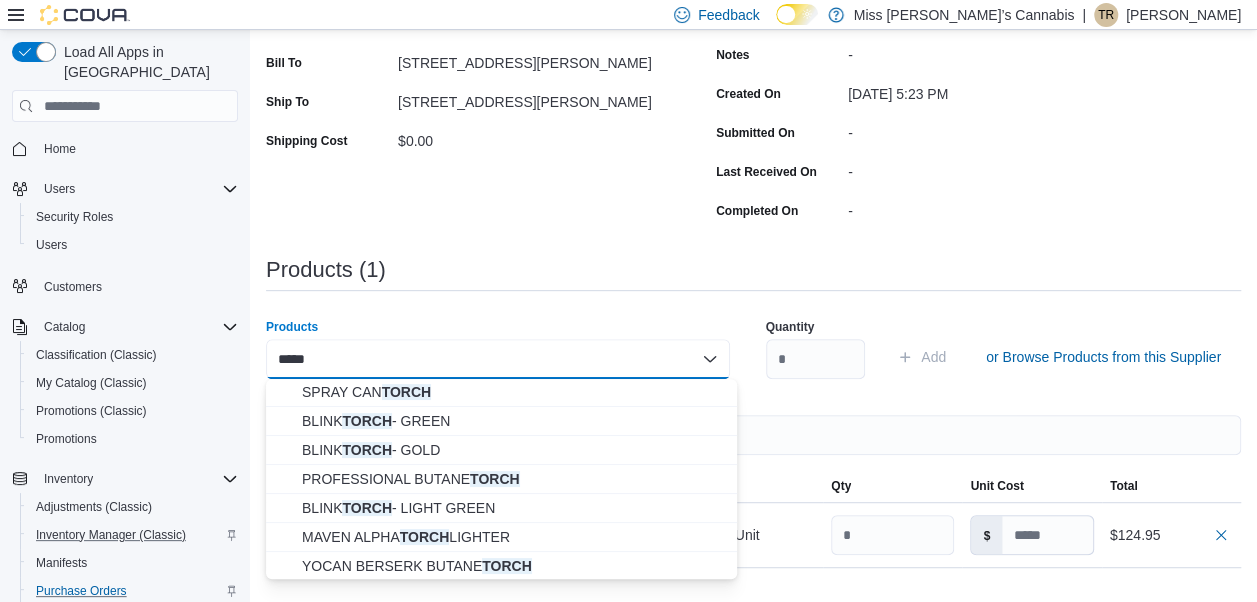 scroll, scrollTop: 206, scrollLeft: 0, axis: vertical 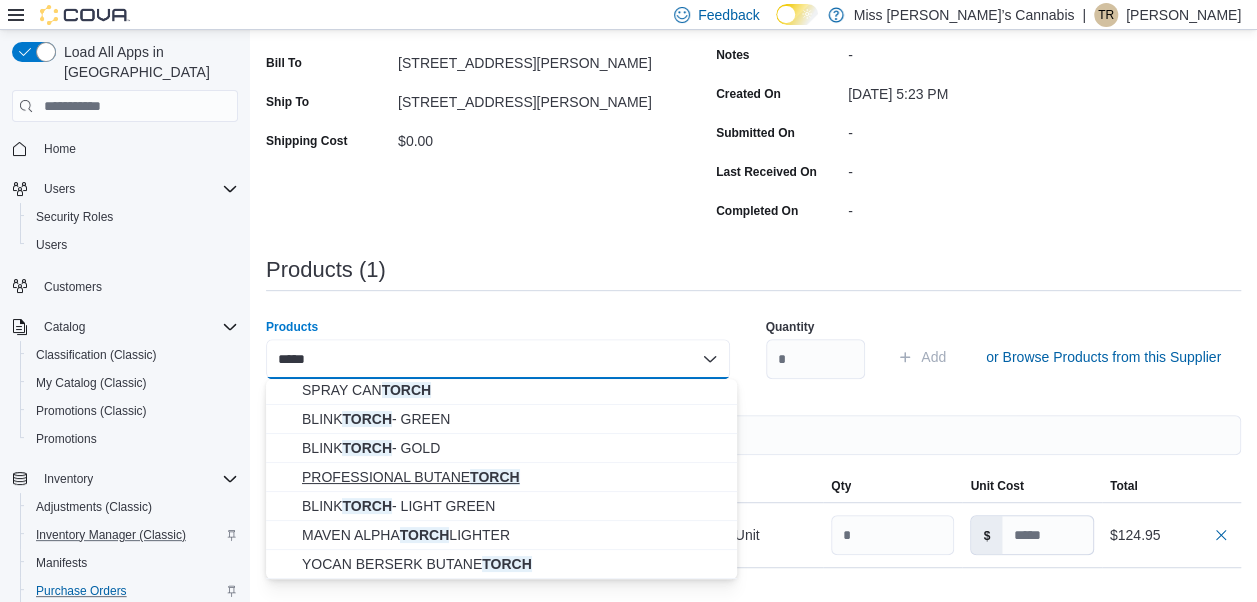 type on "*****" 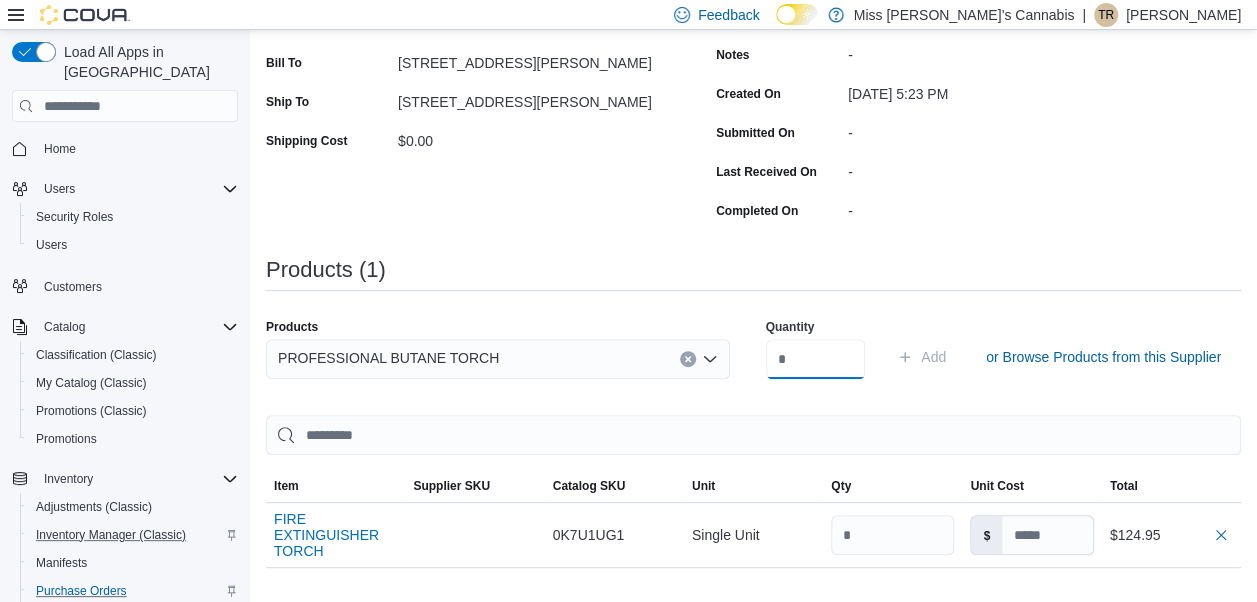click at bounding box center [816, 359] 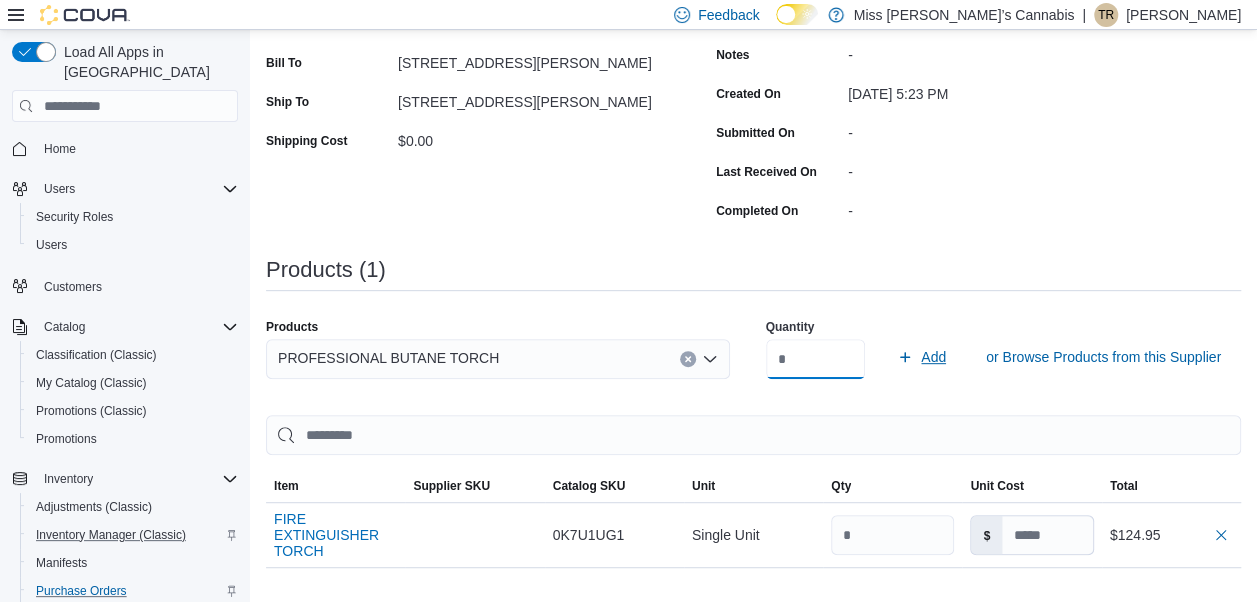 type on "**" 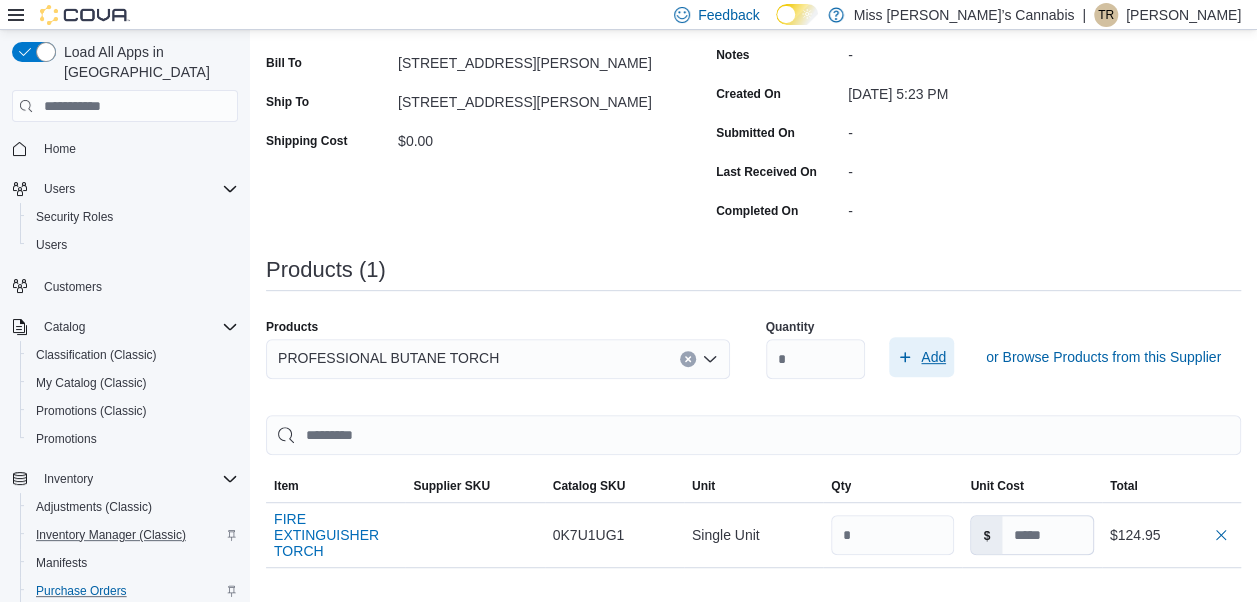 click on "Add" at bounding box center [933, 357] 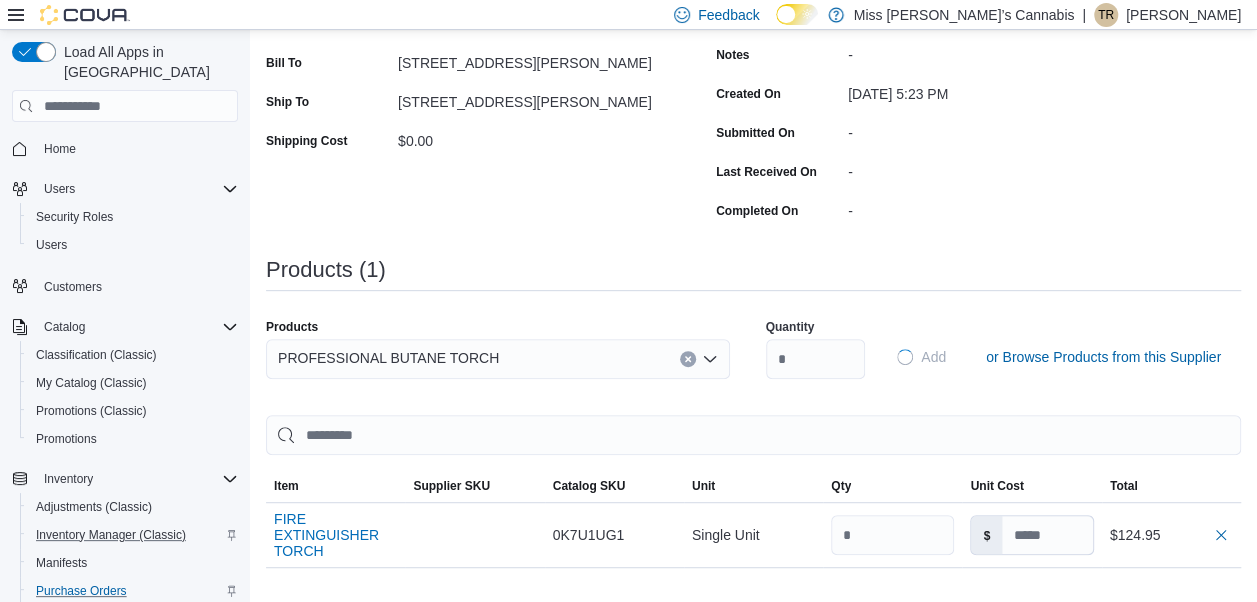 type on "*****" 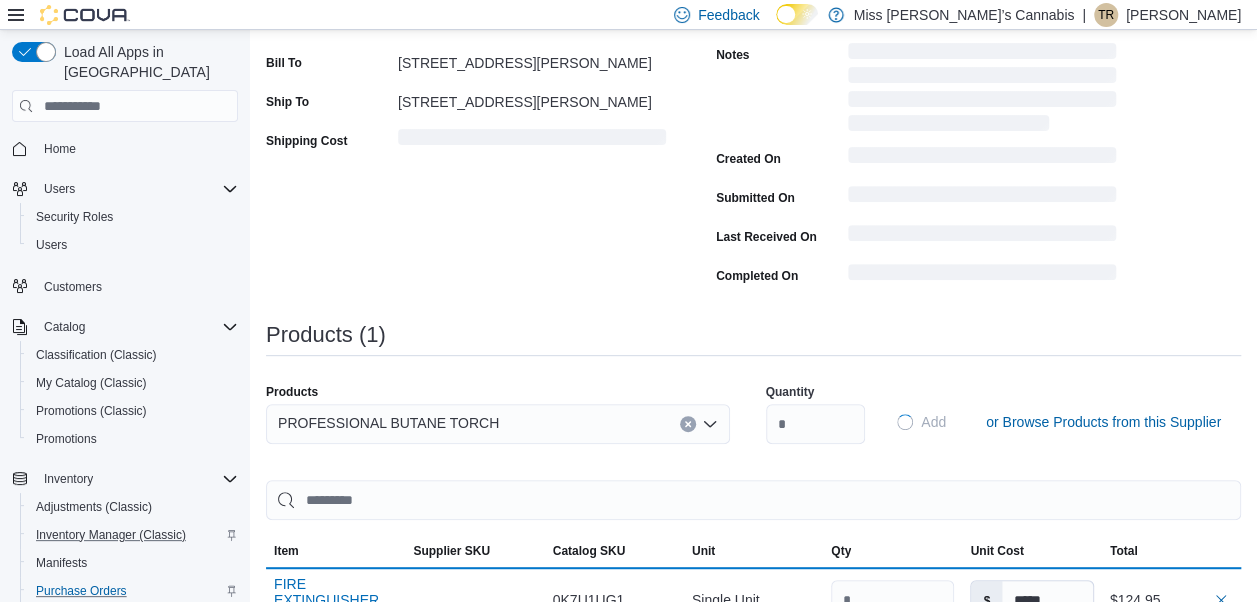 type 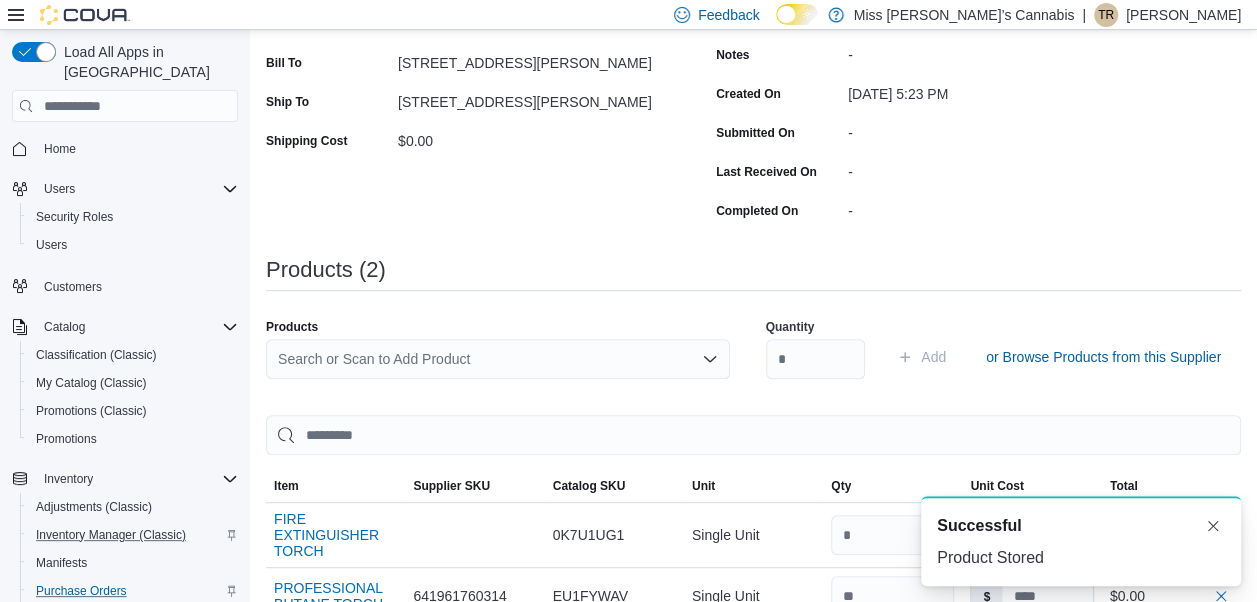 scroll, scrollTop: 0, scrollLeft: 0, axis: both 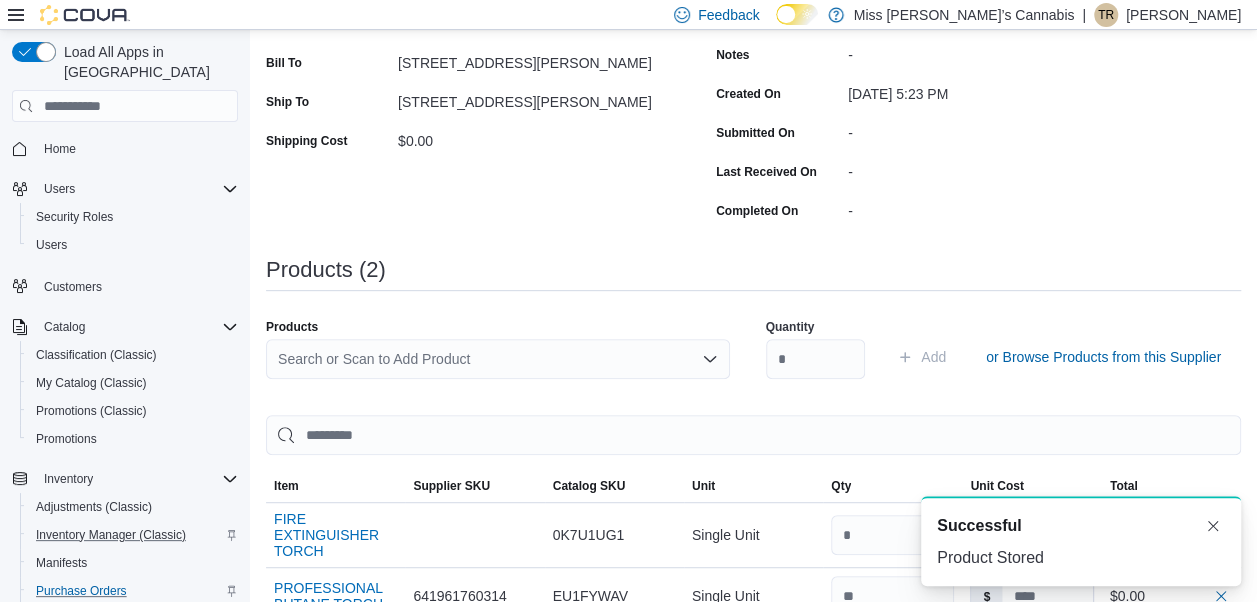 click on "Search or Scan to Add Product" at bounding box center (498, 359) 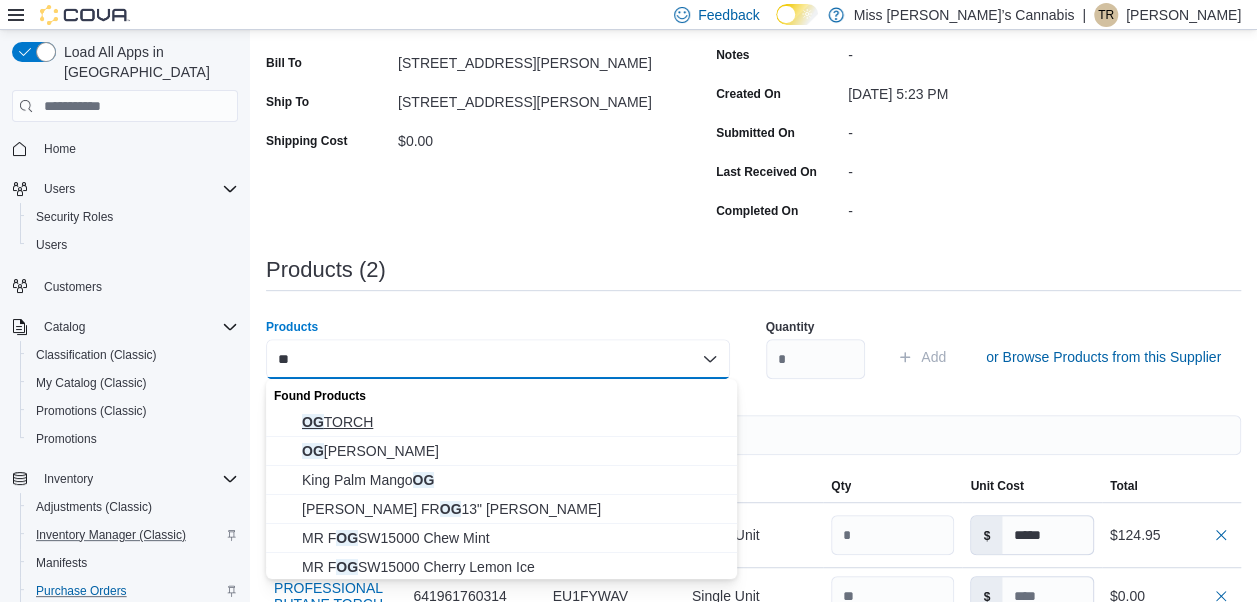 type on "**" 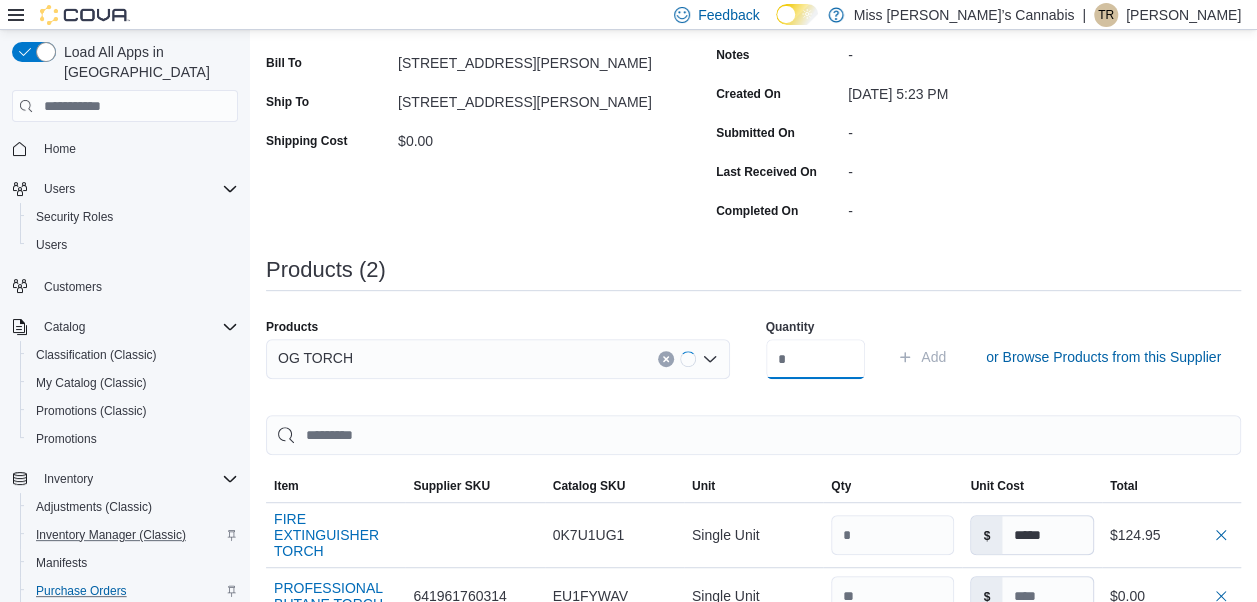click at bounding box center [816, 359] 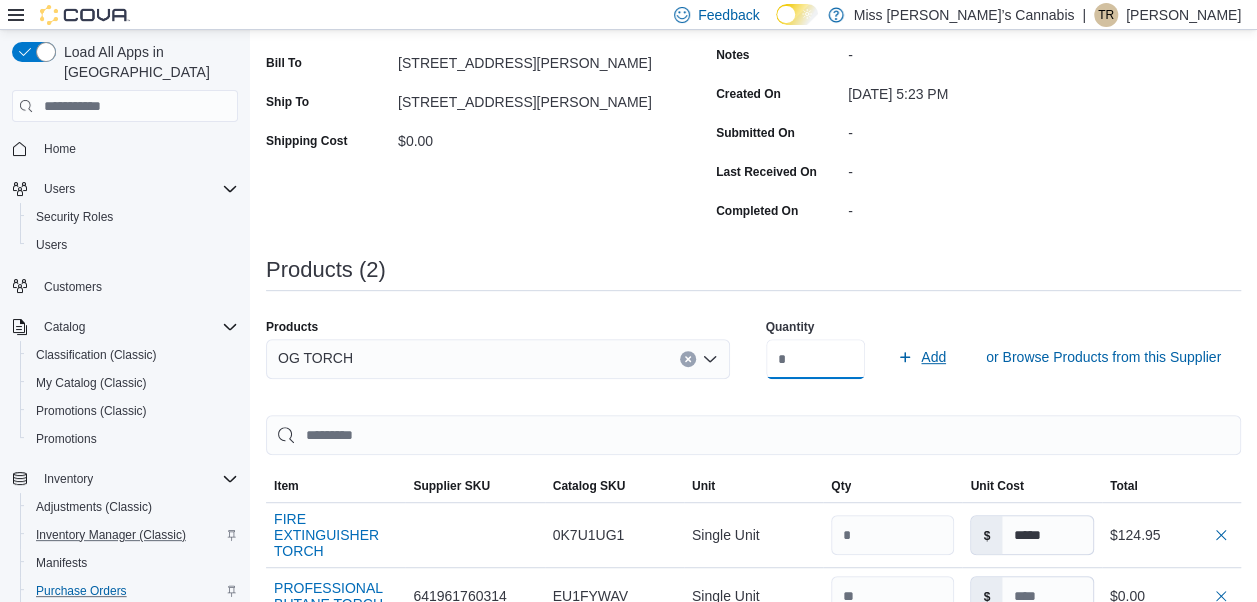 type on "*" 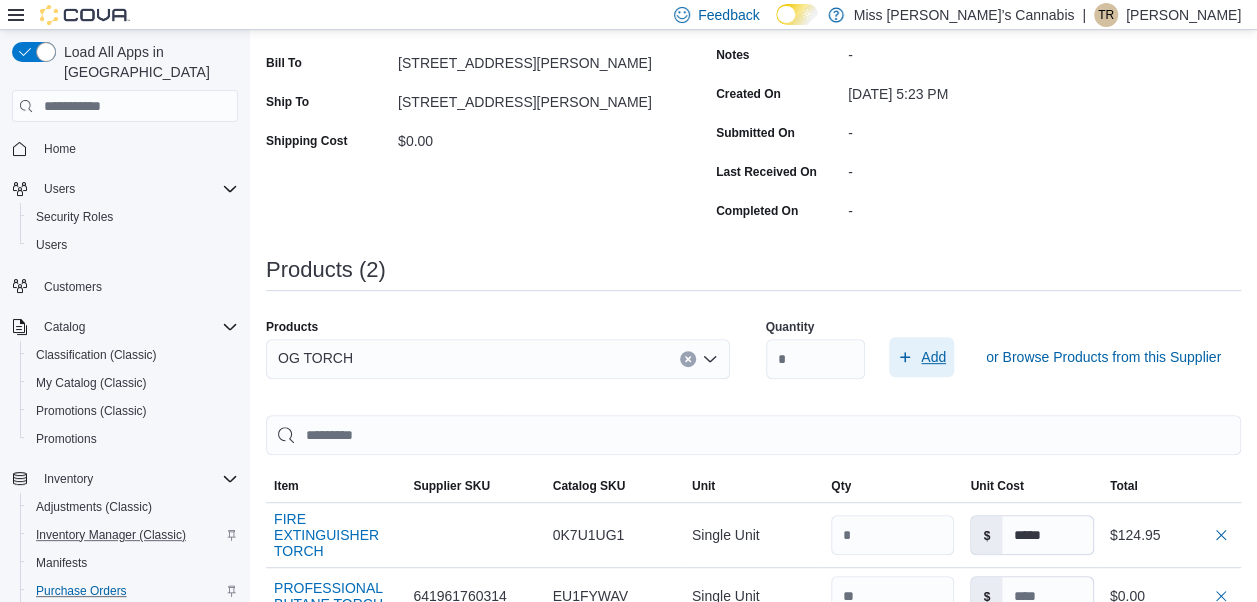 click on "Add" at bounding box center [933, 357] 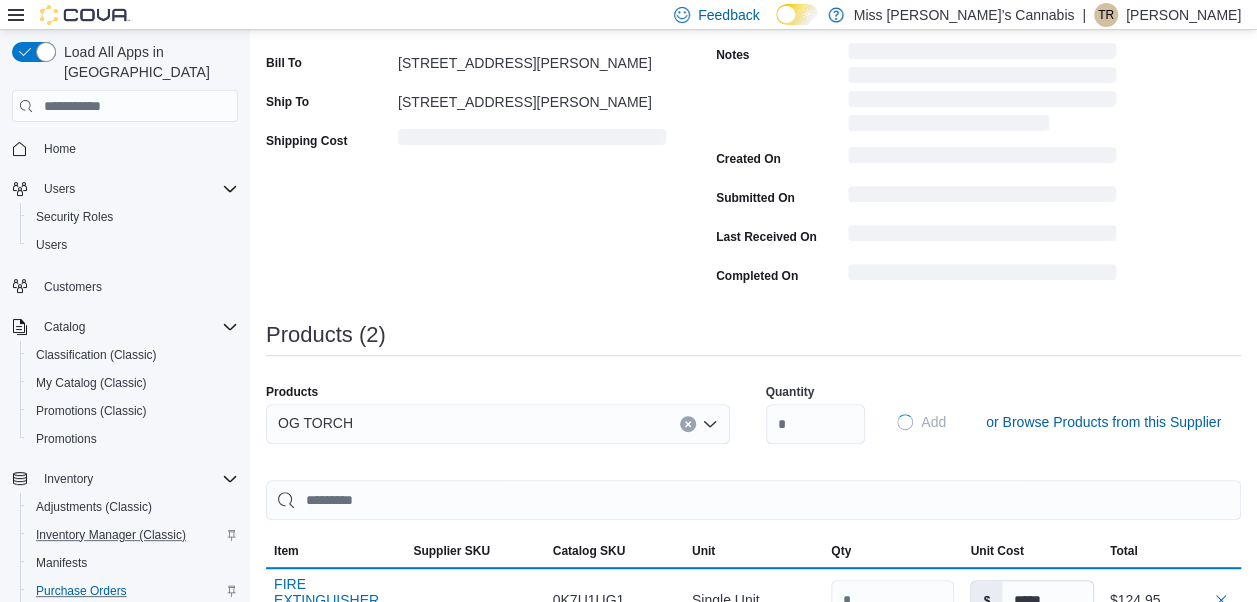 type 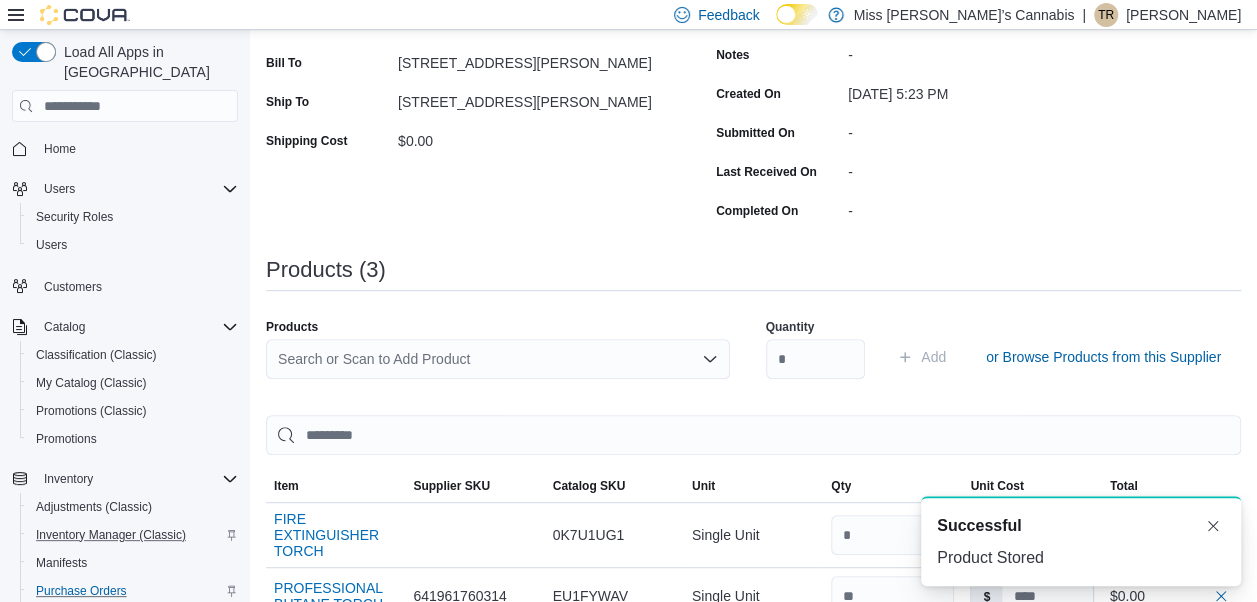 scroll, scrollTop: 0, scrollLeft: 0, axis: both 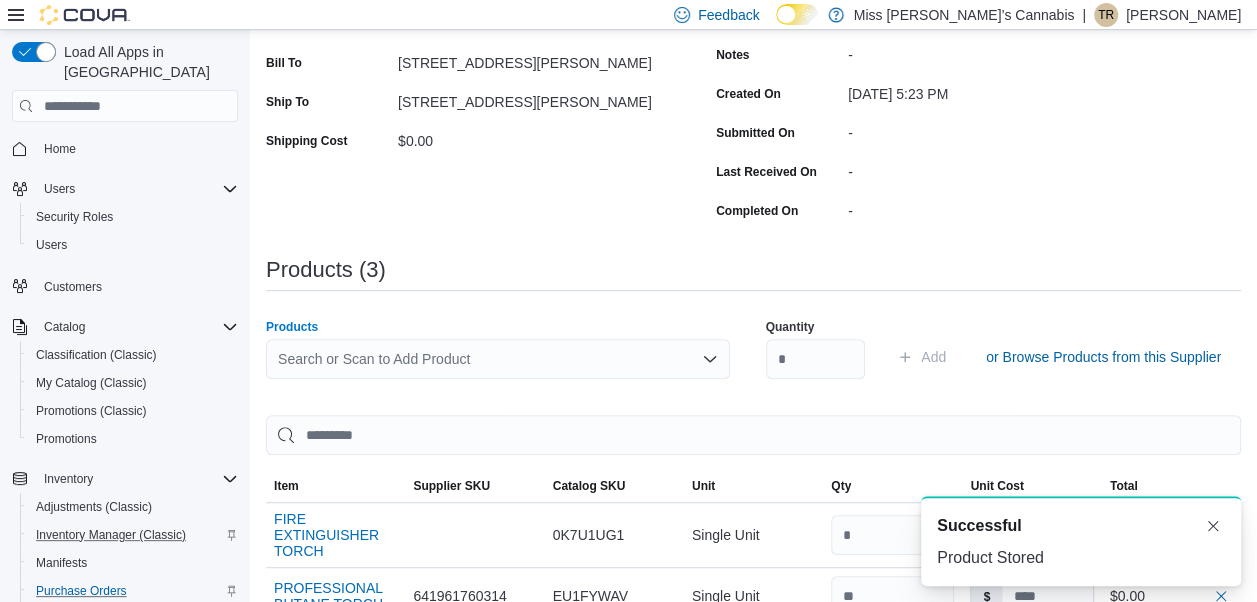 click on "Search or Scan to Add Product" at bounding box center (498, 359) 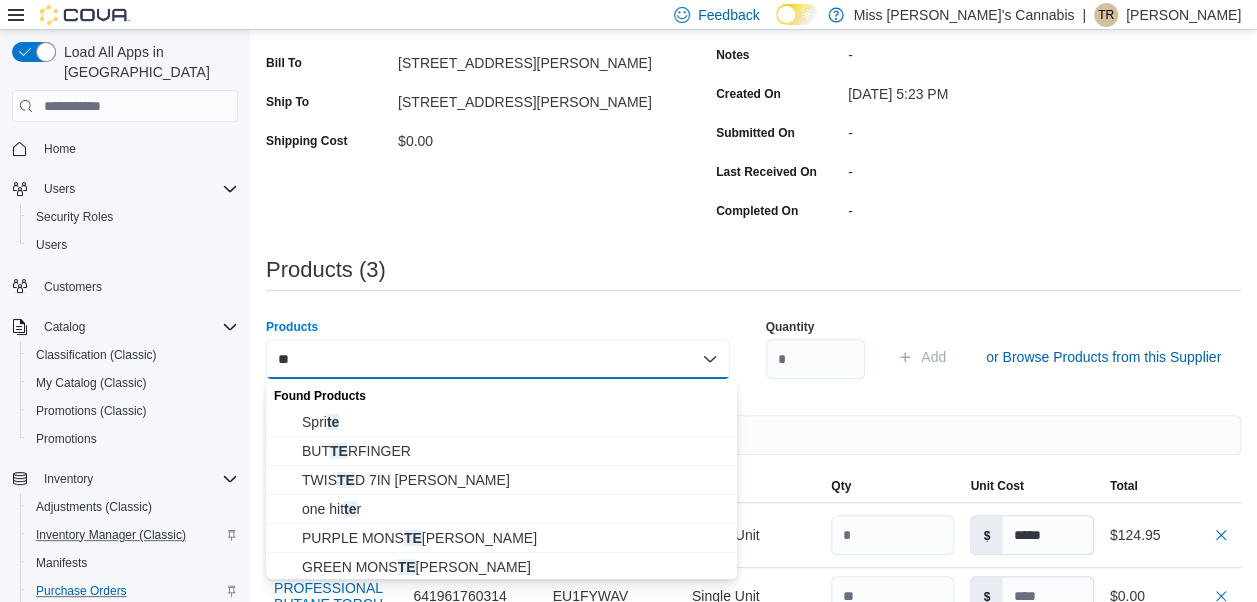 type on "*" 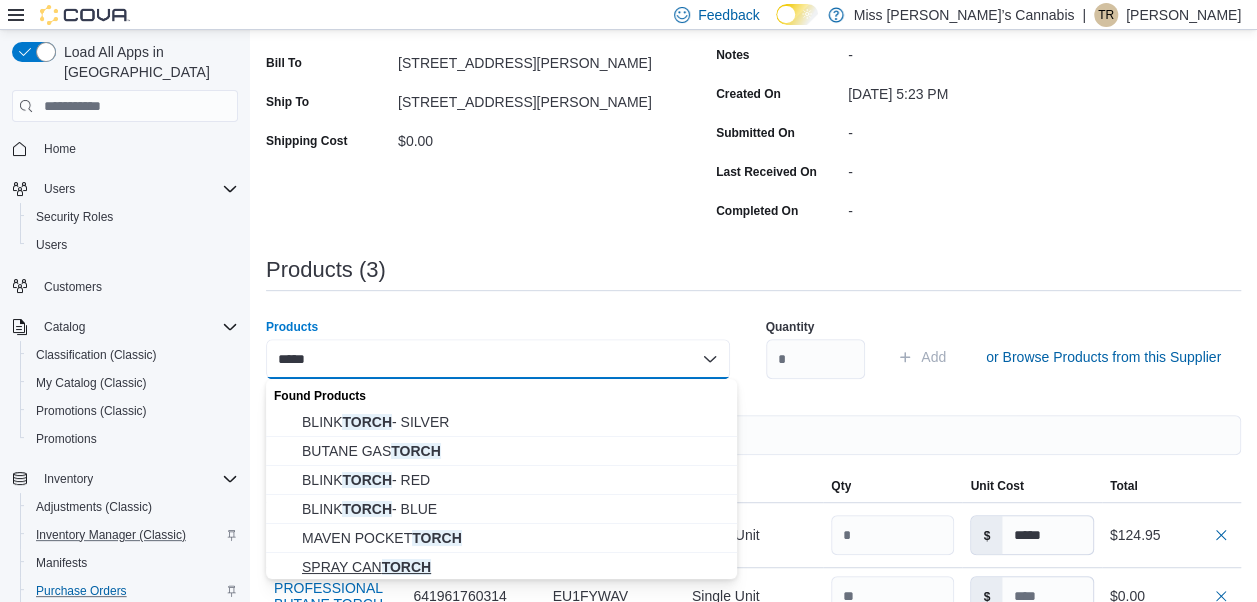 type on "*****" 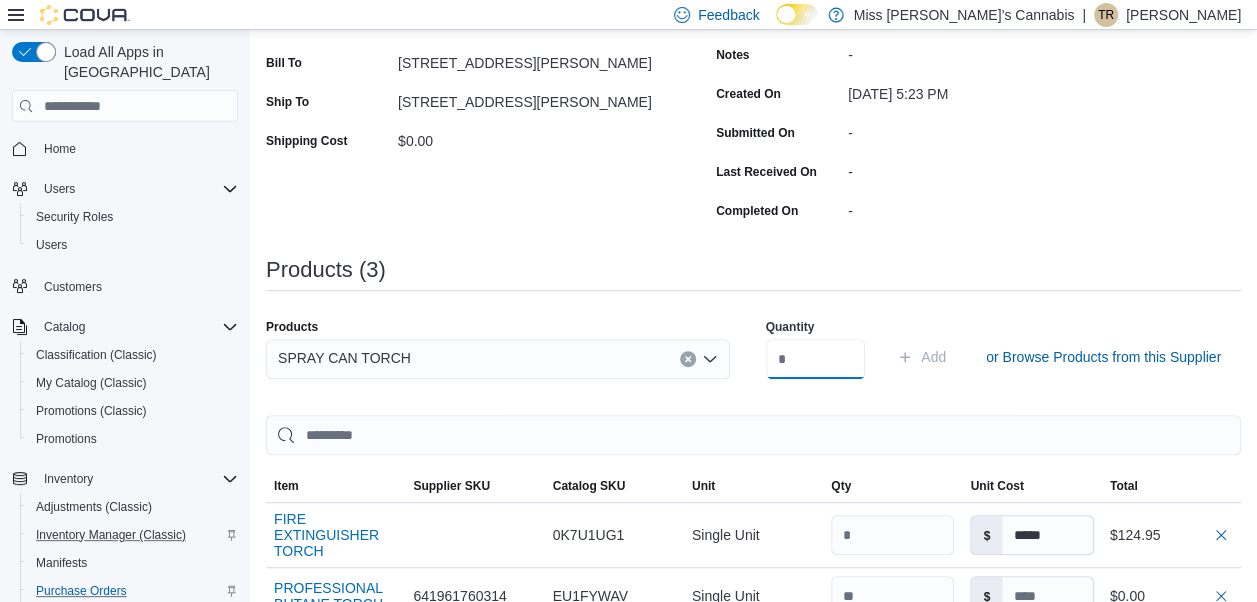 click at bounding box center (816, 359) 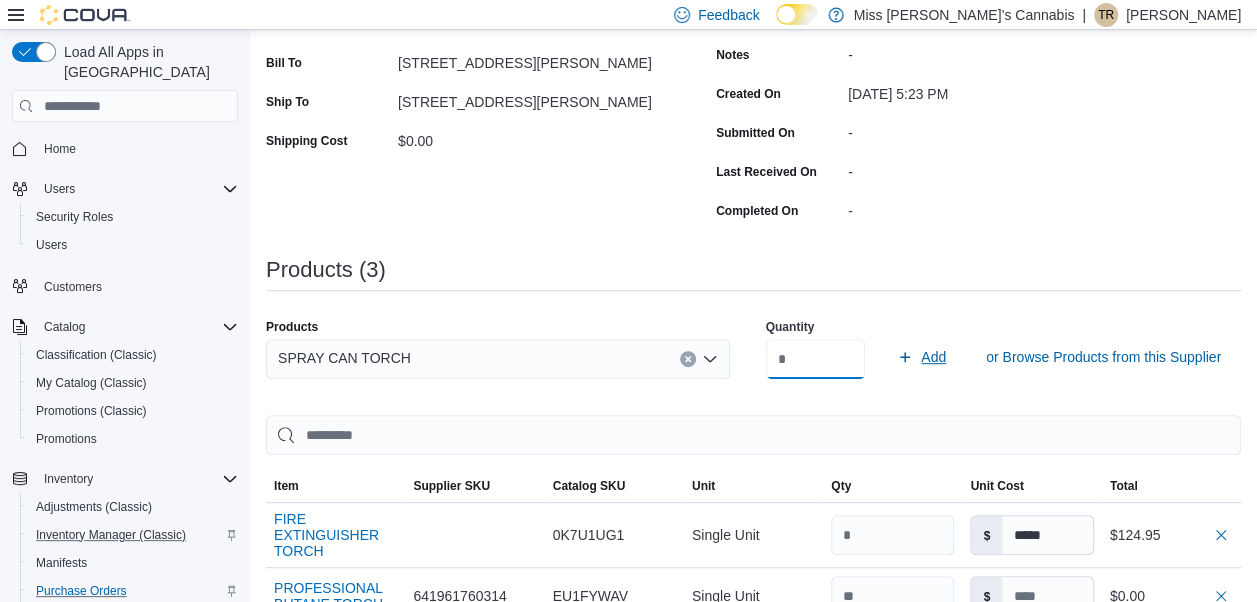 type on "**" 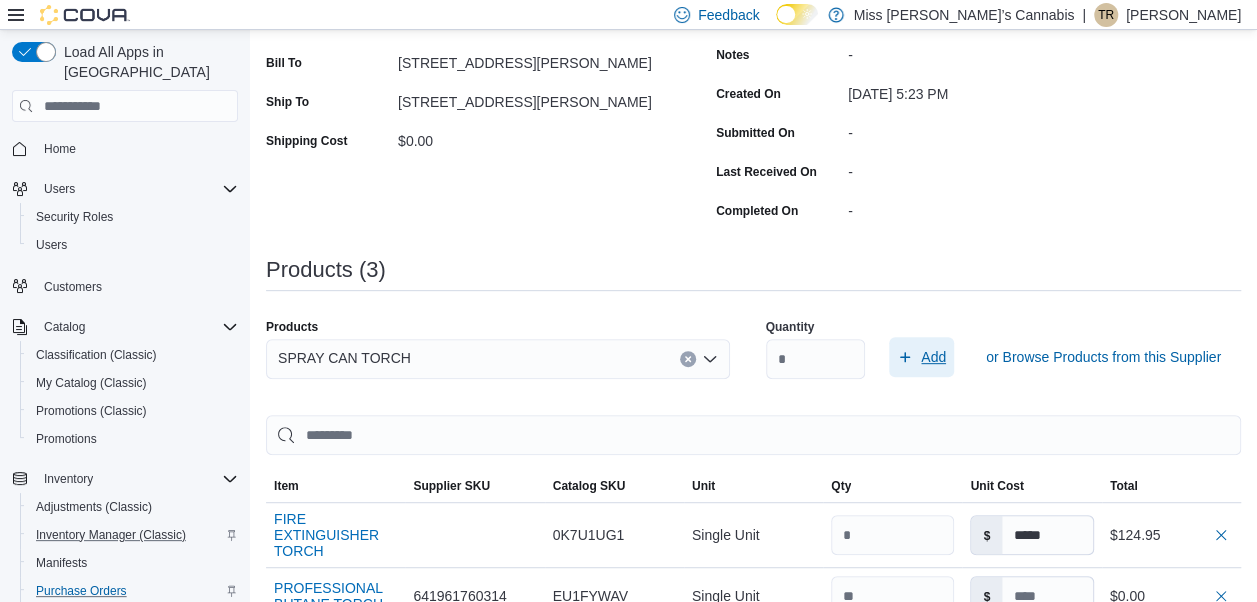click on "Add" at bounding box center (933, 357) 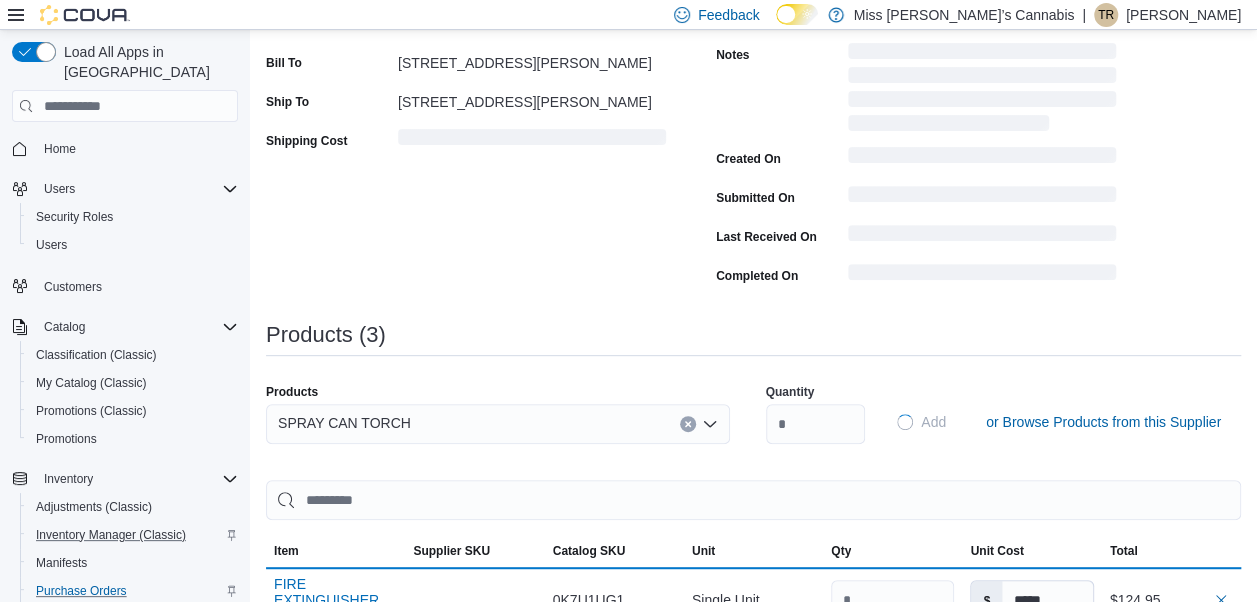 type 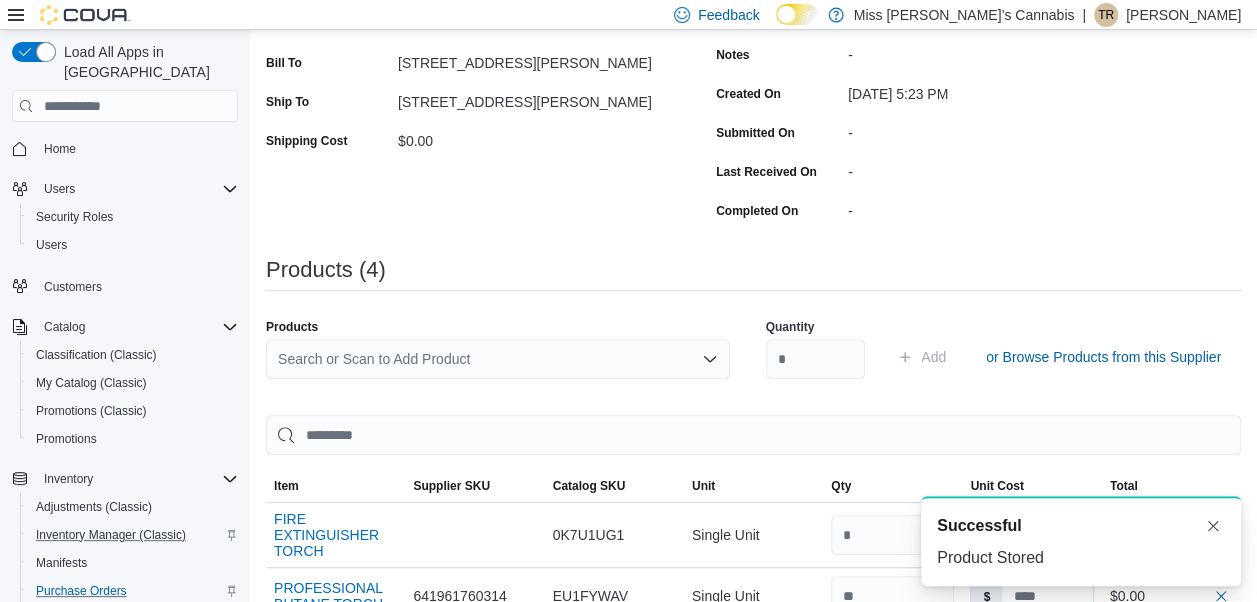 scroll, scrollTop: 0, scrollLeft: 0, axis: both 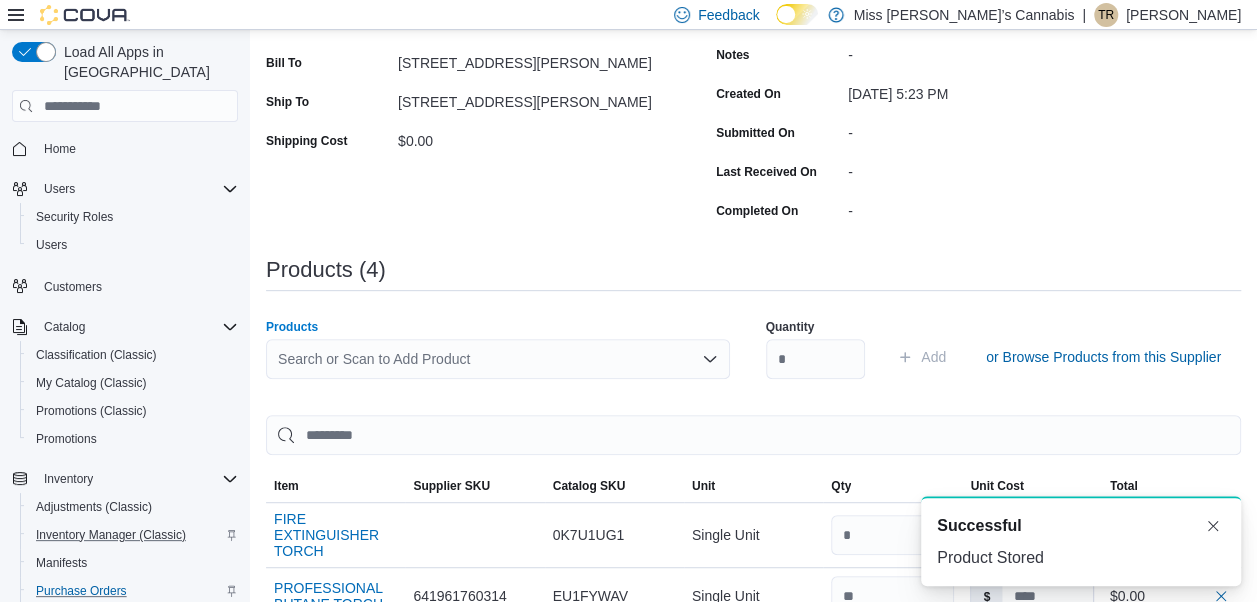 click on "Search or Scan to Add Product" at bounding box center (498, 359) 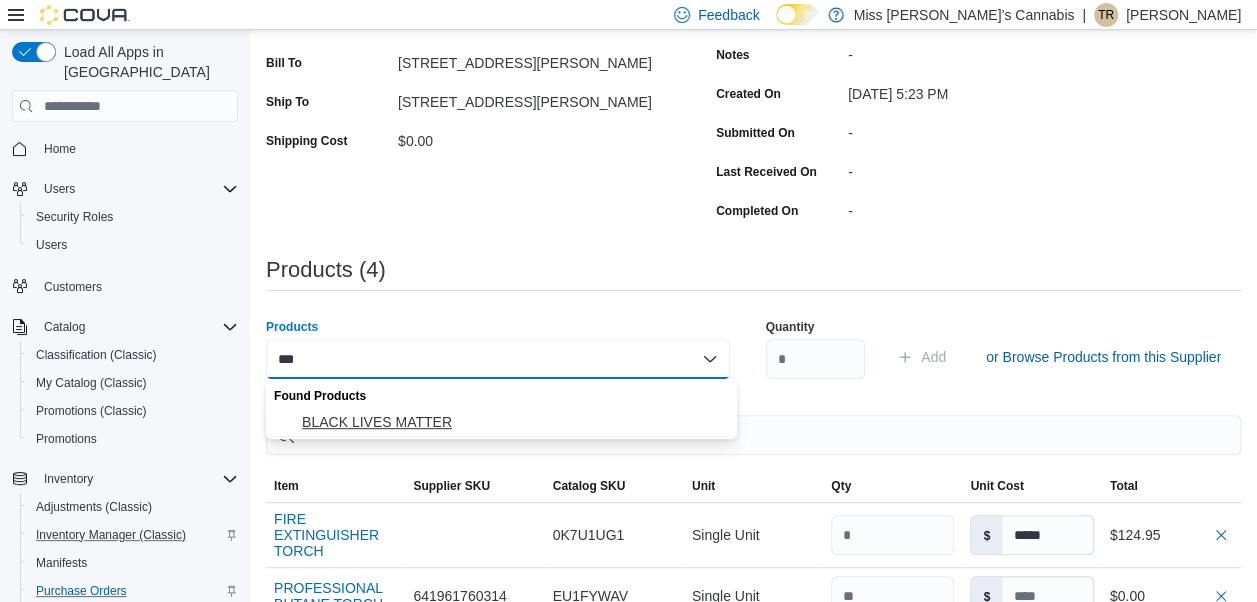 type on "***" 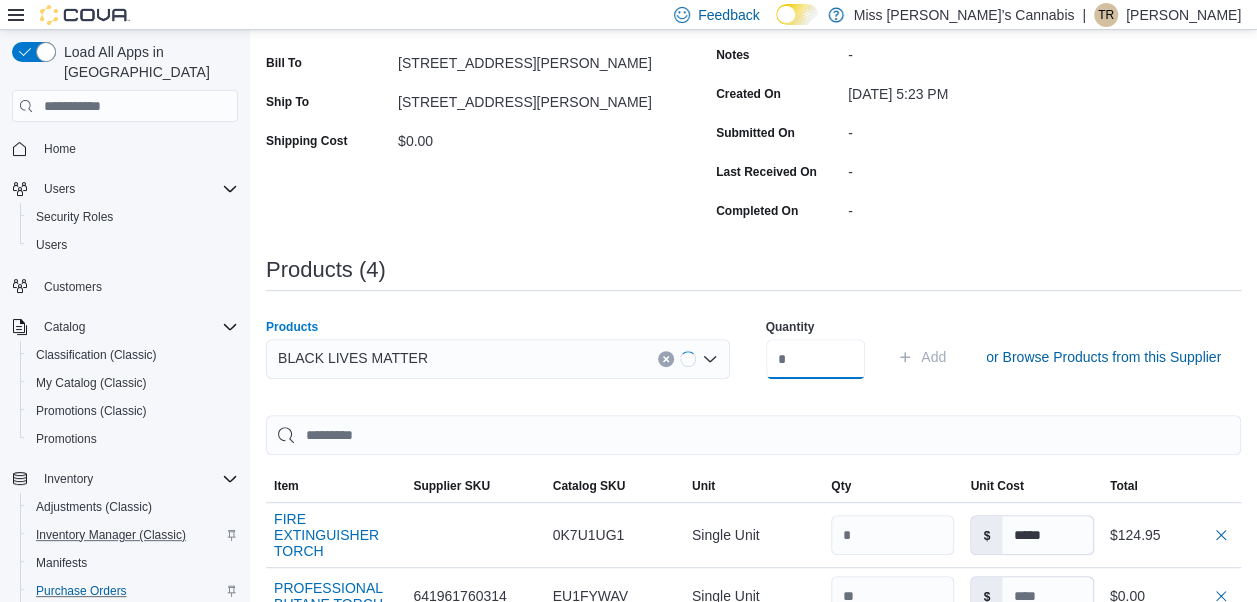 click at bounding box center [816, 359] 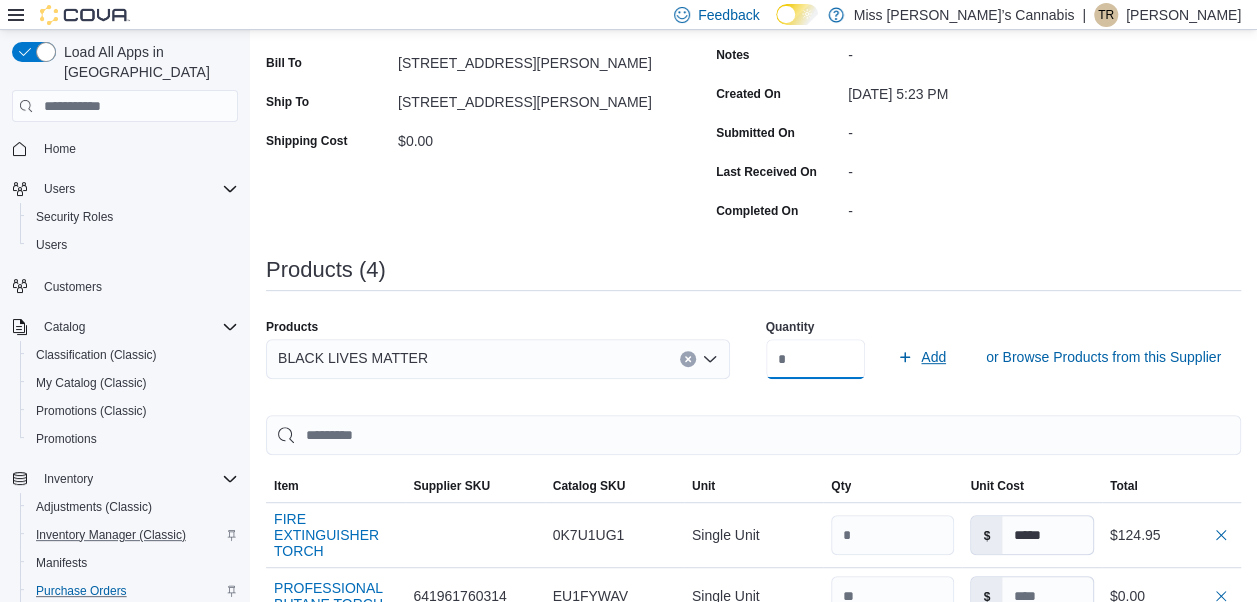 type on "*" 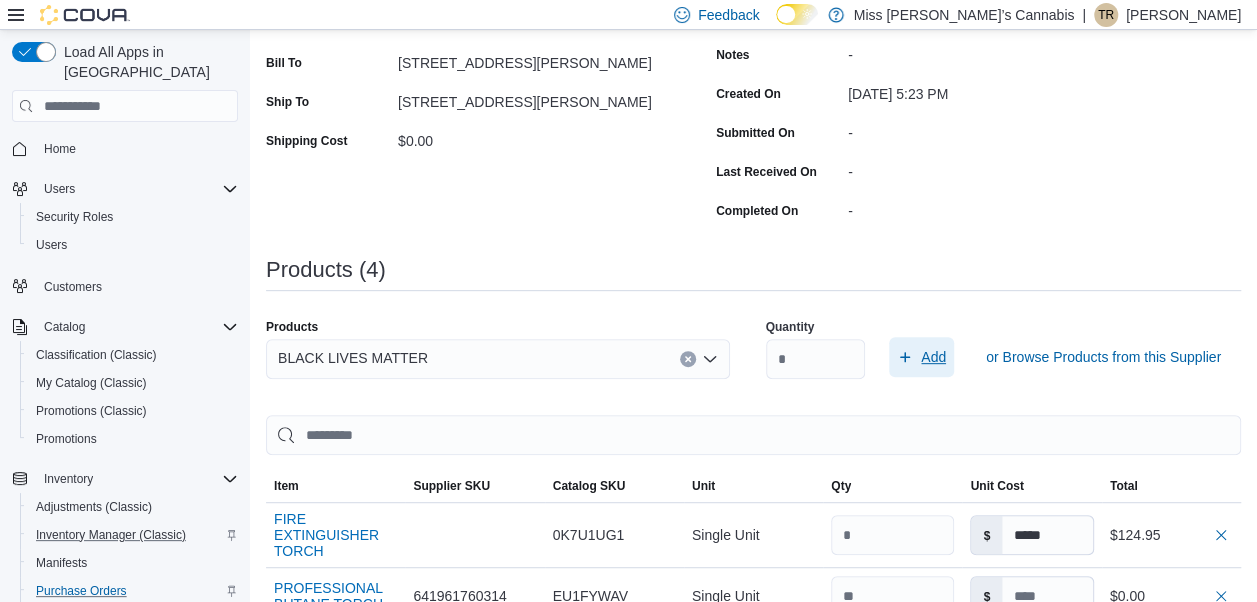 click on "Add" at bounding box center (933, 357) 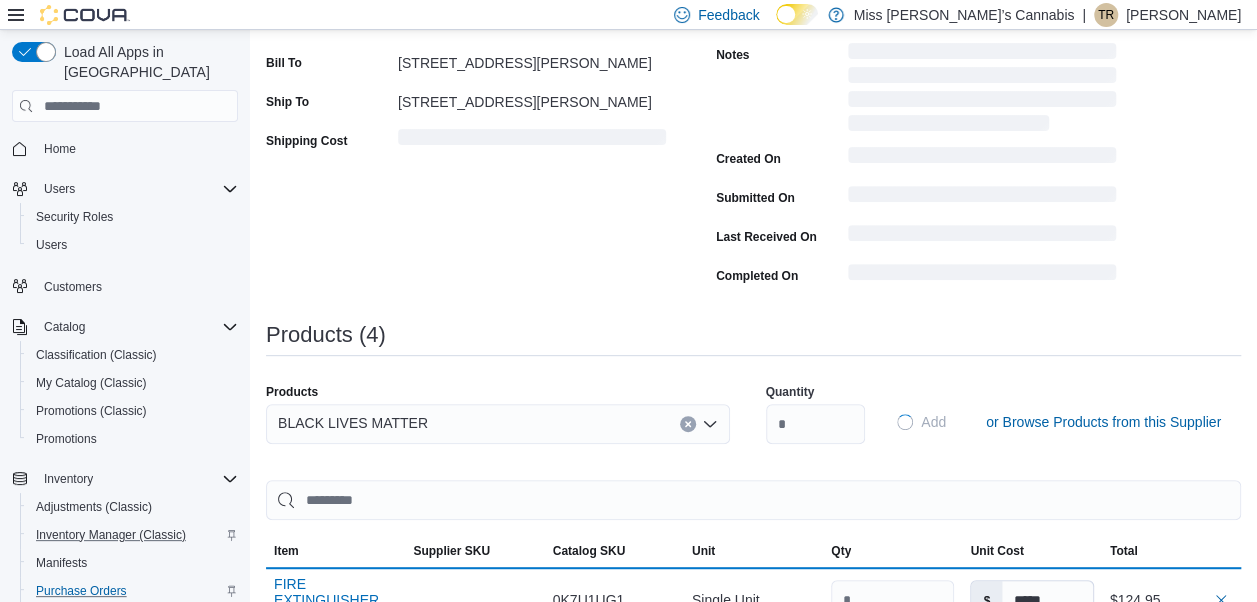 type 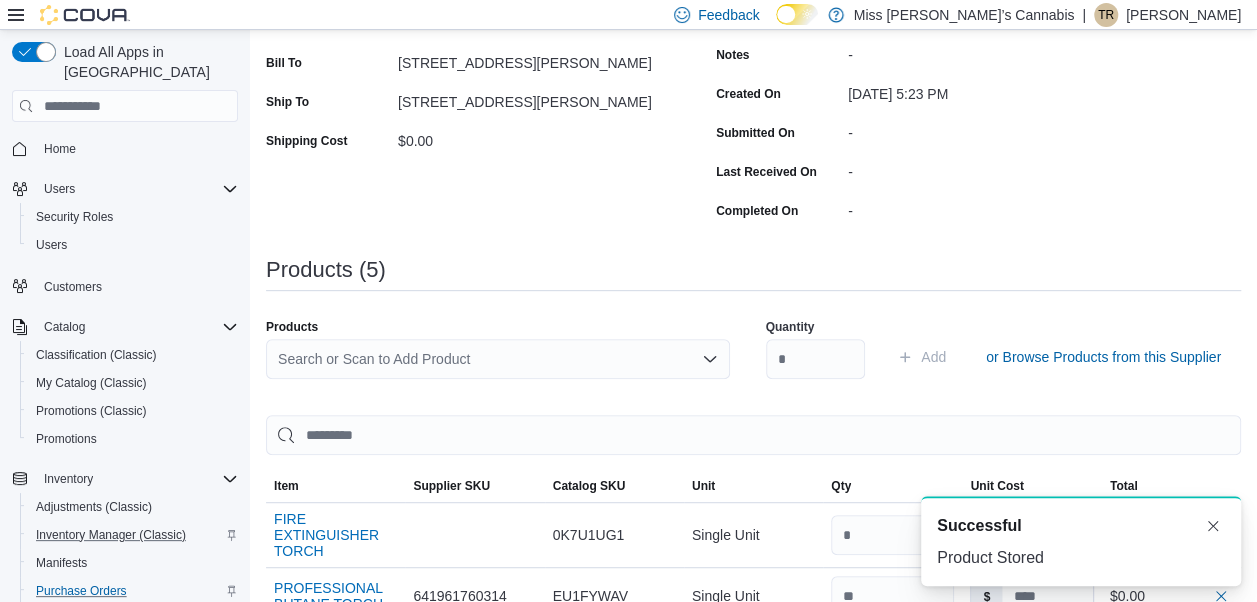 scroll, scrollTop: 0, scrollLeft: 0, axis: both 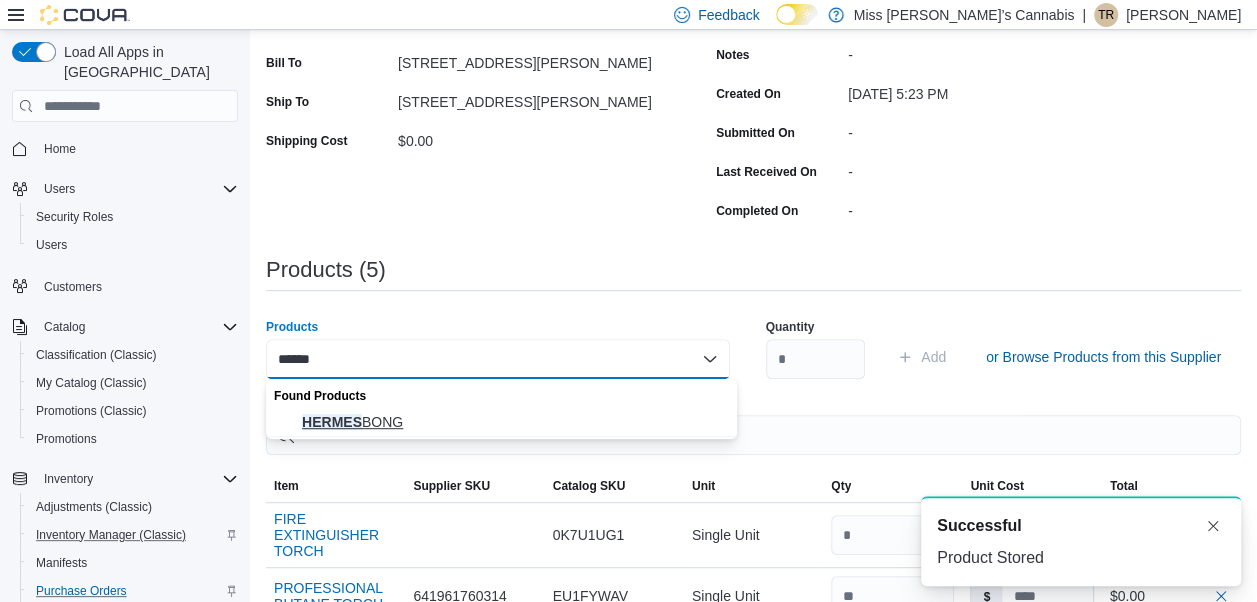 type on "******" 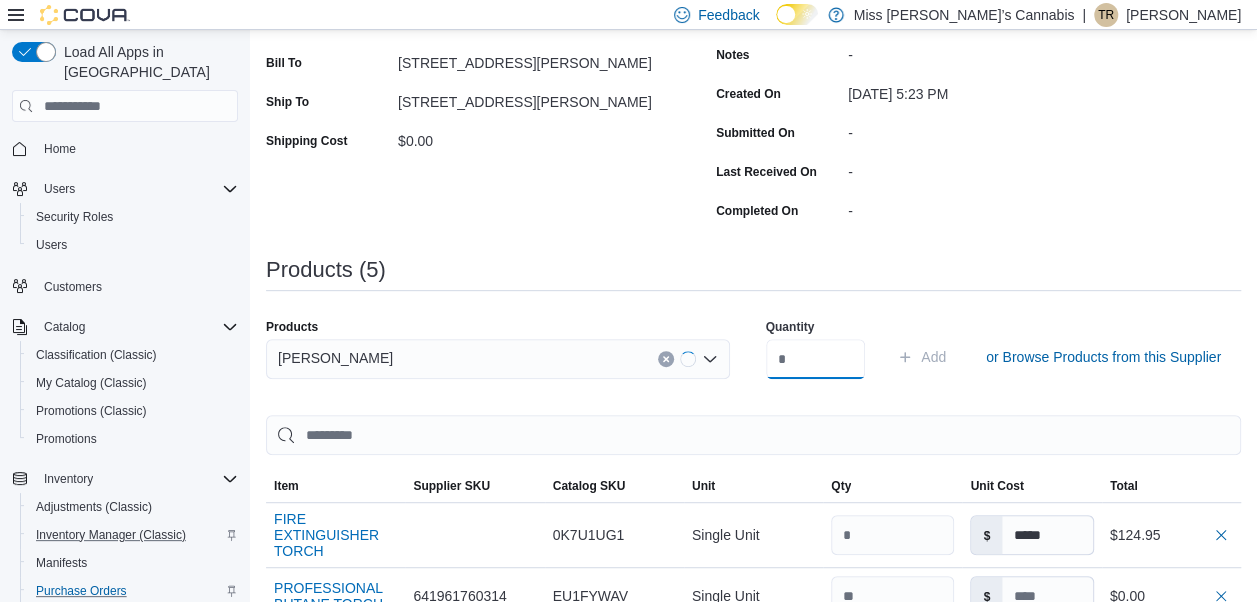 click at bounding box center [816, 359] 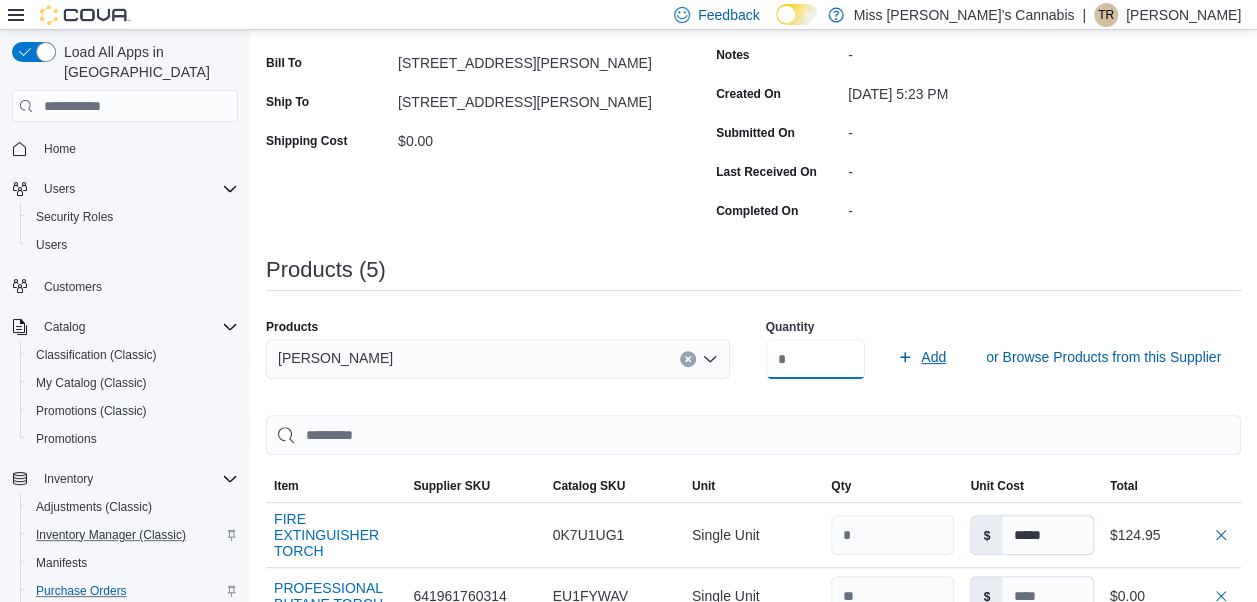 type on "*" 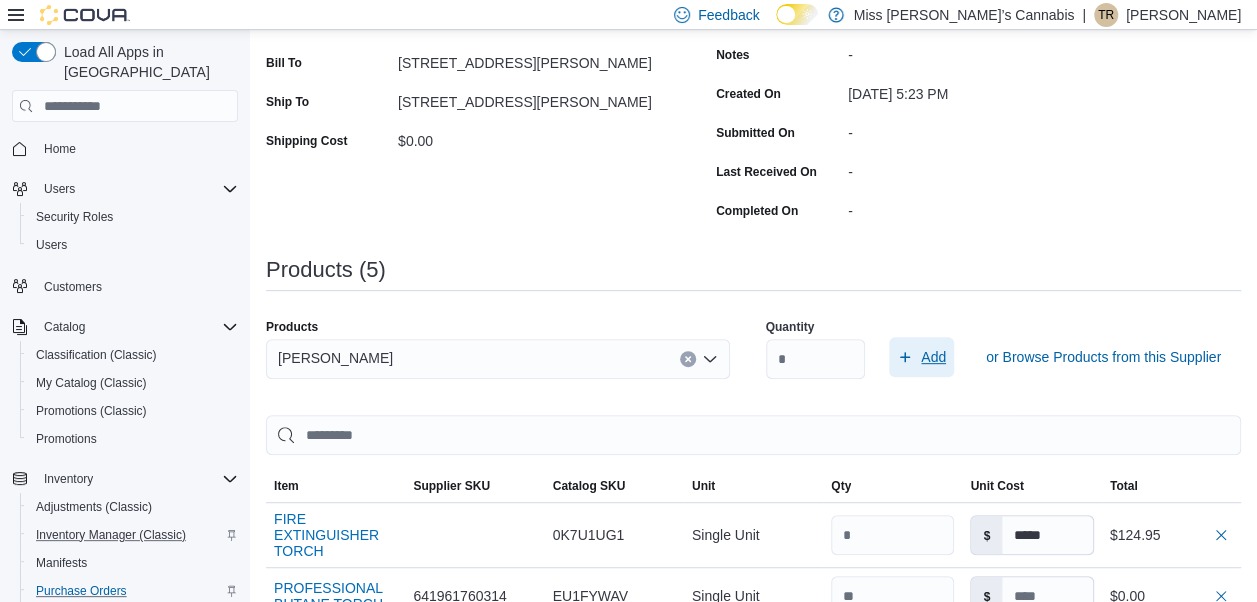 click on "Add" at bounding box center (933, 357) 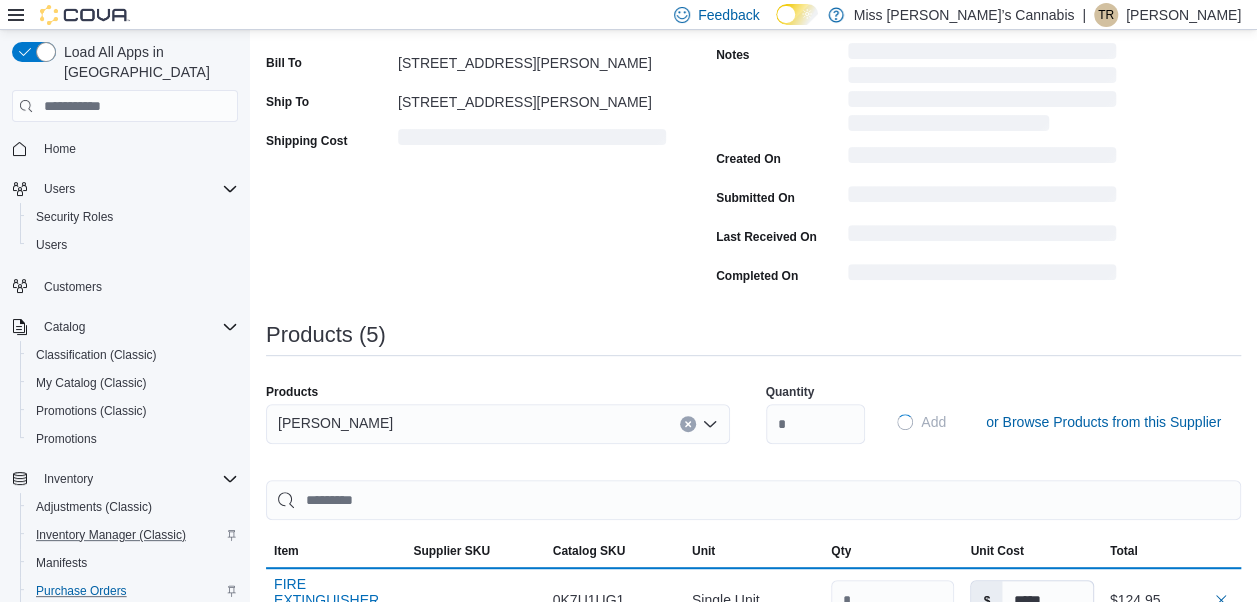 type 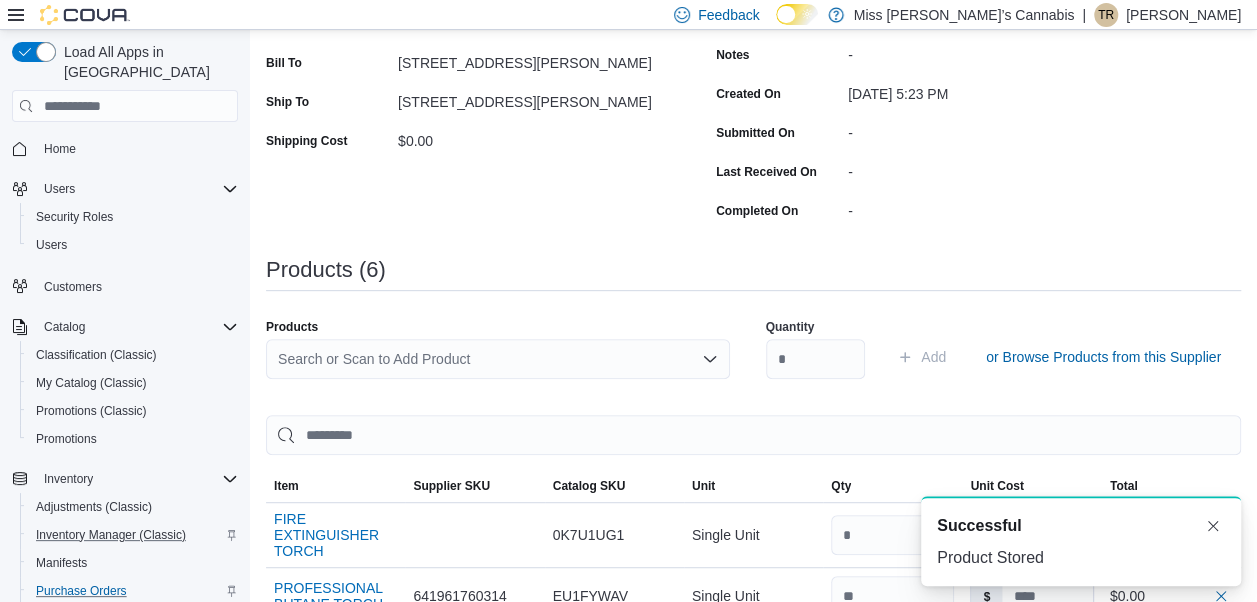 scroll, scrollTop: 0, scrollLeft: 0, axis: both 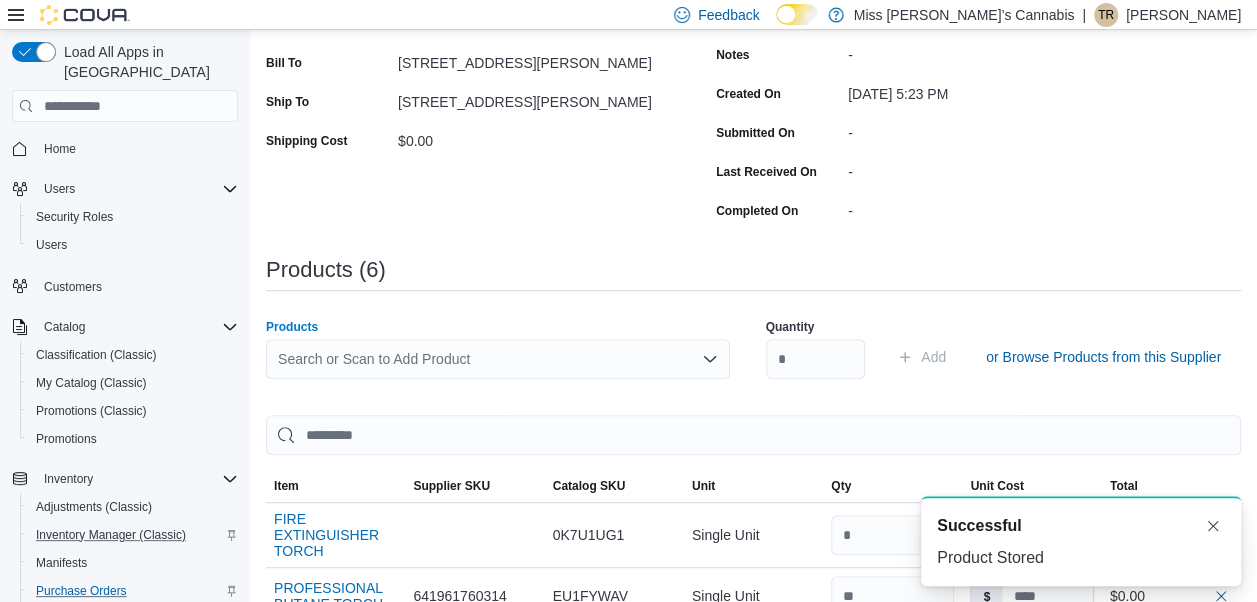 click on "Search or Scan to Add Product" at bounding box center [498, 359] 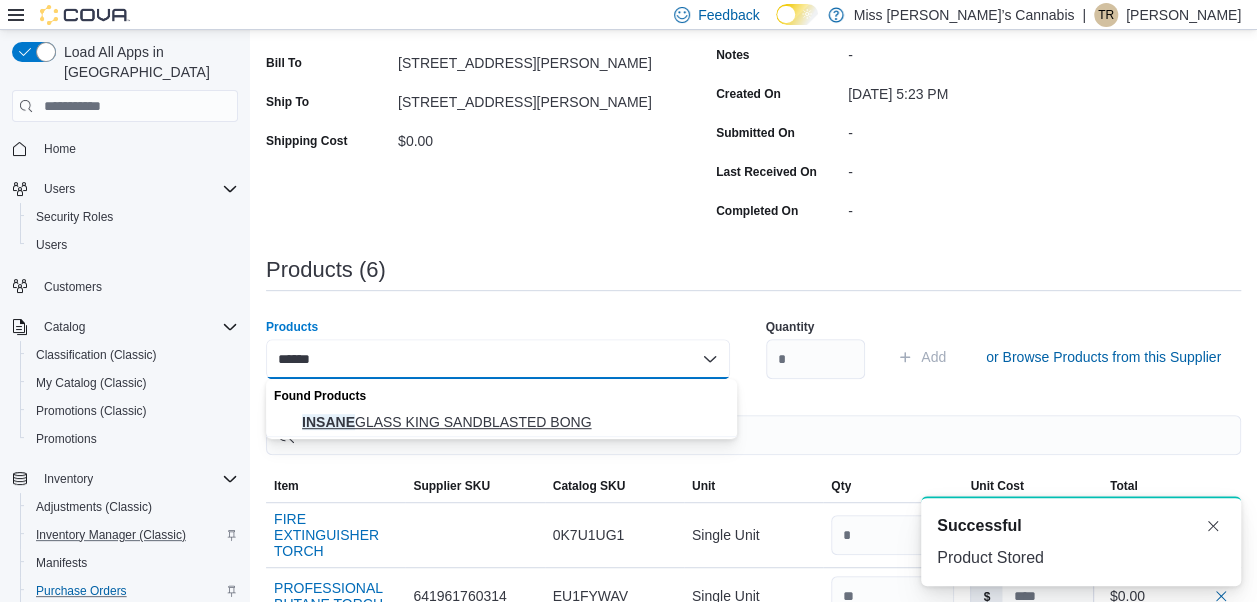 type on "******" 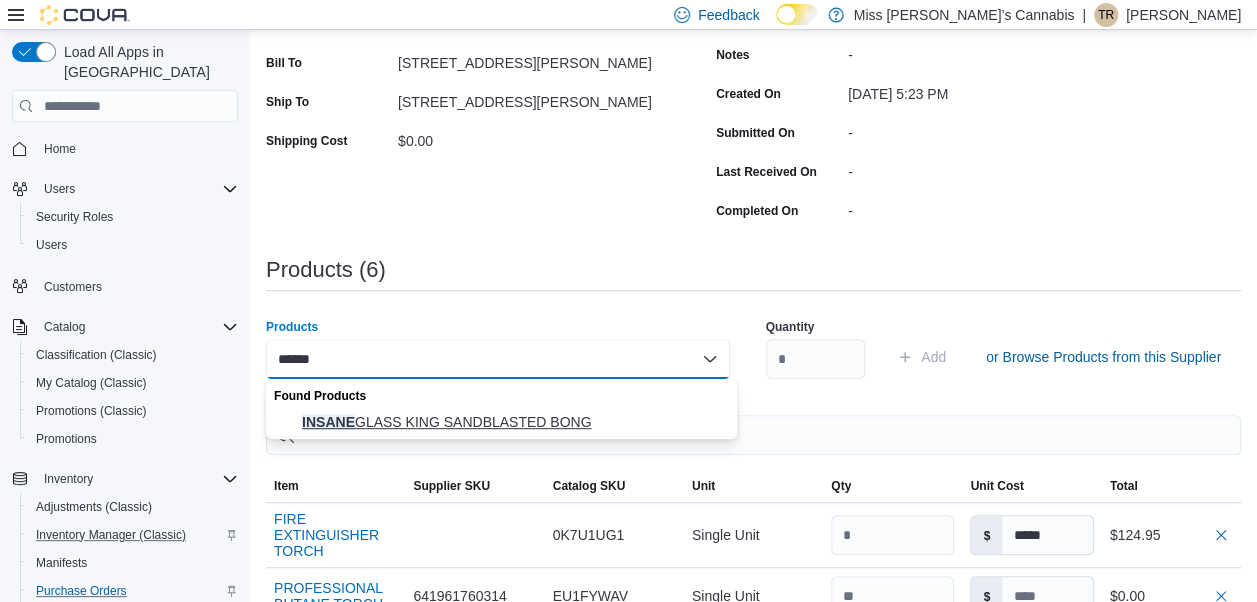 click on "INSANE  GLASS KING SANDBLASTED BONG" at bounding box center [513, 422] 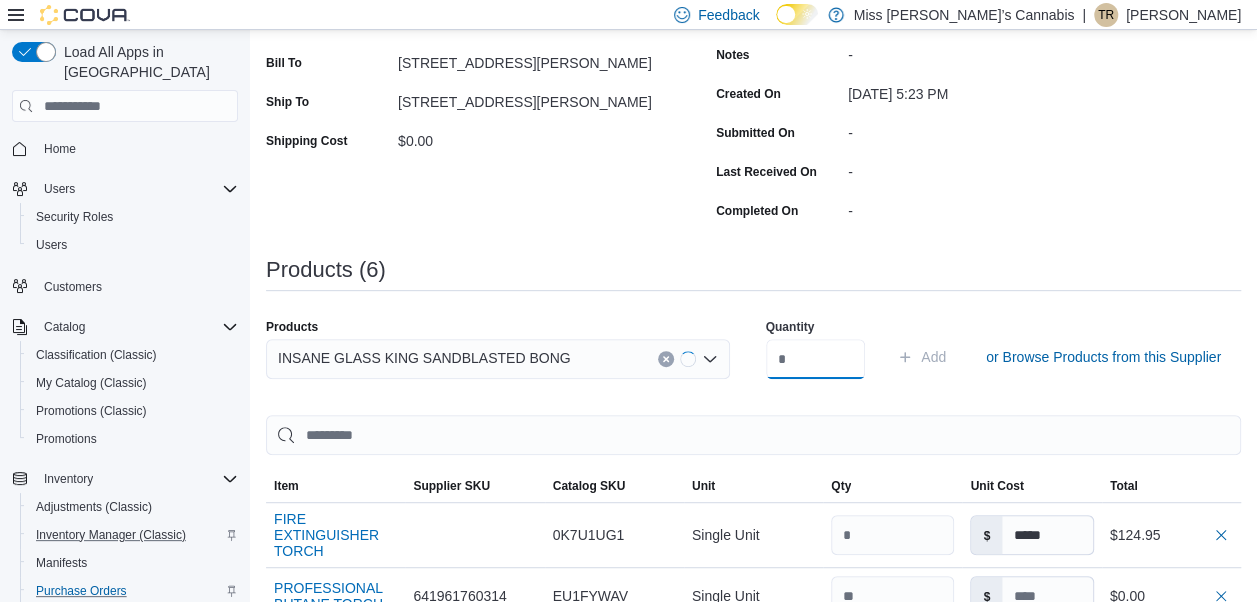 click at bounding box center (816, 359) 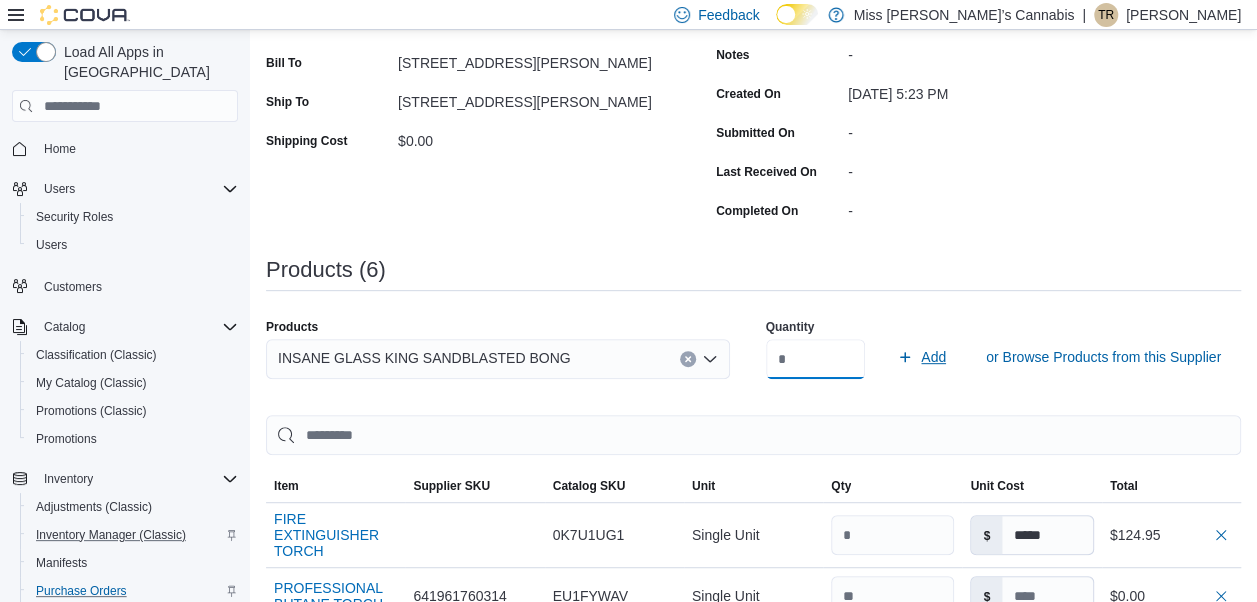 type on "*" 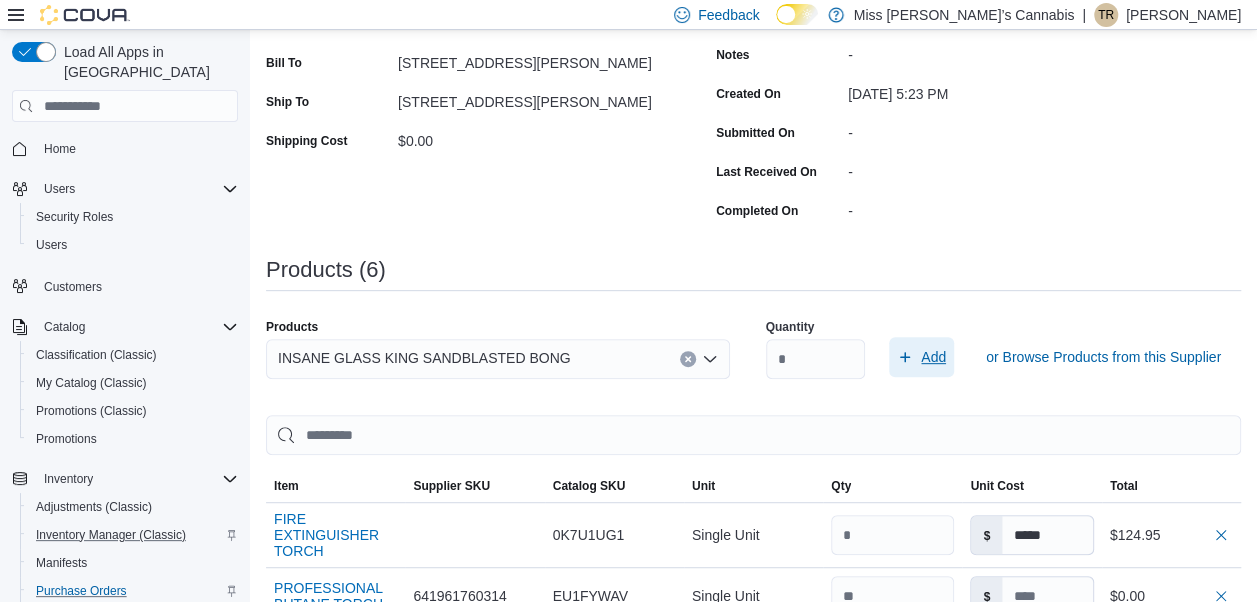 click on "Add" at bounding box center [933, 357] 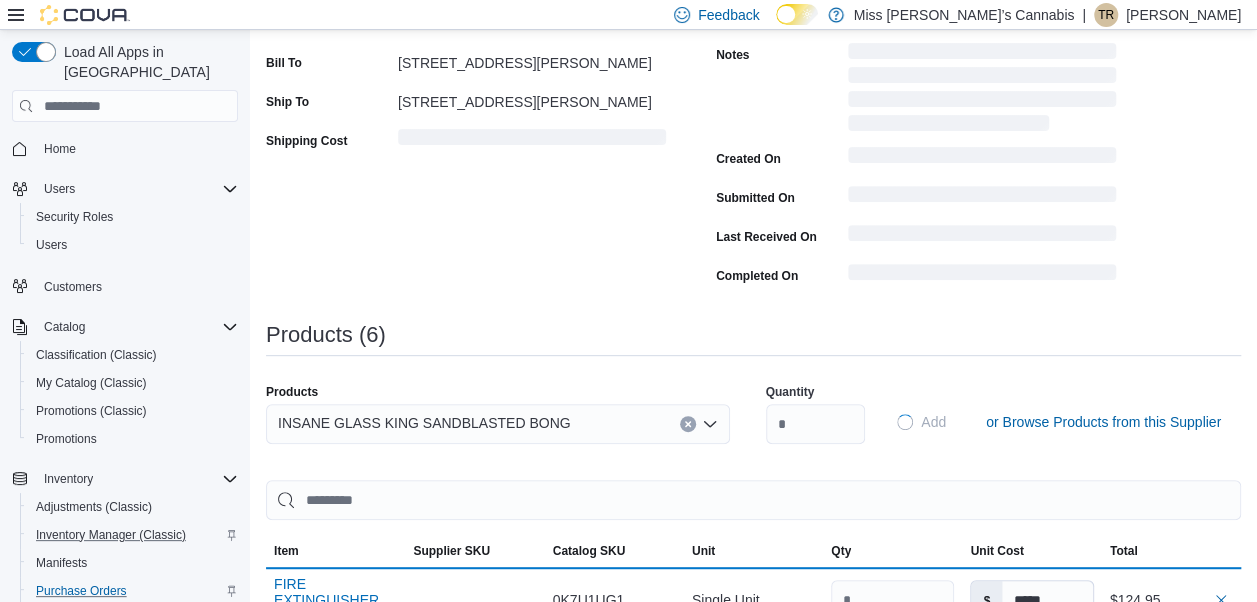 type 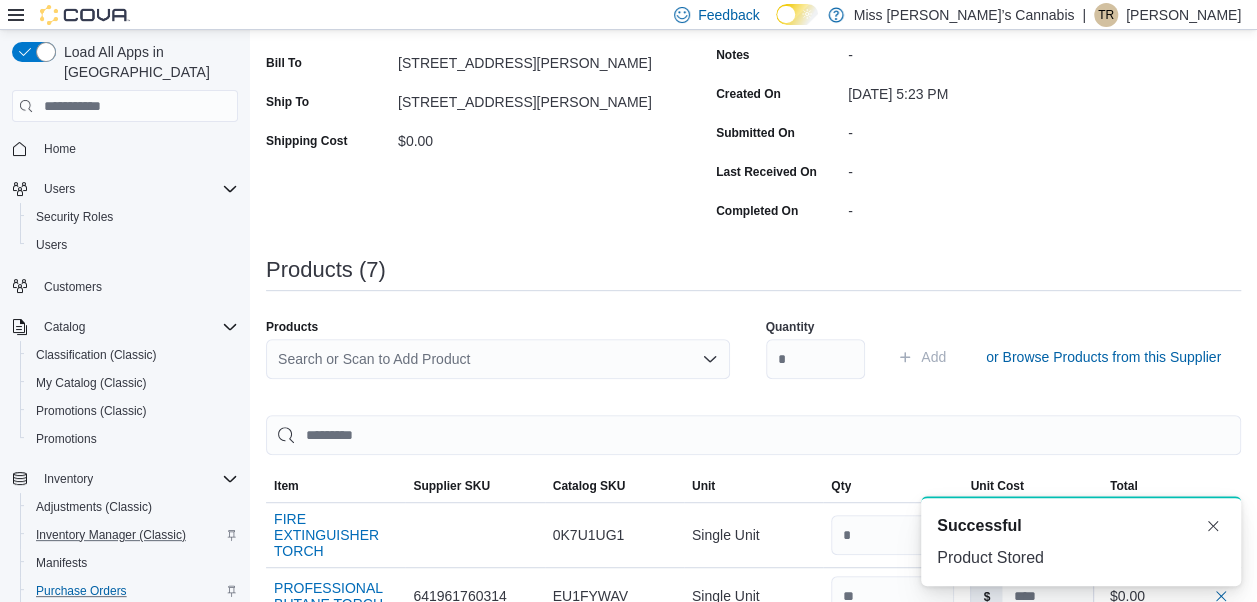 scroll, scrollTop: 0, scrollLeft: 0, axis: both 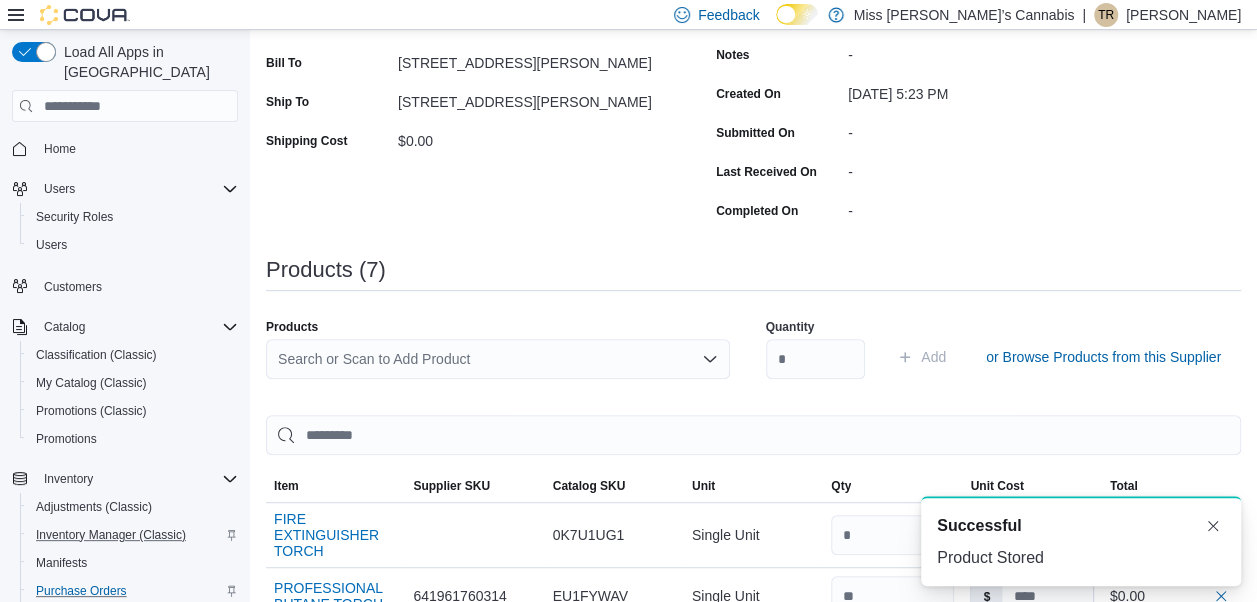 click on "Search or Scan to Add Product" at bounding box center (498, 359) 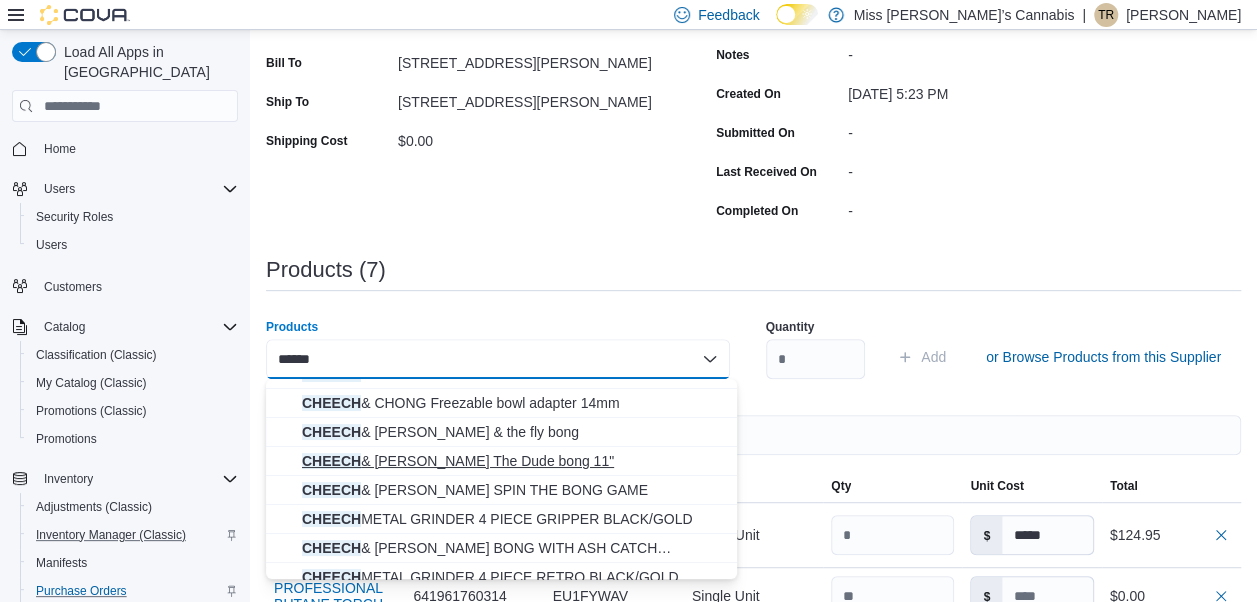 scroll, scrollTop: 119, scrollLeft: 0, axis: vertical 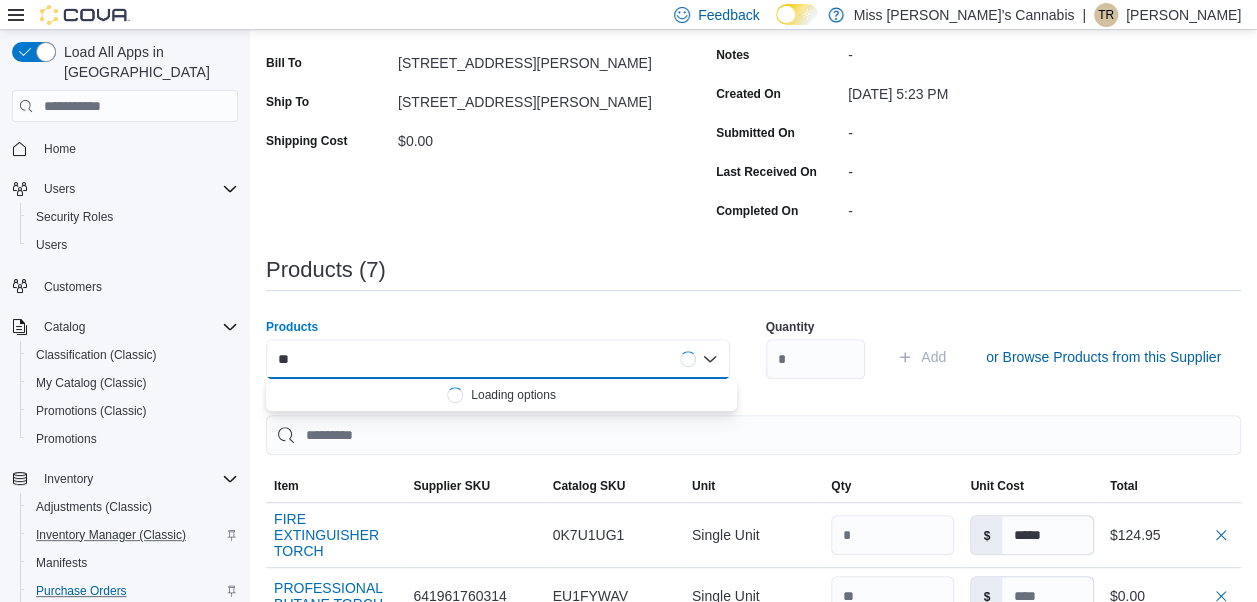 type on "*" 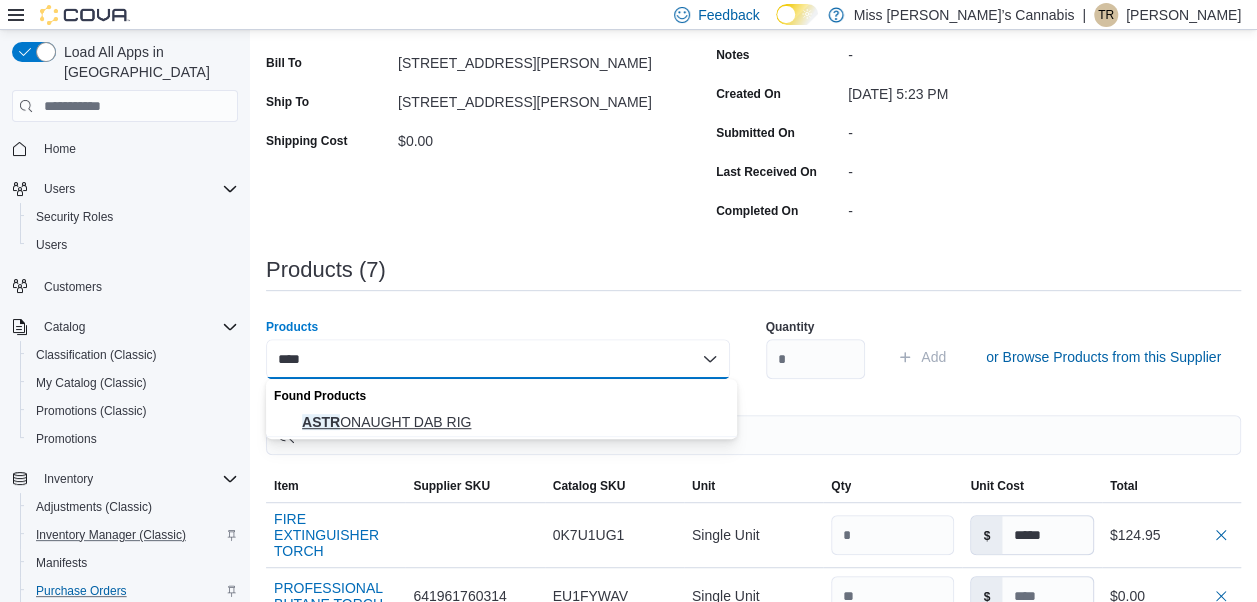 type on "****" 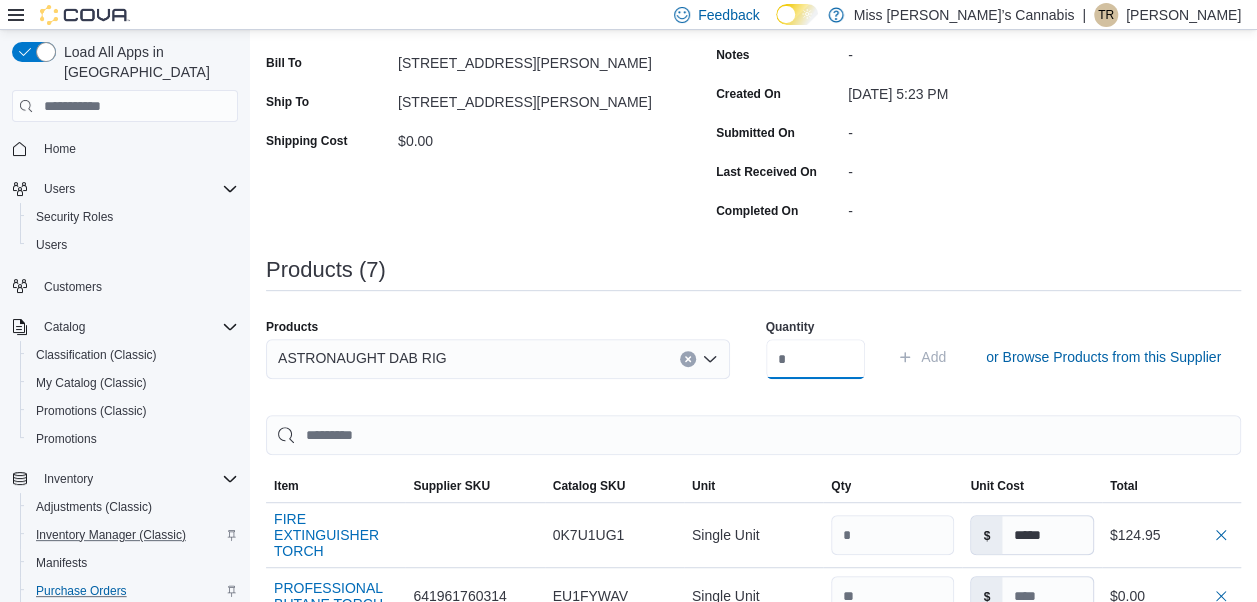 click at bounding box center (816, 359) 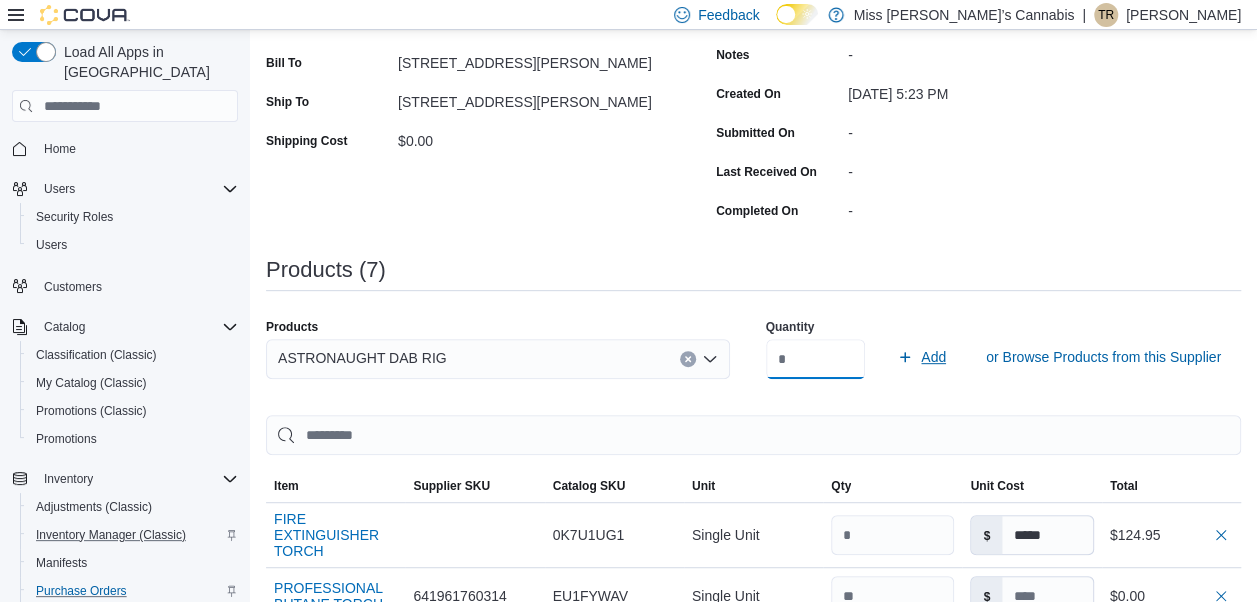 type on "*" 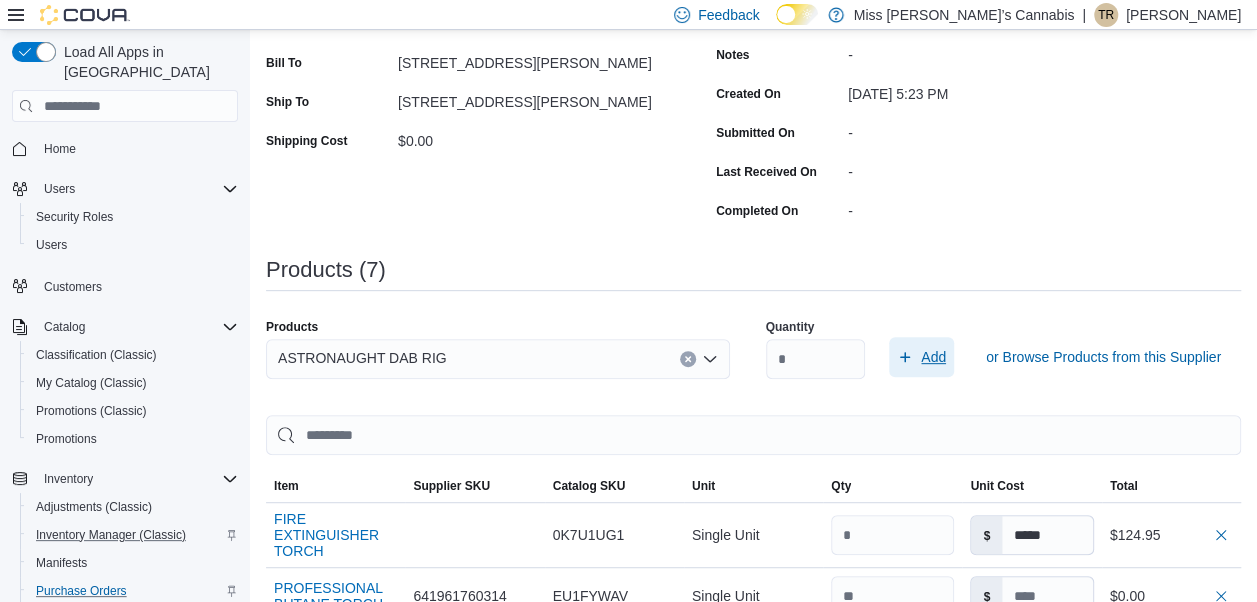 click on "Add" at bounding box center (933, 357) 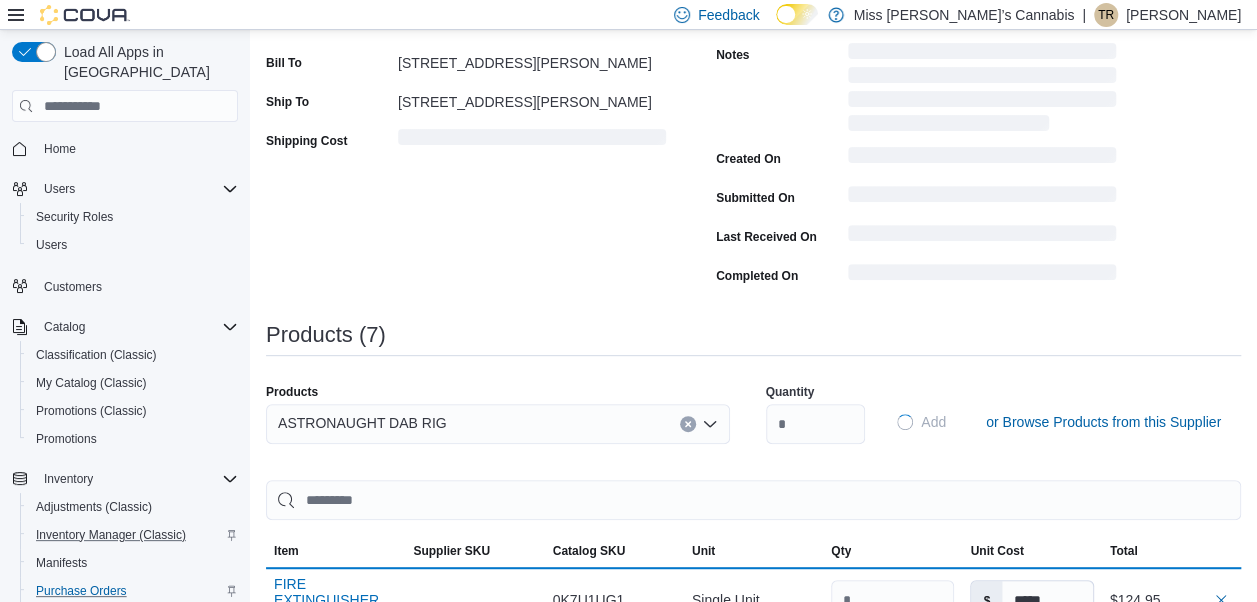 type 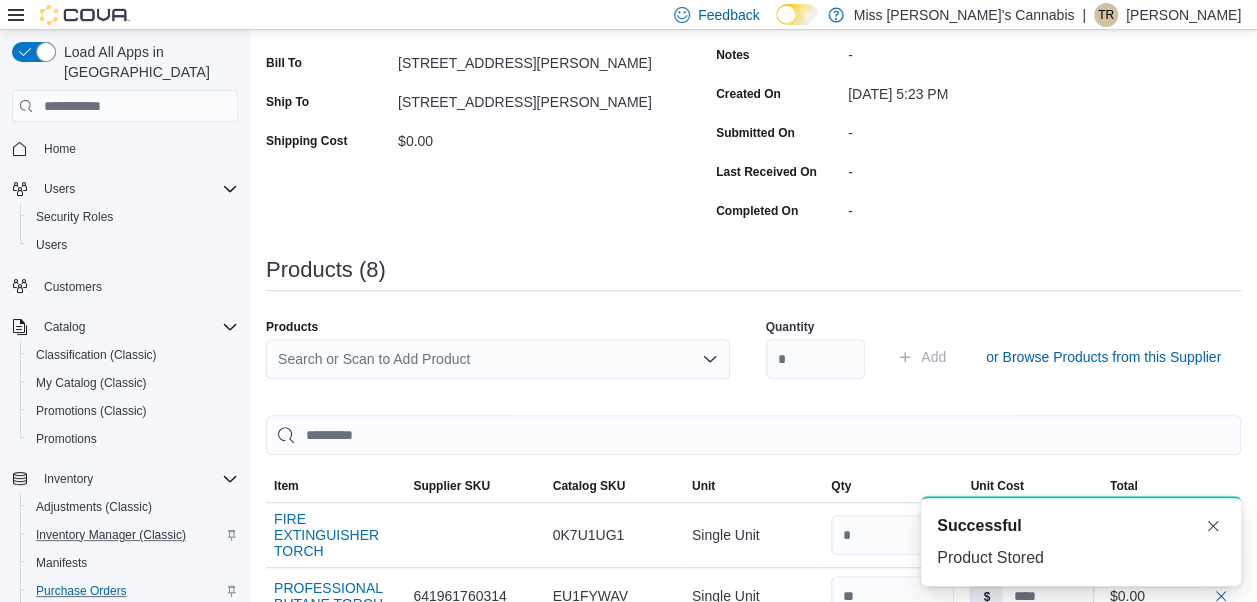 scroll, scrollTop: 0, scrollLeft: 0, axis: both 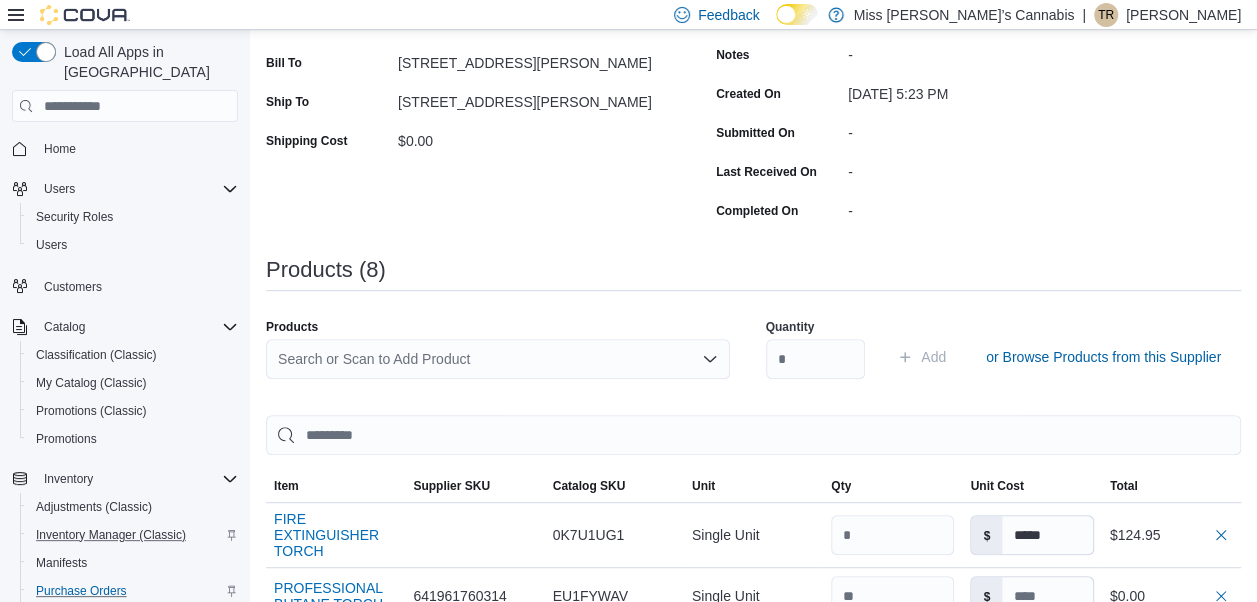 click on "Search or Scan to Add Product" at bounding box center [498, 359] 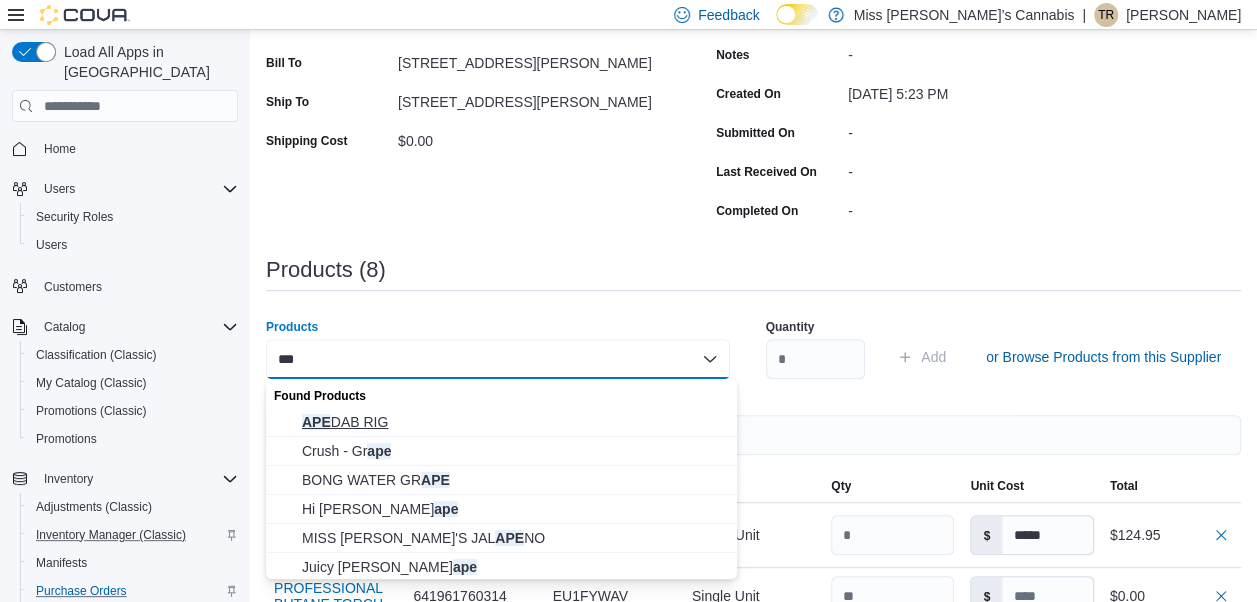 type on "***" 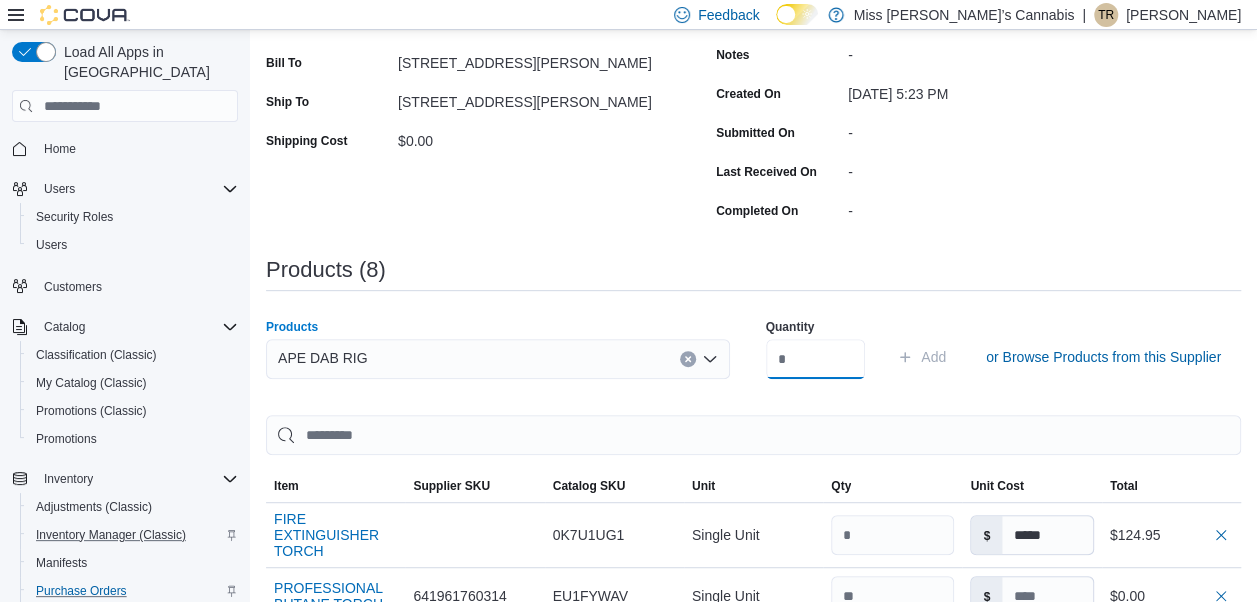 click at bounding box center (816, 359) 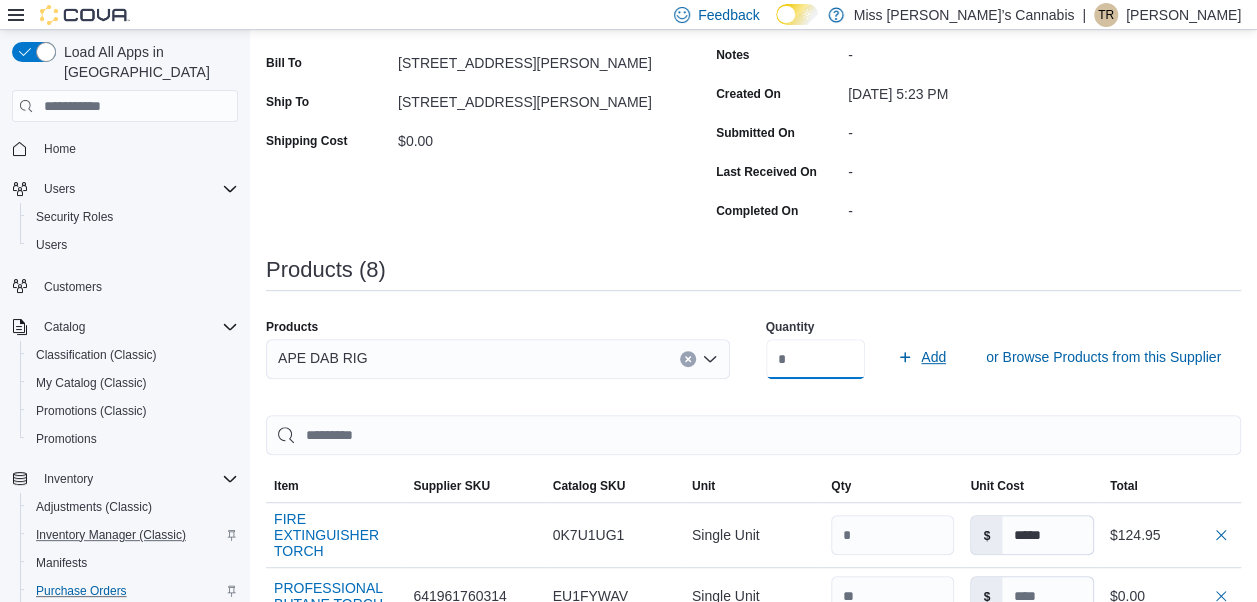 type on "*" 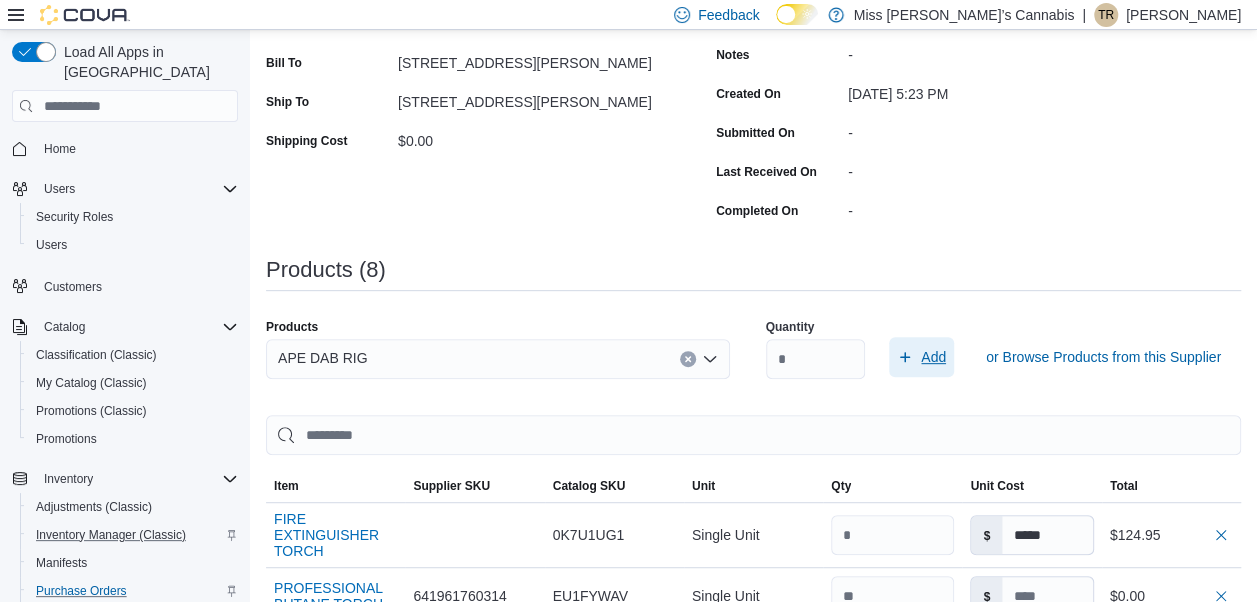 click on "Add" at bounding box center [933, 357] 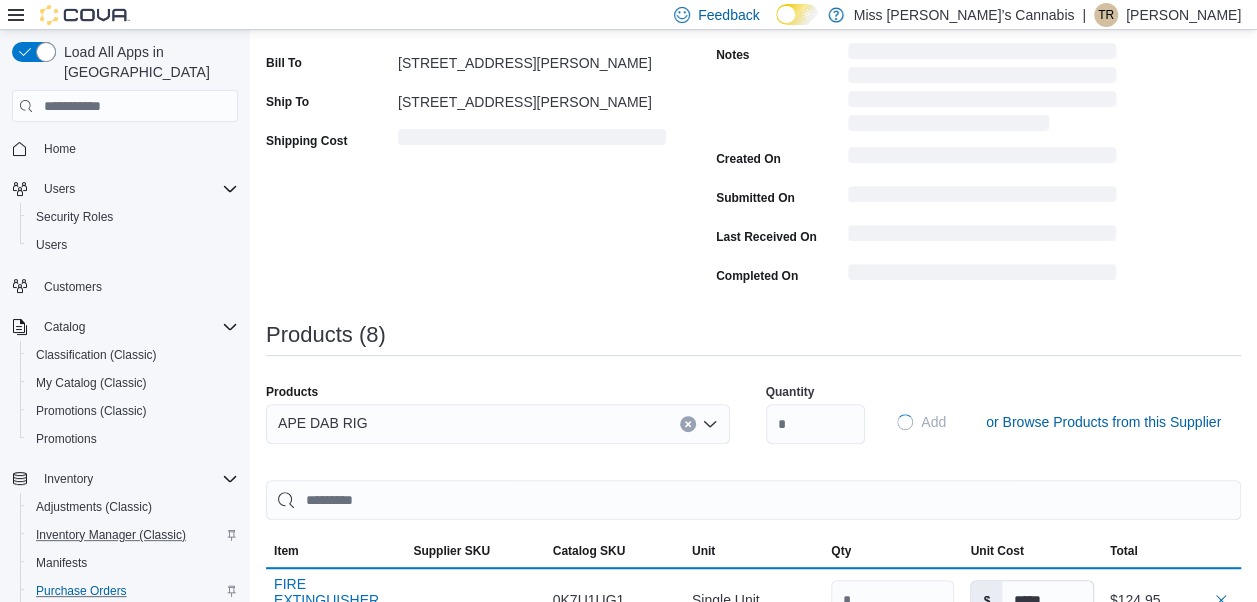 type 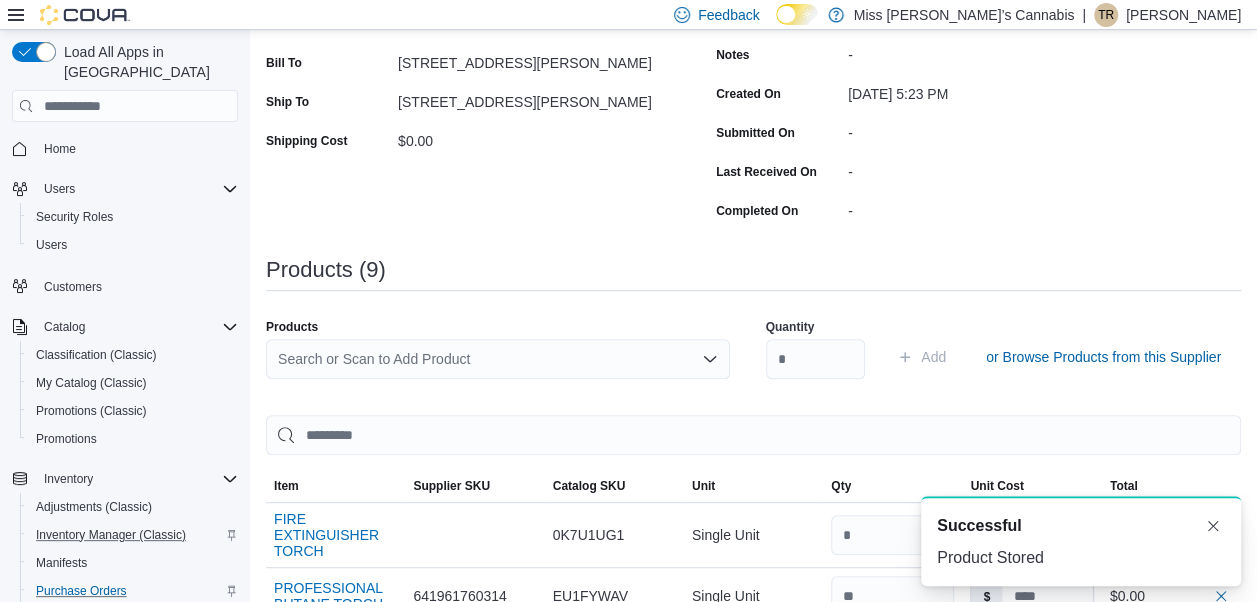 scroll, scrollTop: 0, scrollLeft: 0, axis: both 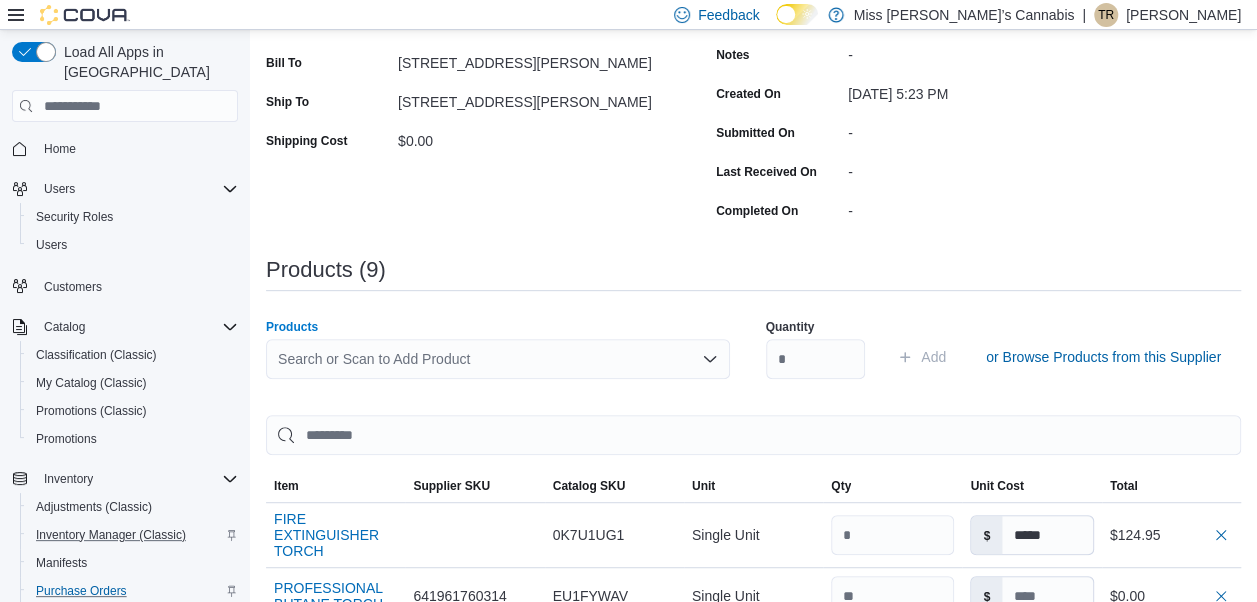 click on "Search or Scan to Add Product" at bounding box center (498, 359) 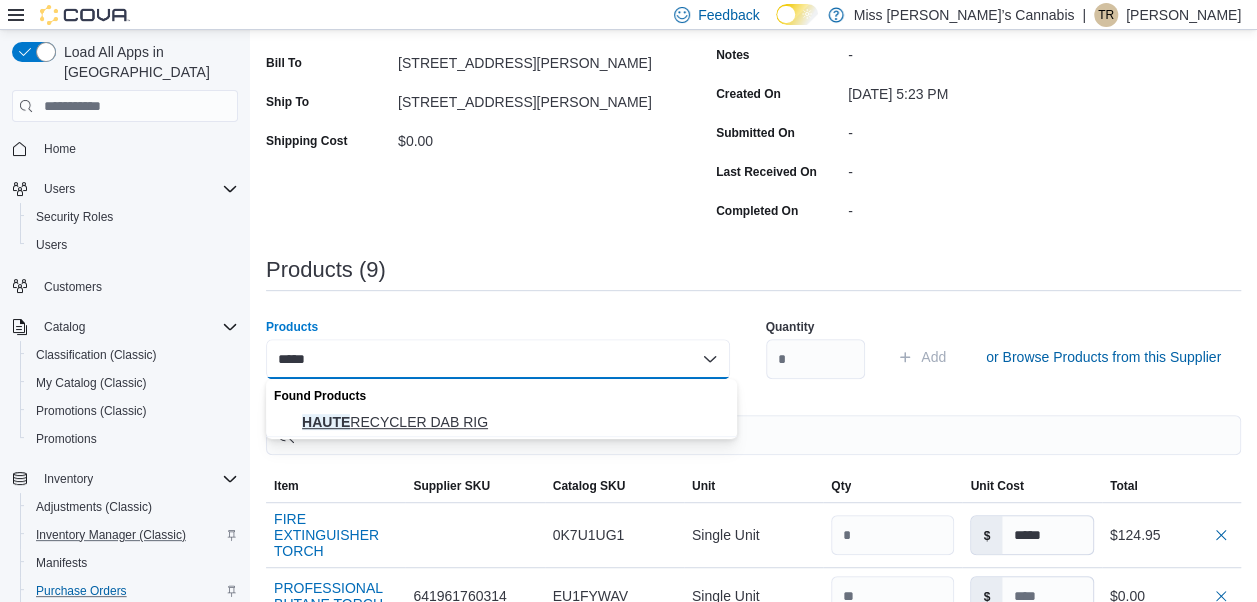 type on "*****" 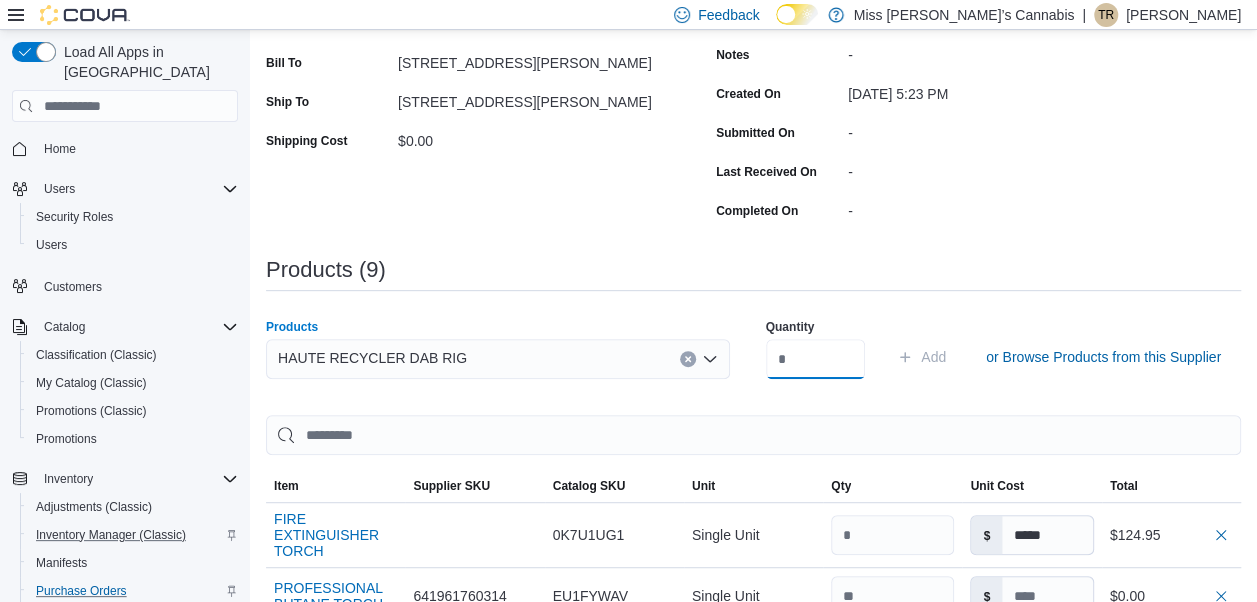 click at bounding box center [816, 359] 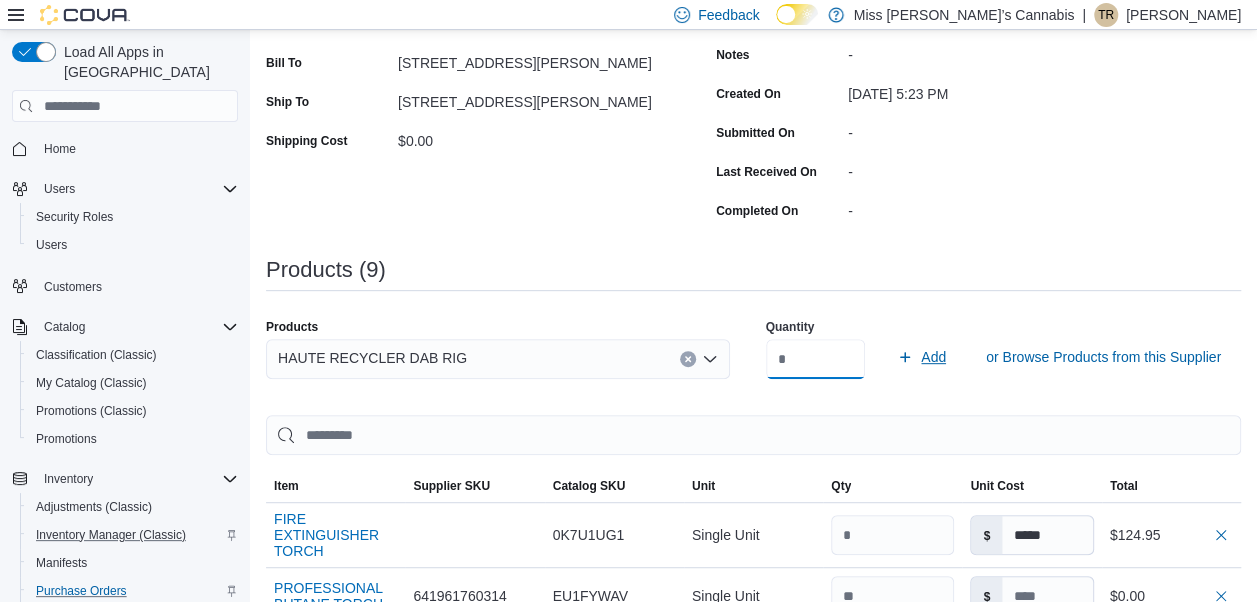 type on "*" 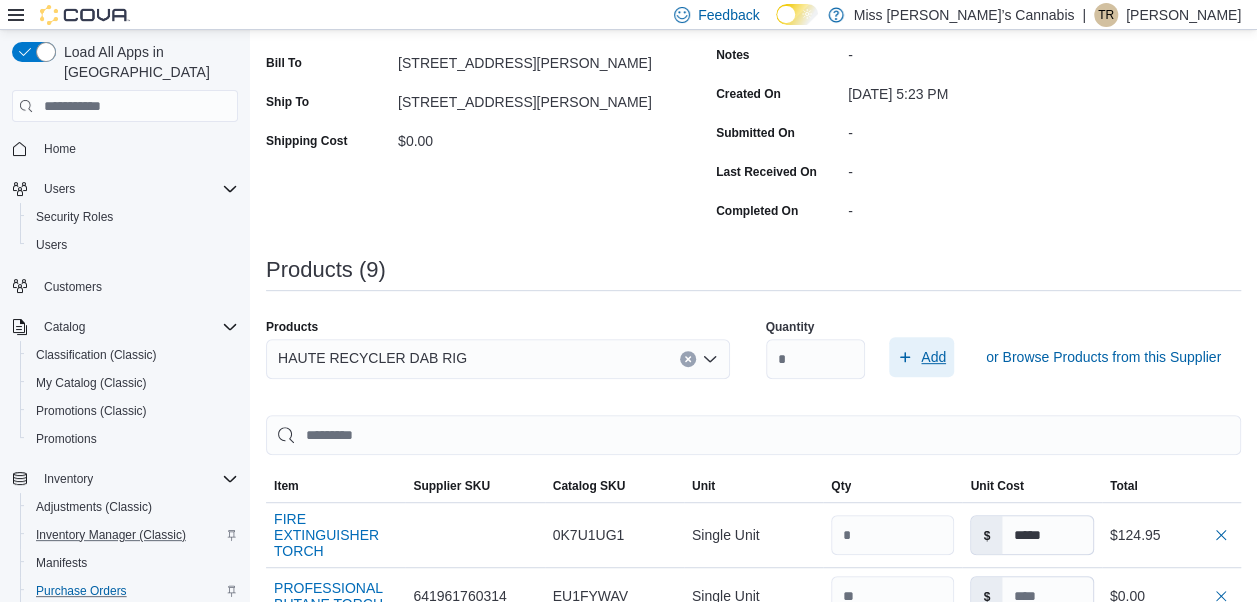 click on "Add" at bounding box center [933, 357] 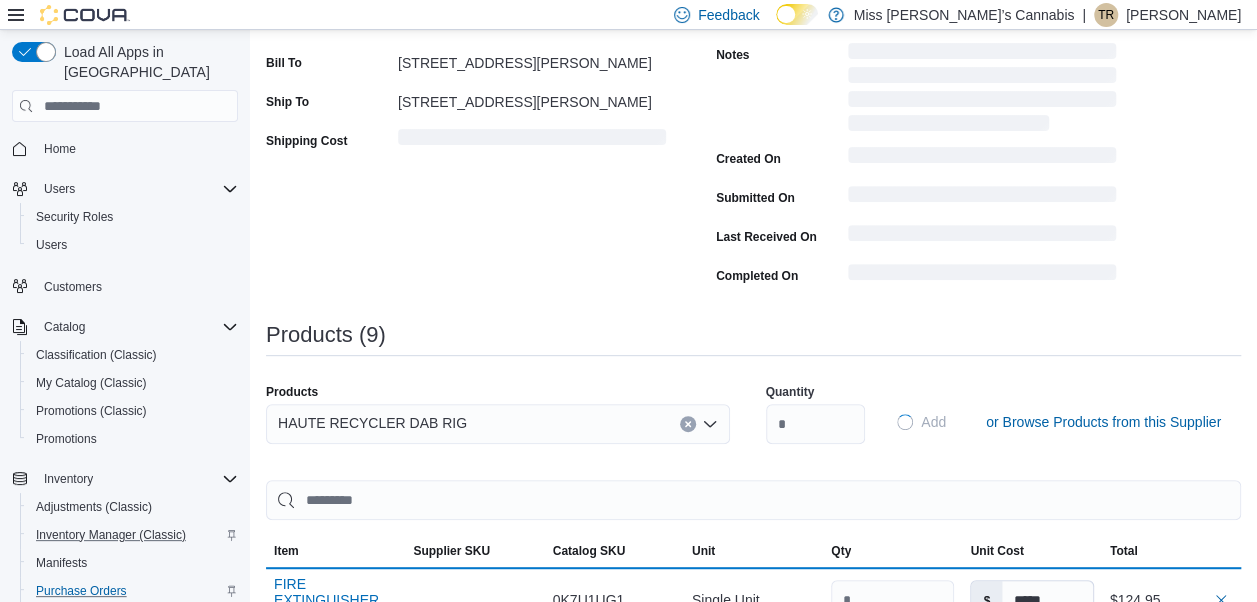 type 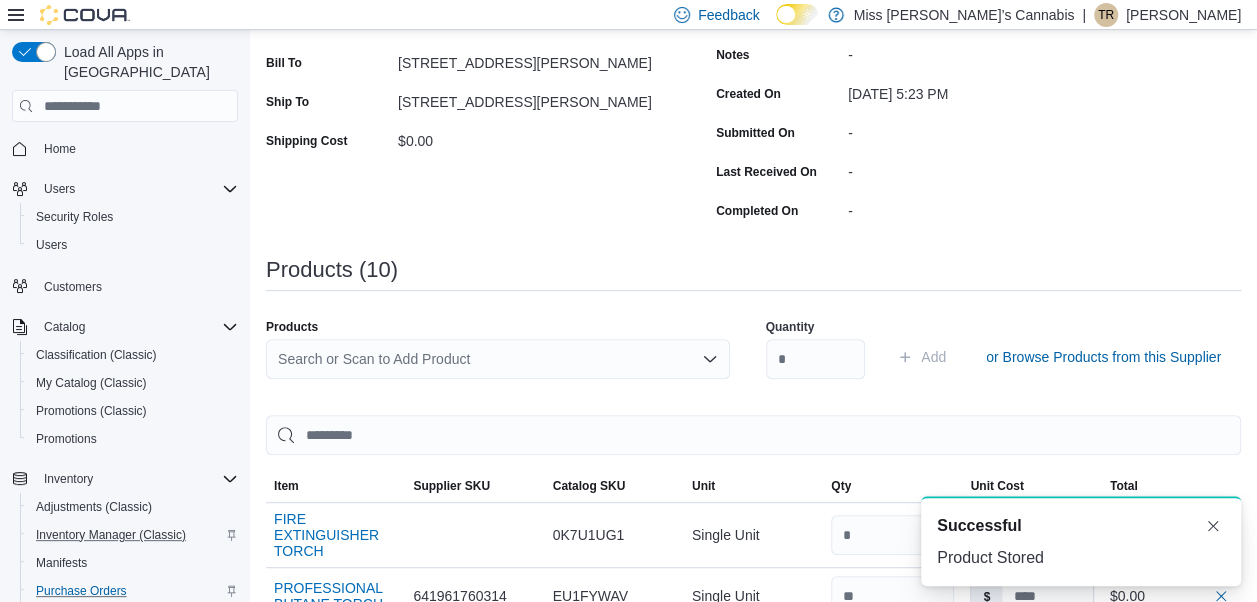 scroll, scrollTop: 0, scrollLeft: 0, axis: both 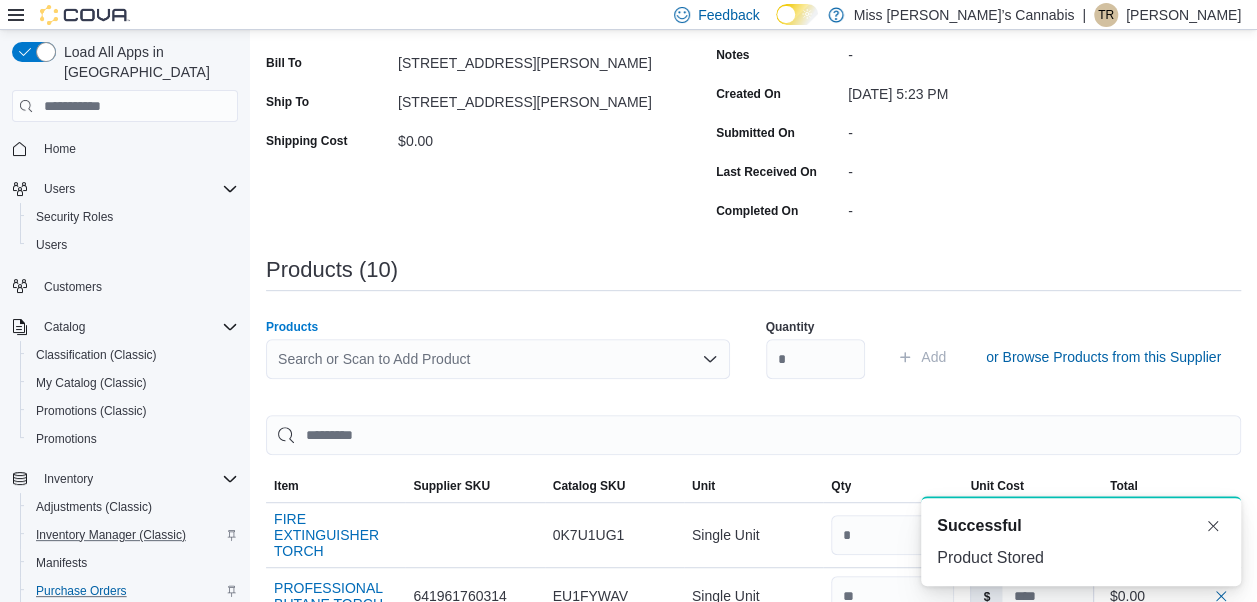click on "Search or Scan to Add Product" at bounding box center (498, 359) 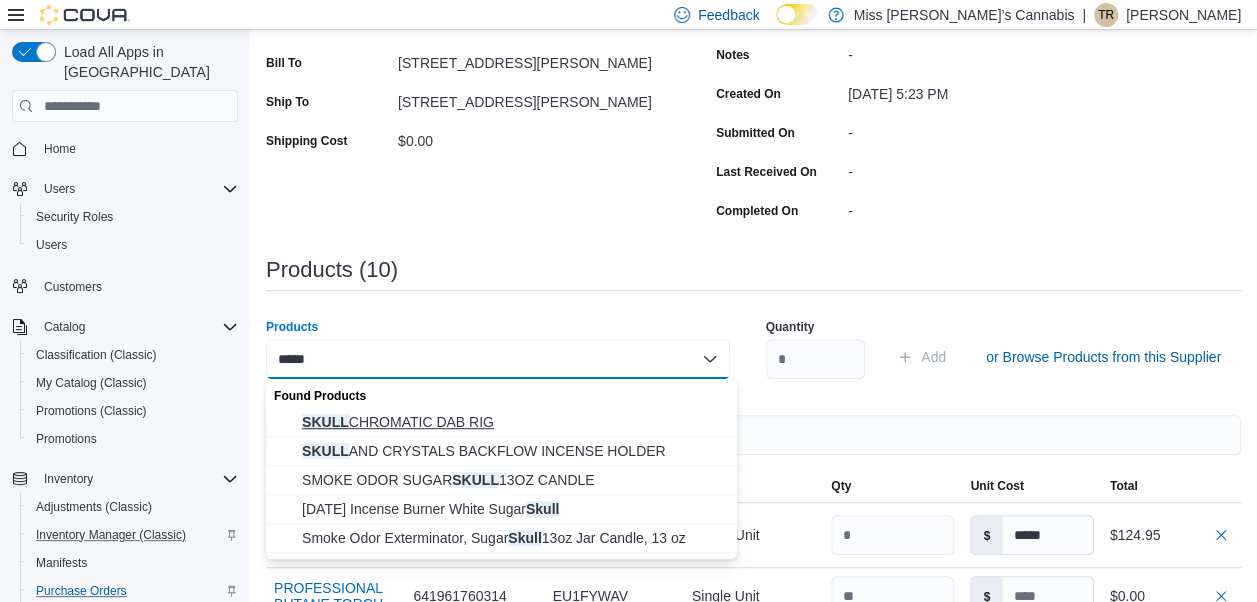 type on "*****" 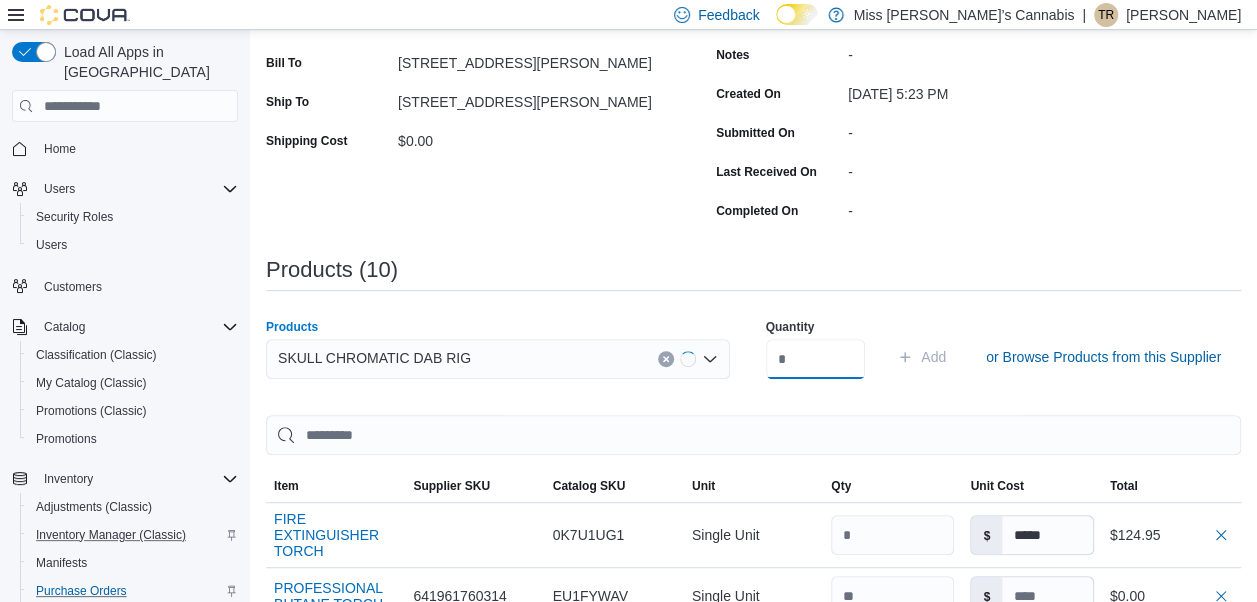 click at bounding box center [816, 359] 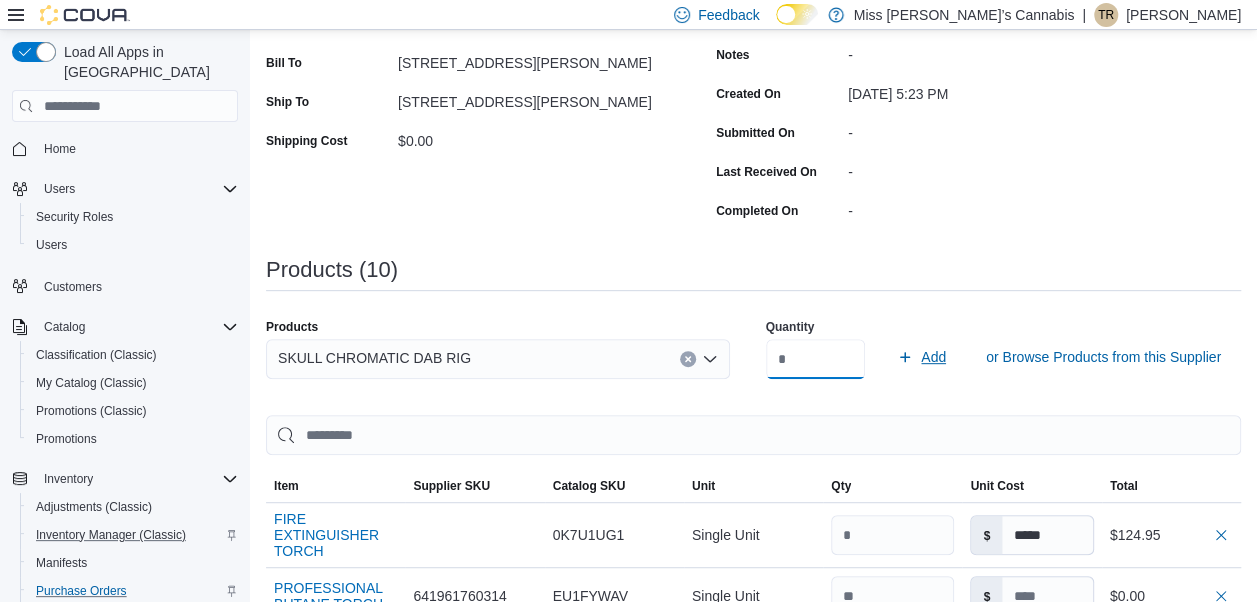 type on "*" 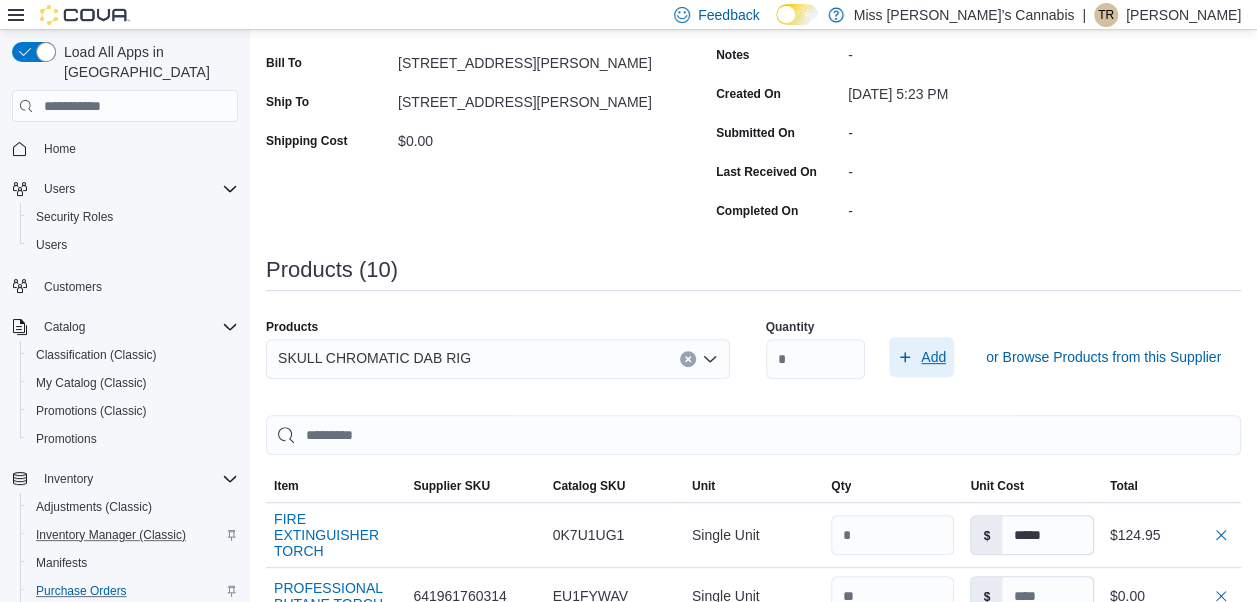 click on "Add" at bounding box center (933, 357) 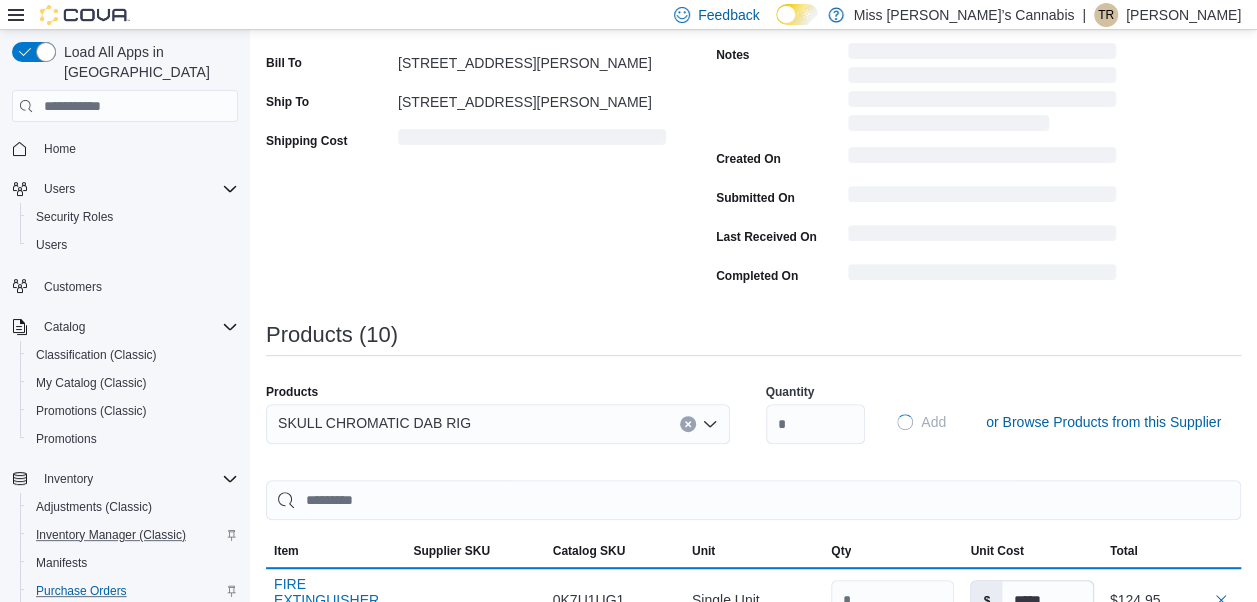 type 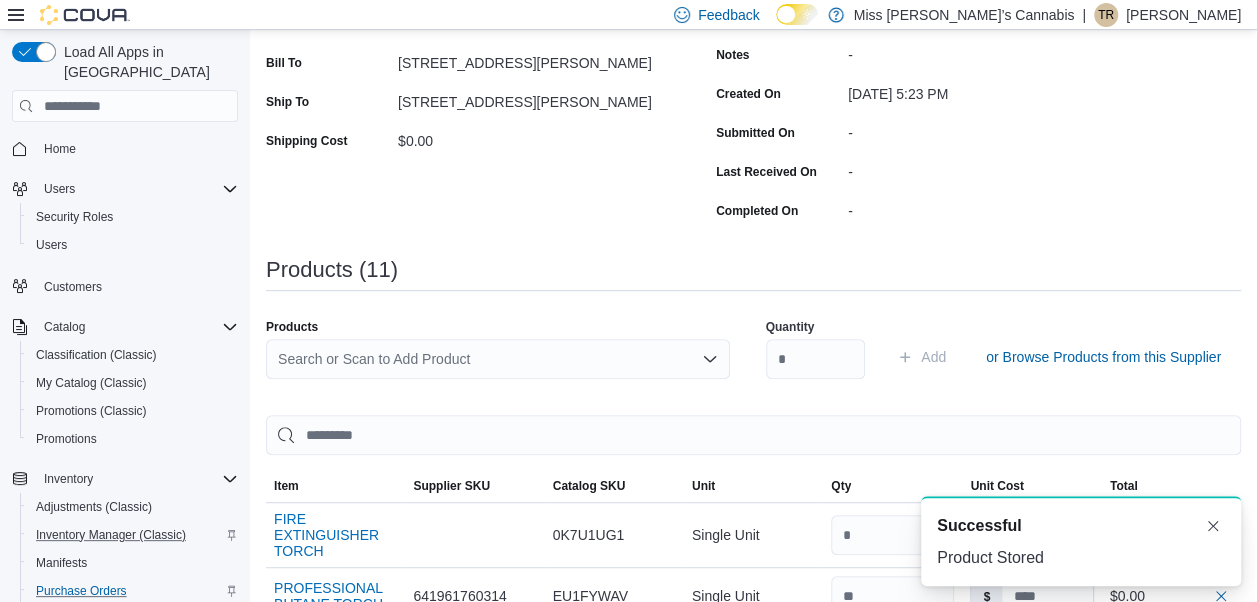scroll, scrollTop: 0, scrollLeft: 0, axis: both 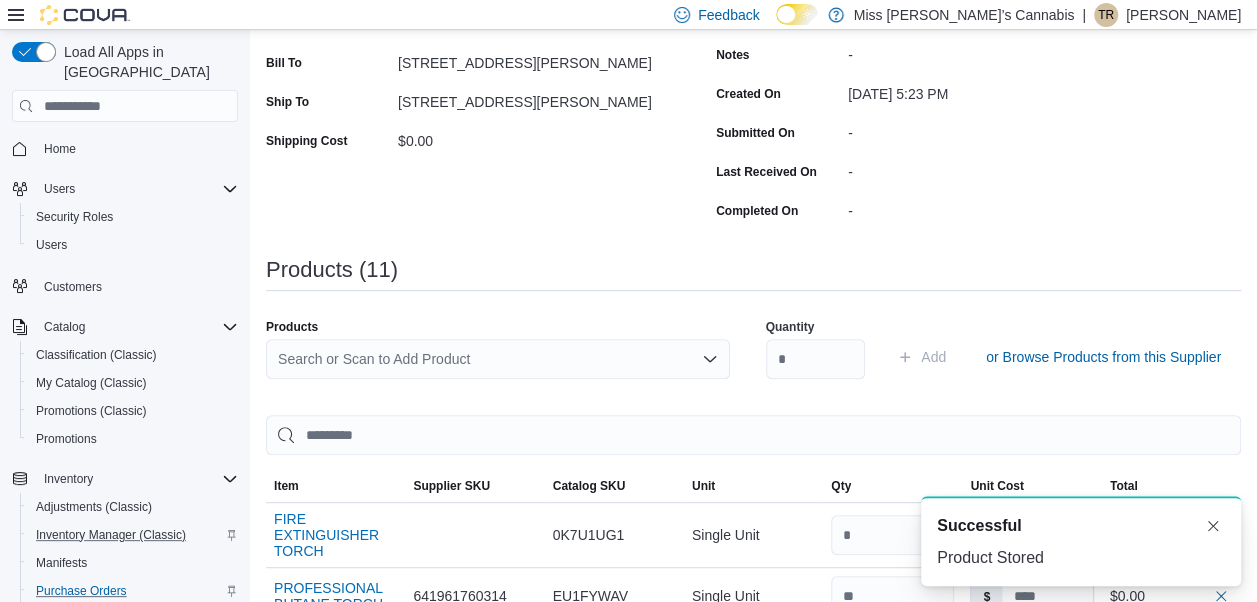 click on "Search or Scan to Add Product" at bounding box center [498, 359] 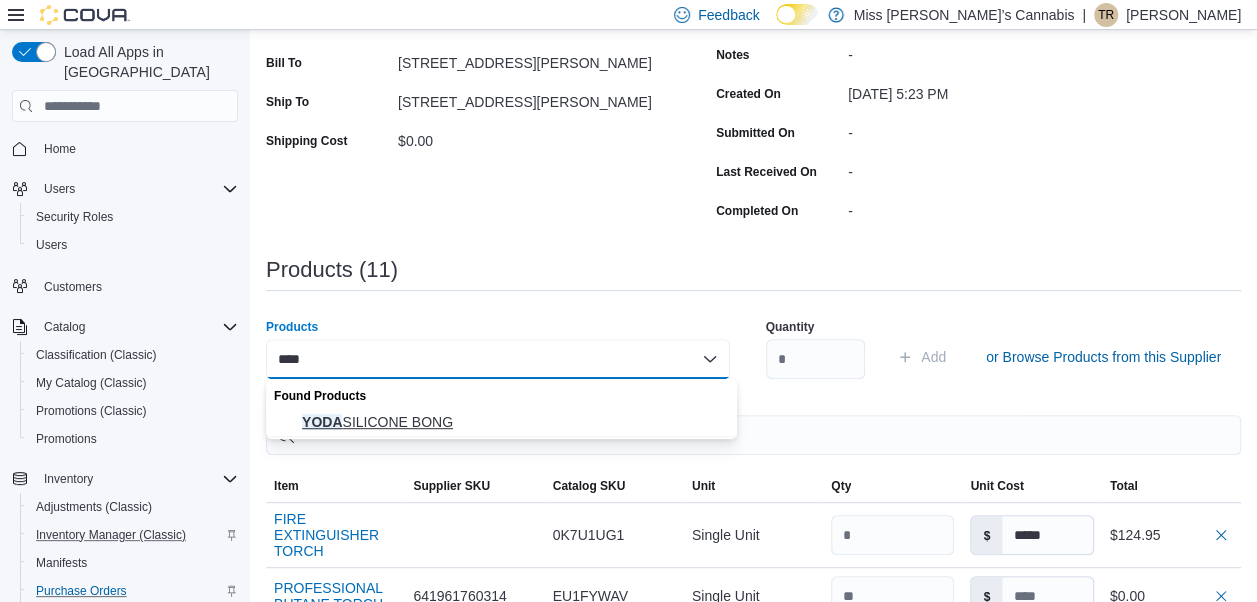 type on "****" 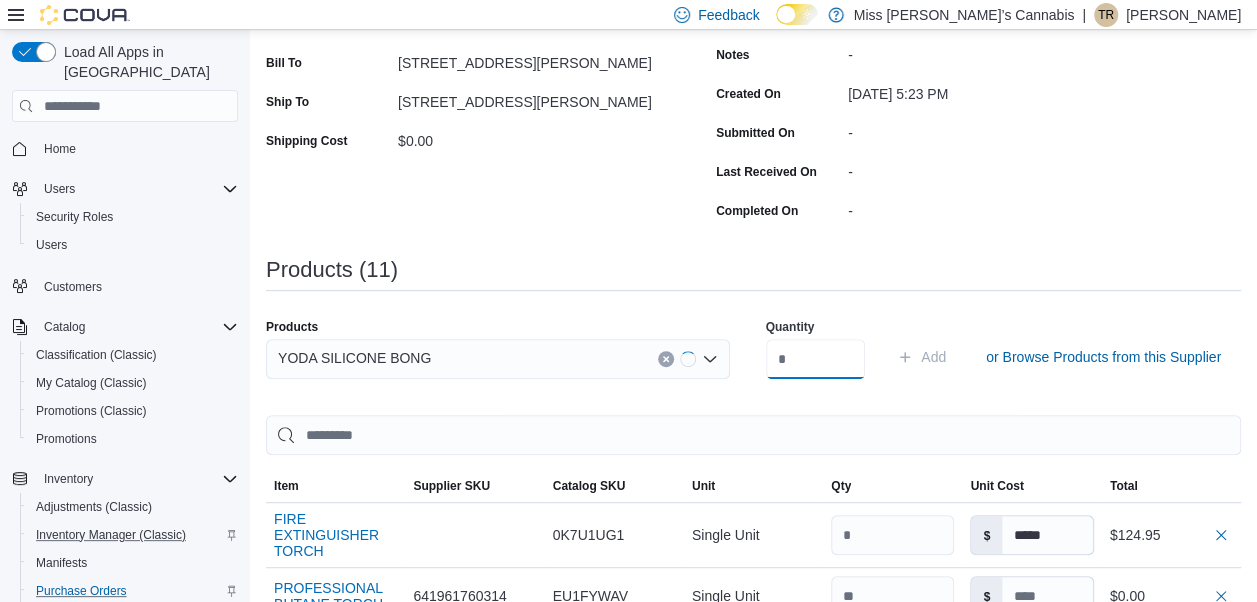 click at bounding box center (816, 359) 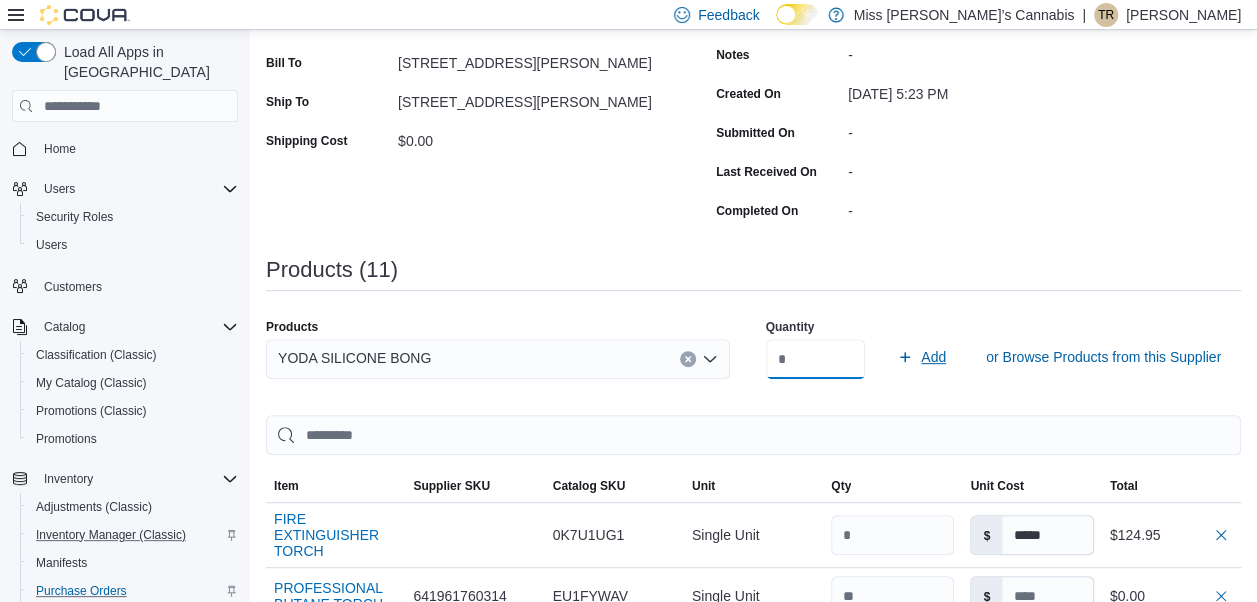 type on "*" 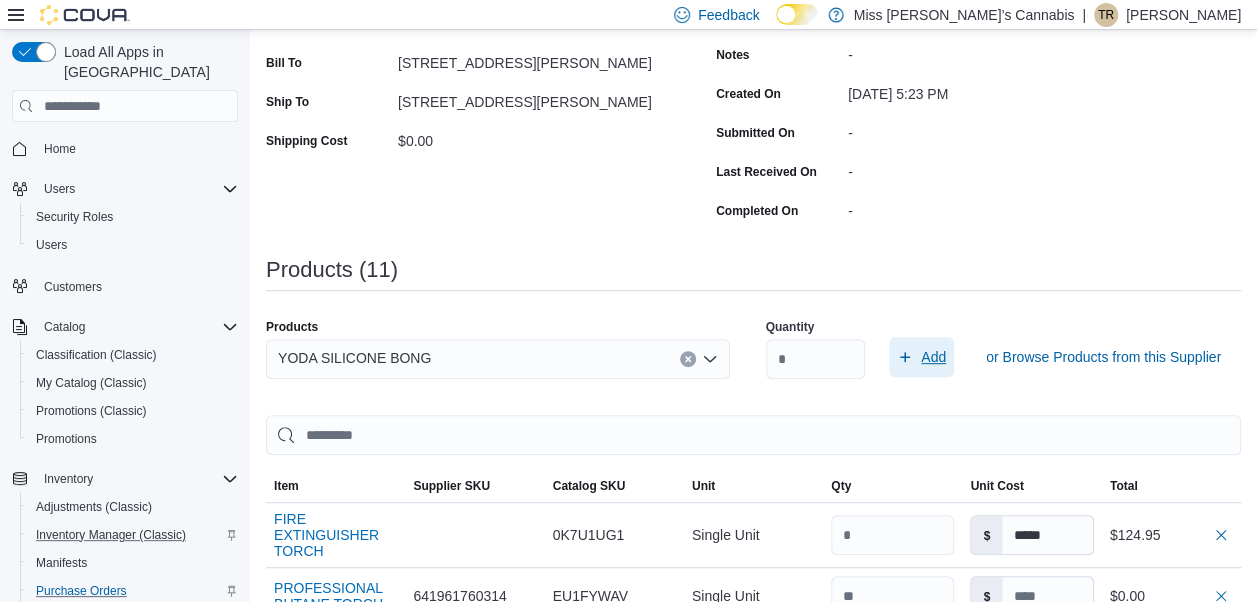 click on "Add" at bounding box center [933, 357] 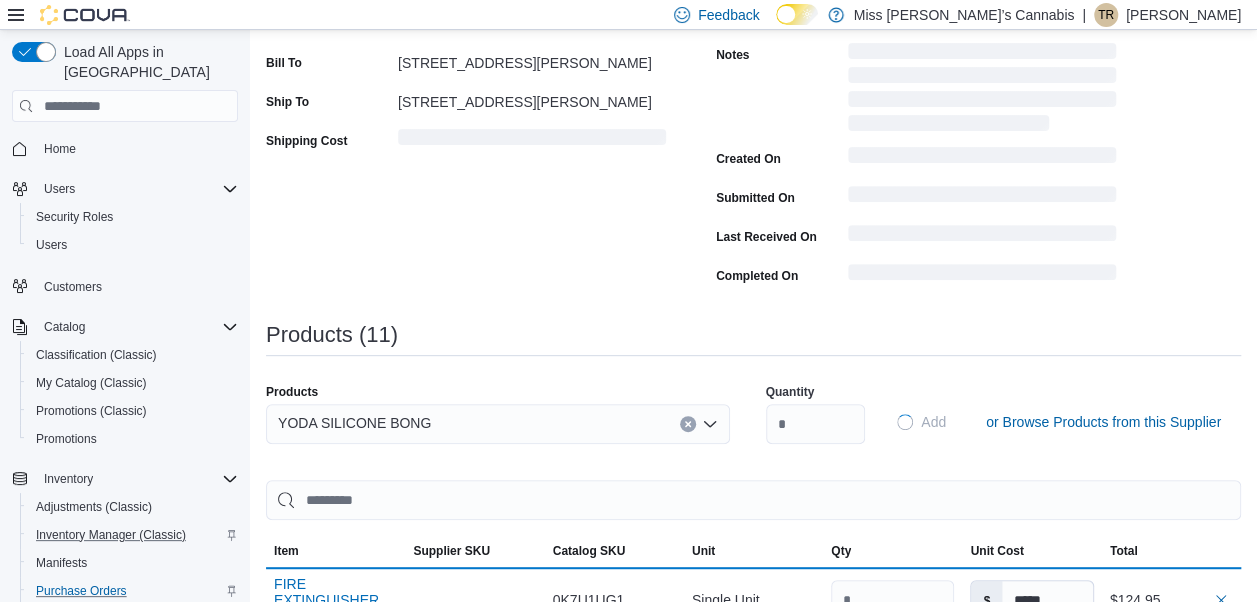 type 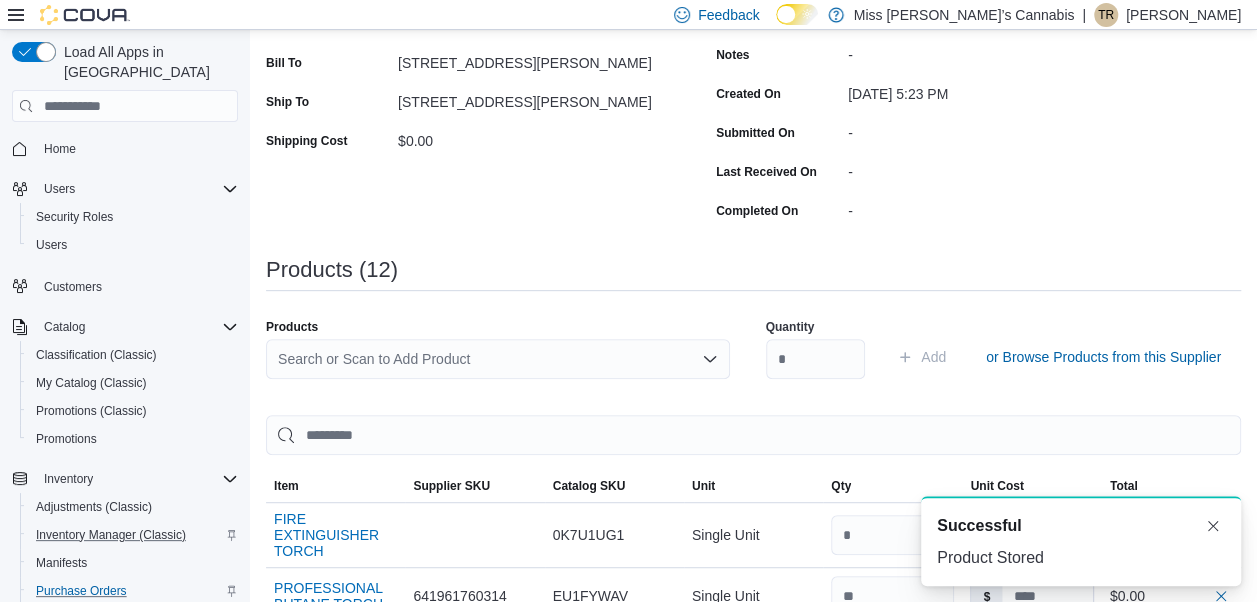scroll, scrollTop: 0, scrollLeft: 0, axis: both 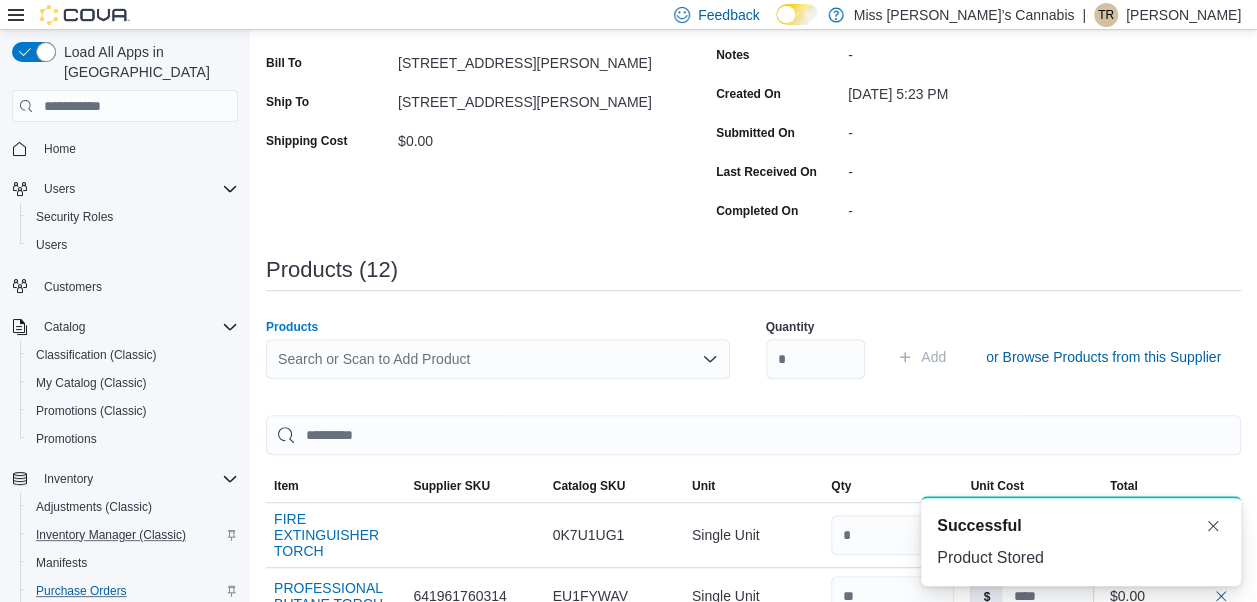 click on "Search or Scan to Add Product" at bounding box center (498, 359) 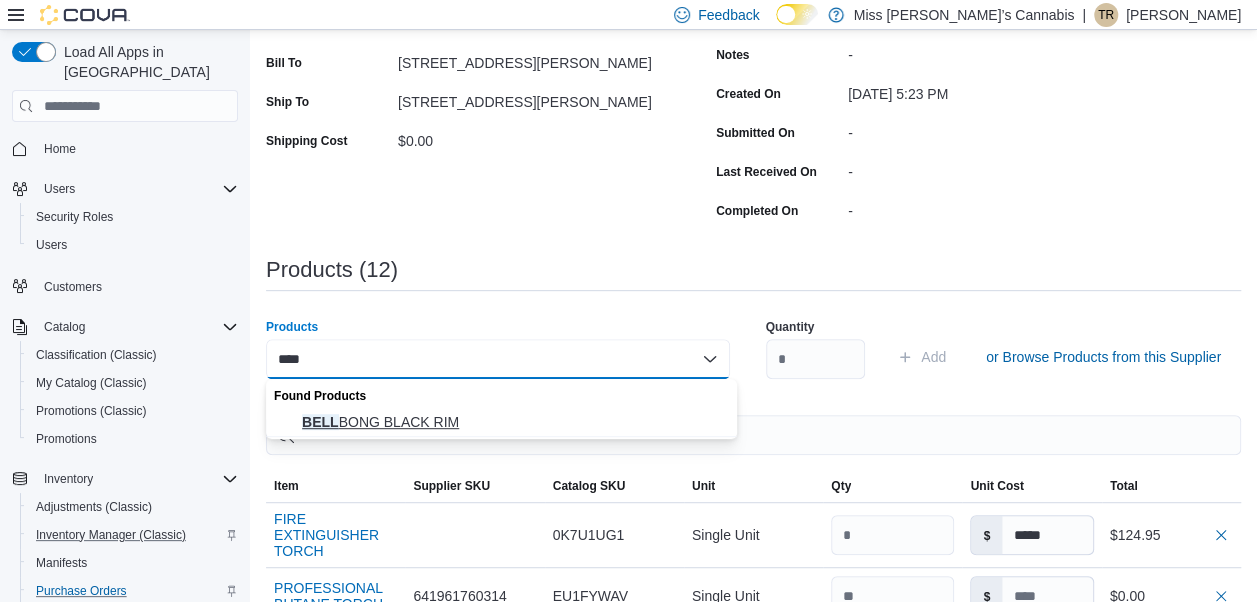 type on "****" 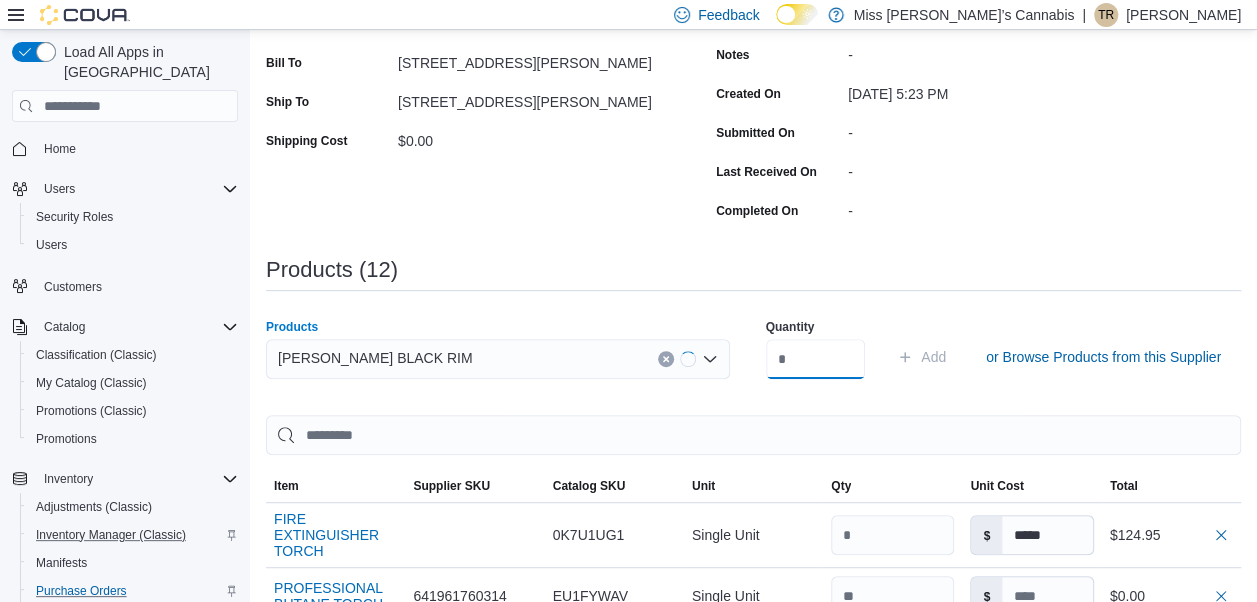 click at bounding box center (816, 359) 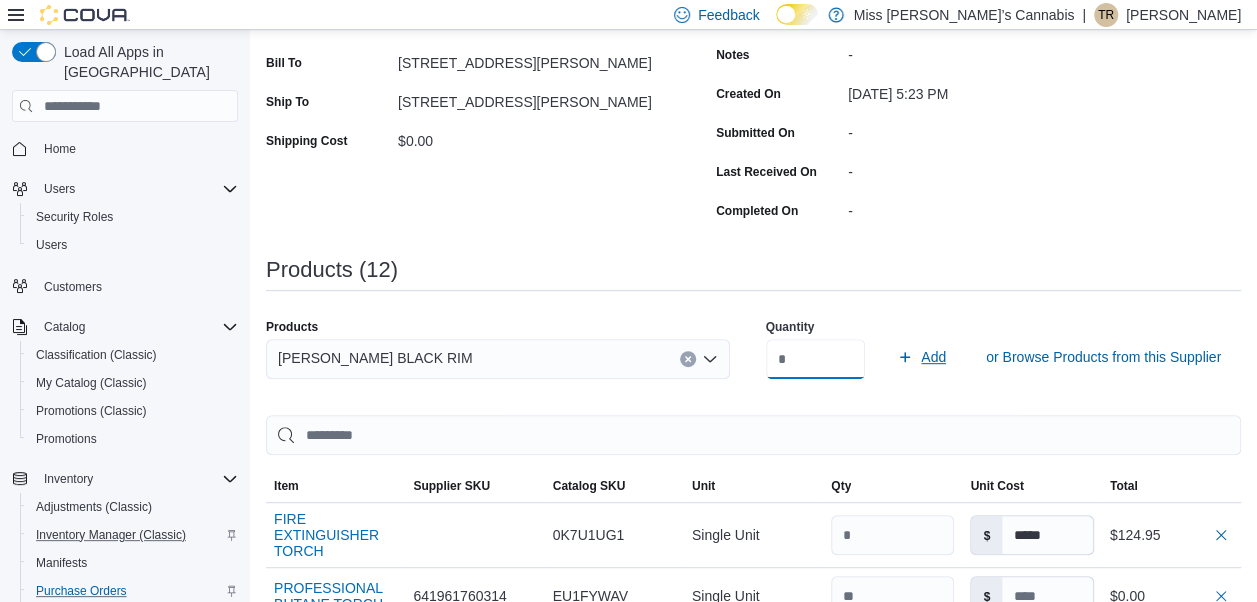 type on "**" 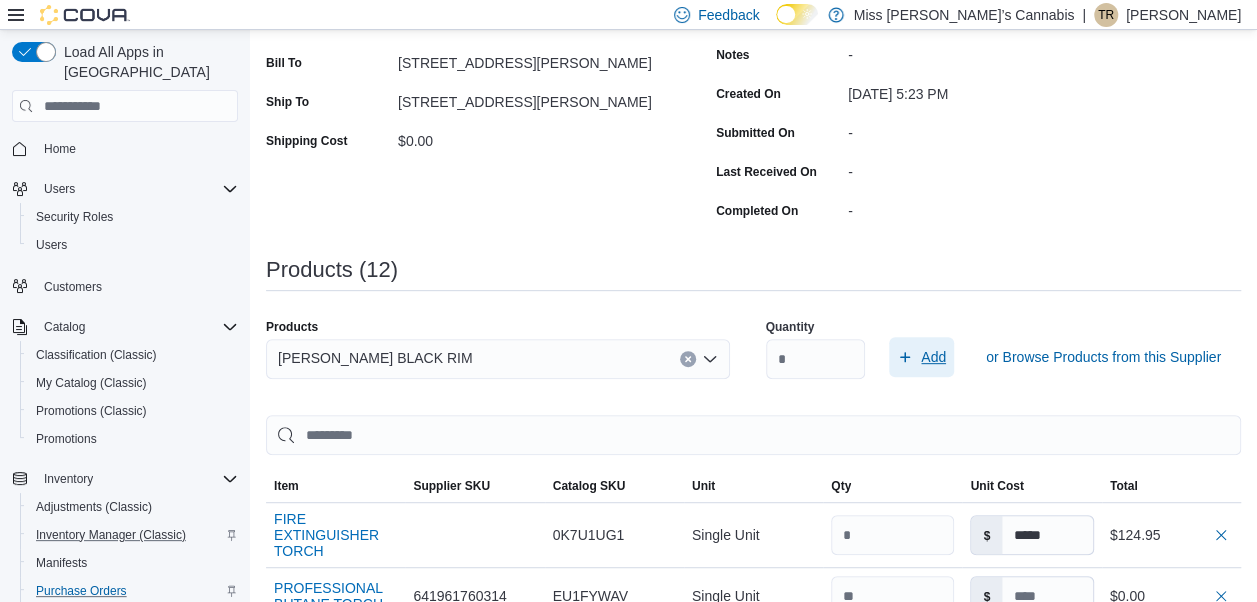 click on "Add" at bounding box center (933, 357) 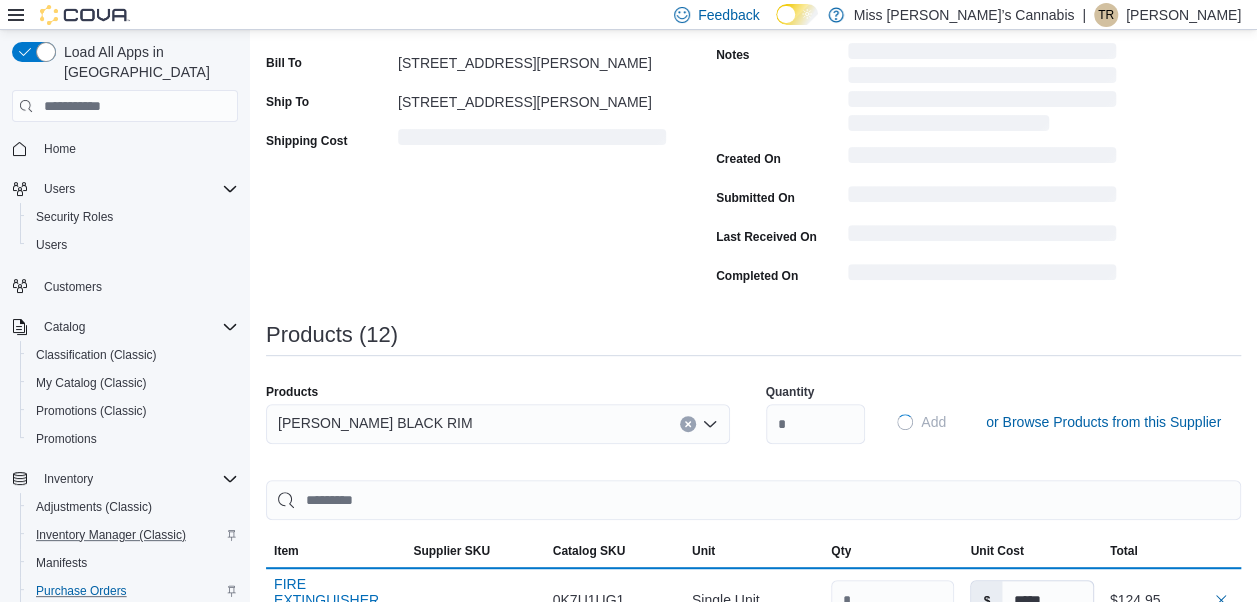 type 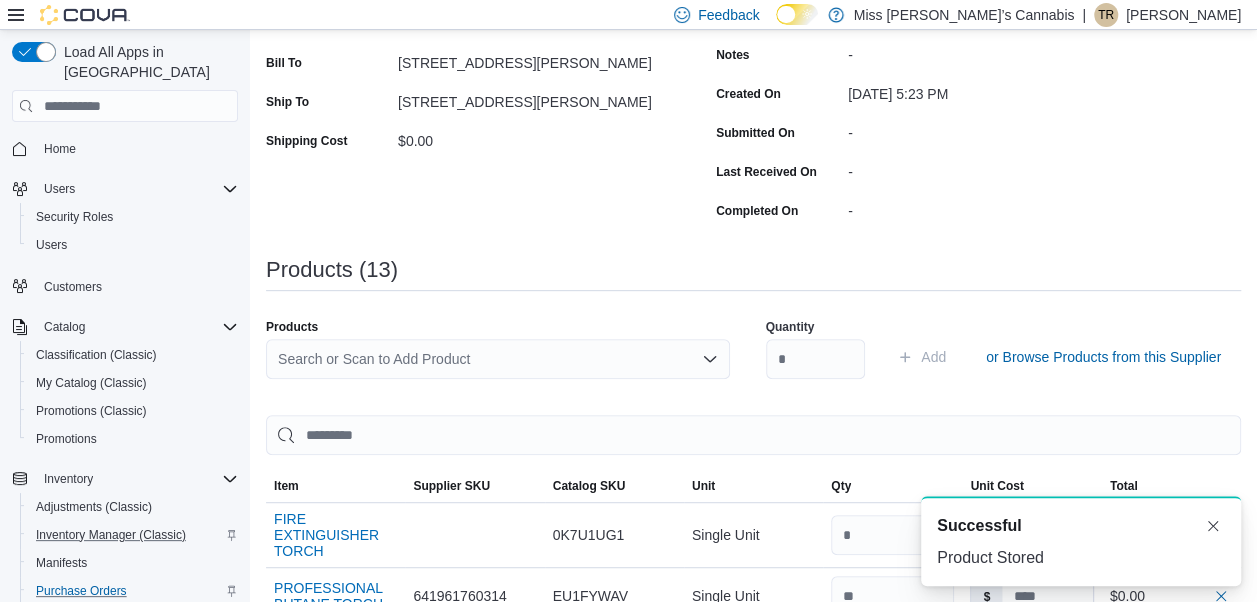 scroll, scrollTop: 0, scrollLeft: 0, axis: both 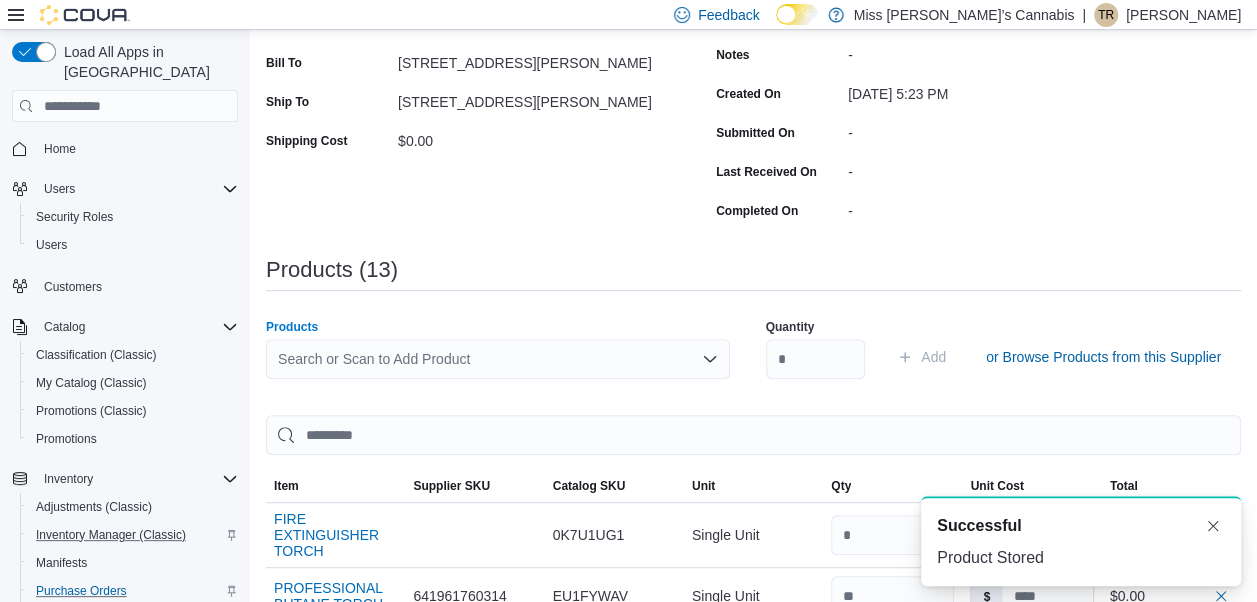click on "Search or Scan to Add Product" at bounding box center (498, 359) 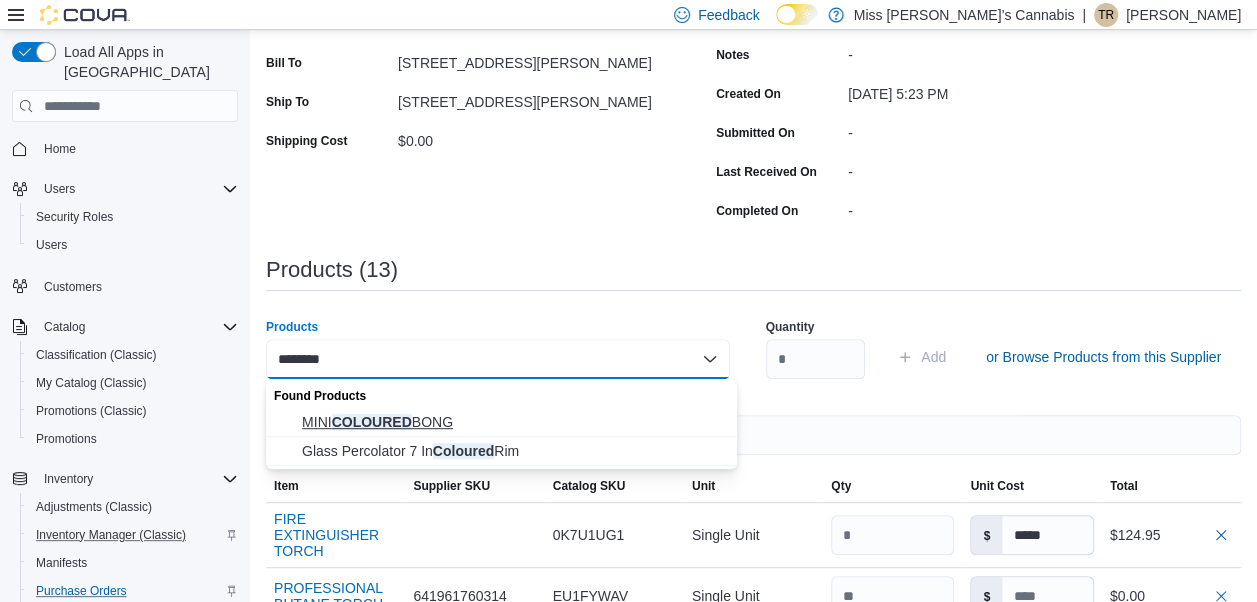 type on "********" 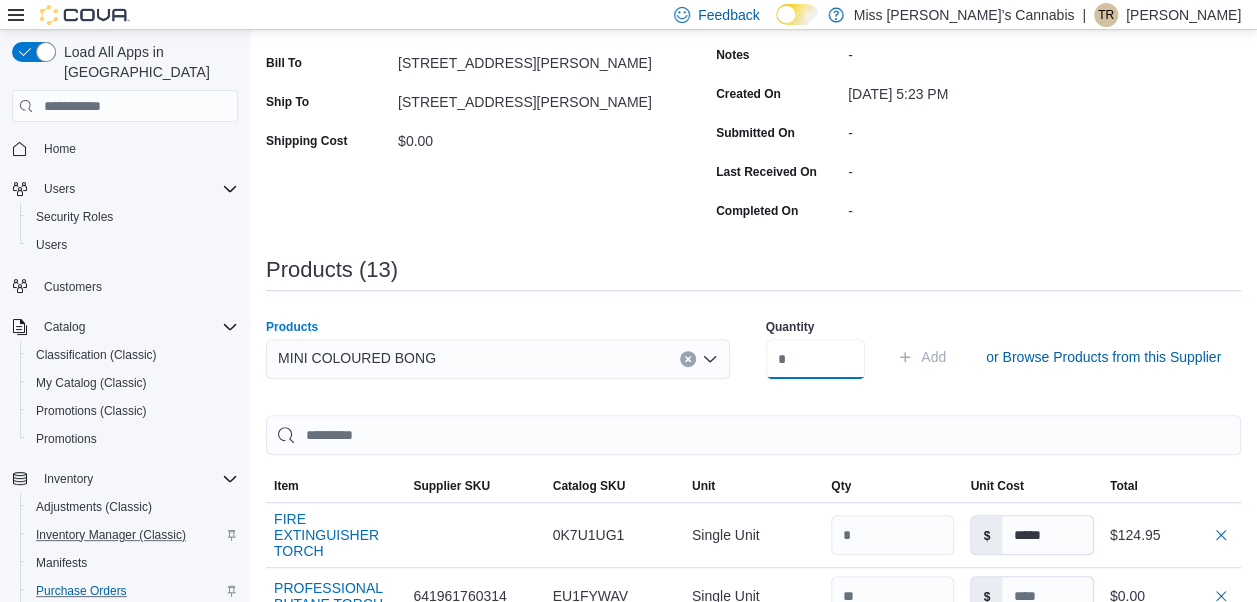 click at bounding box center (816, 359) 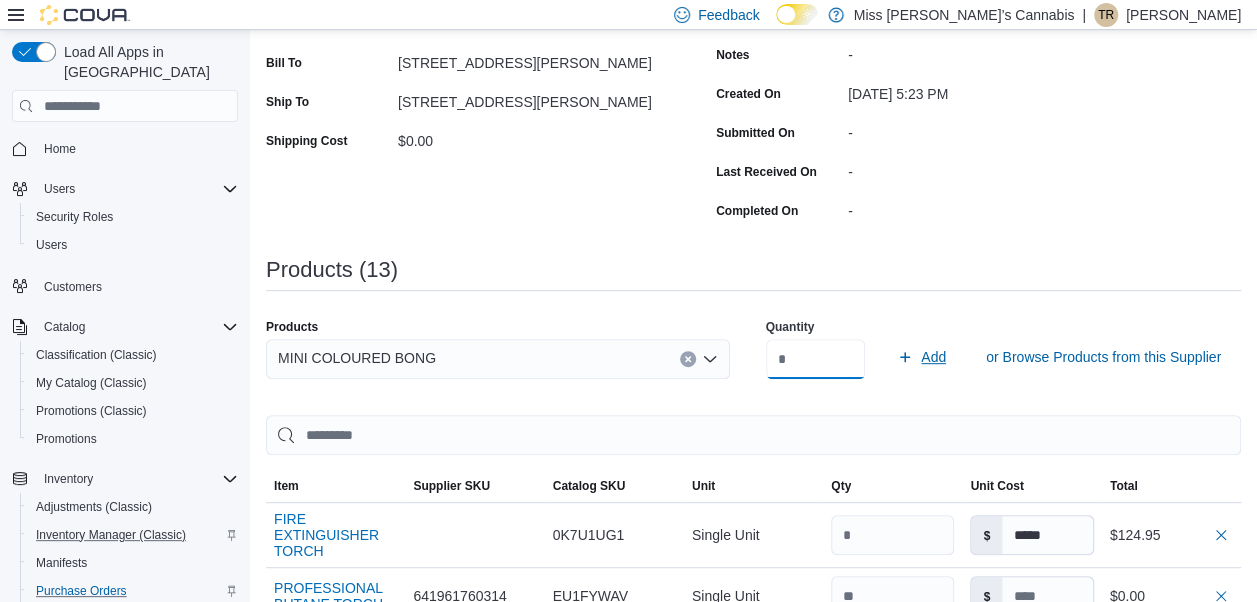 type on "**" 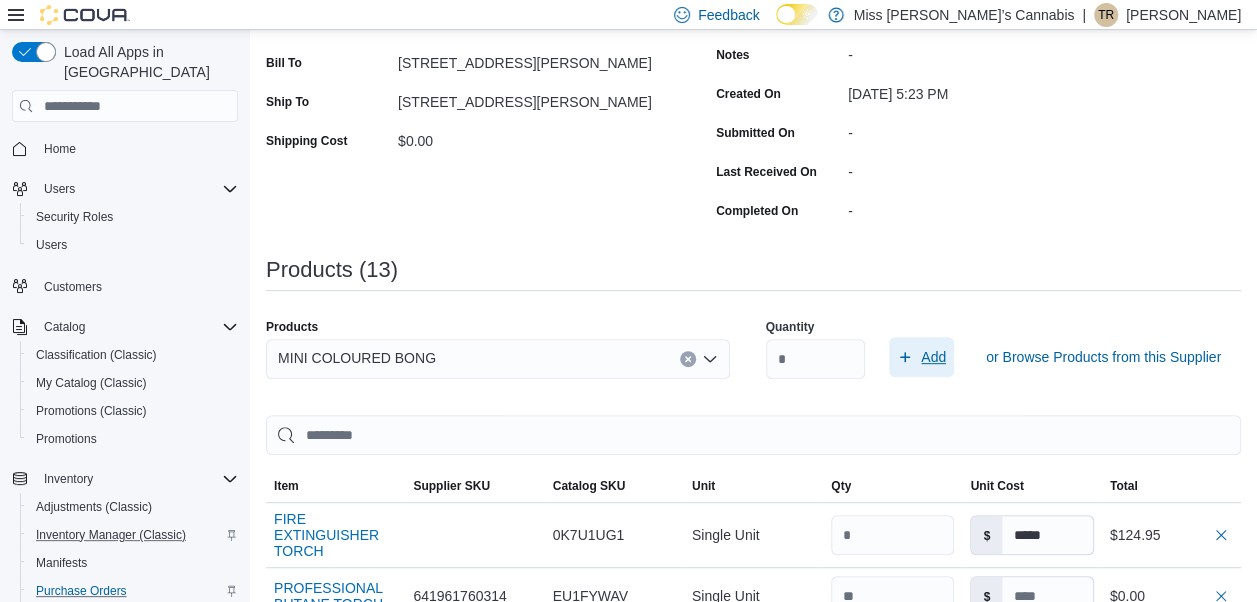 click on "Add" at bounding box center [933, 357] 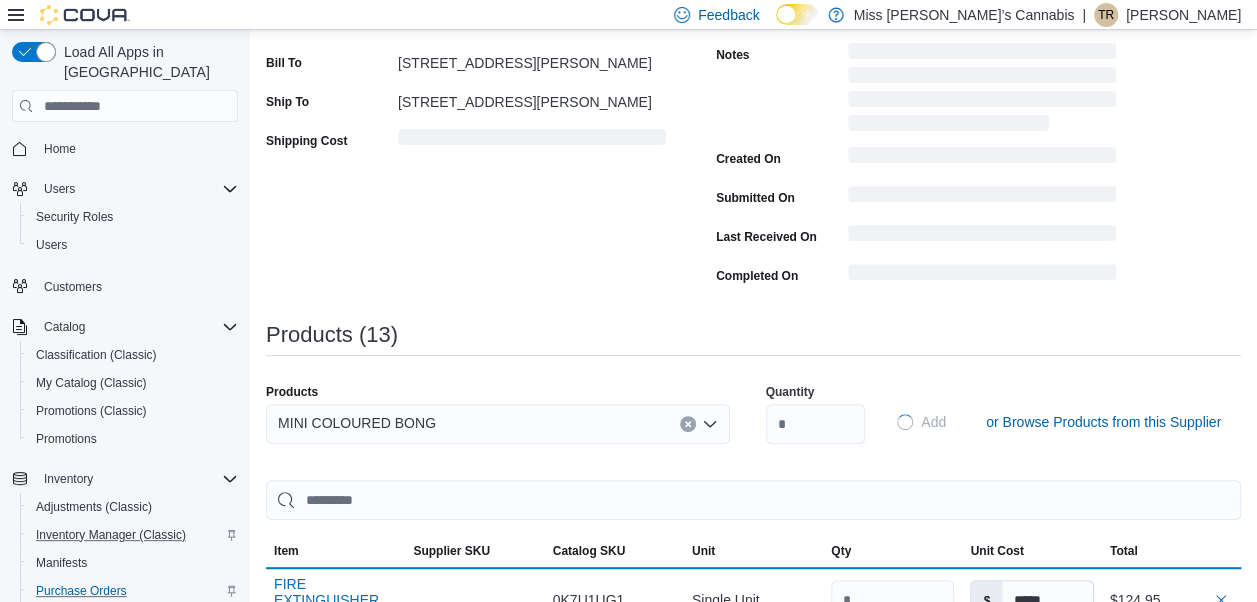 type 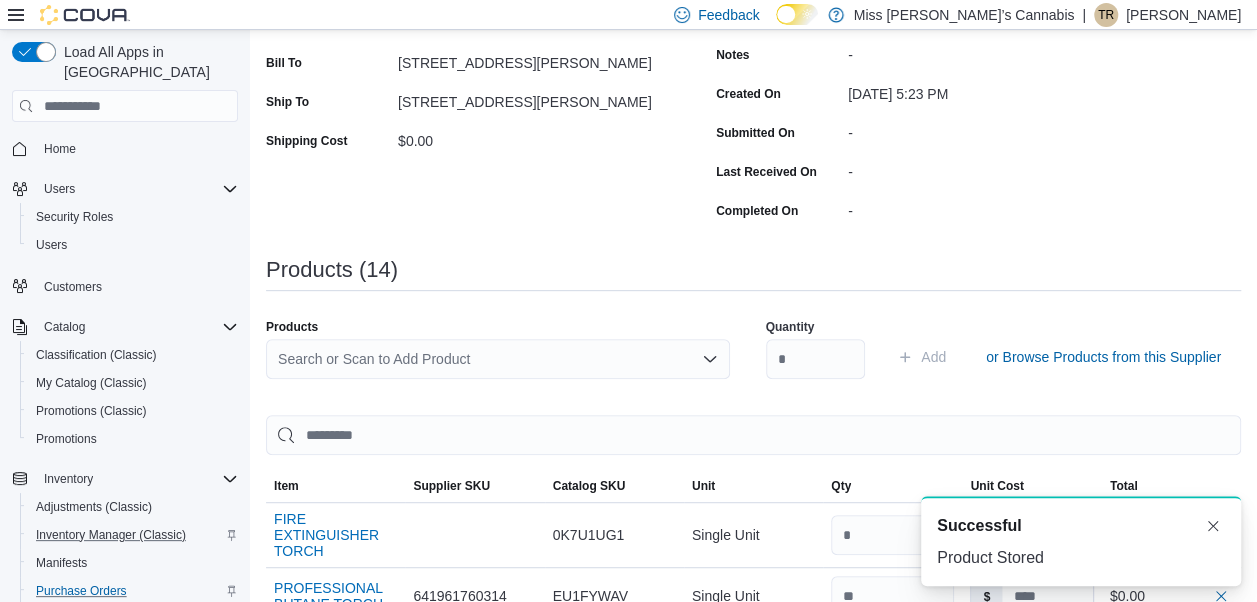 scroll, scrollTop: 0, scrollLeft: 0, axis: both 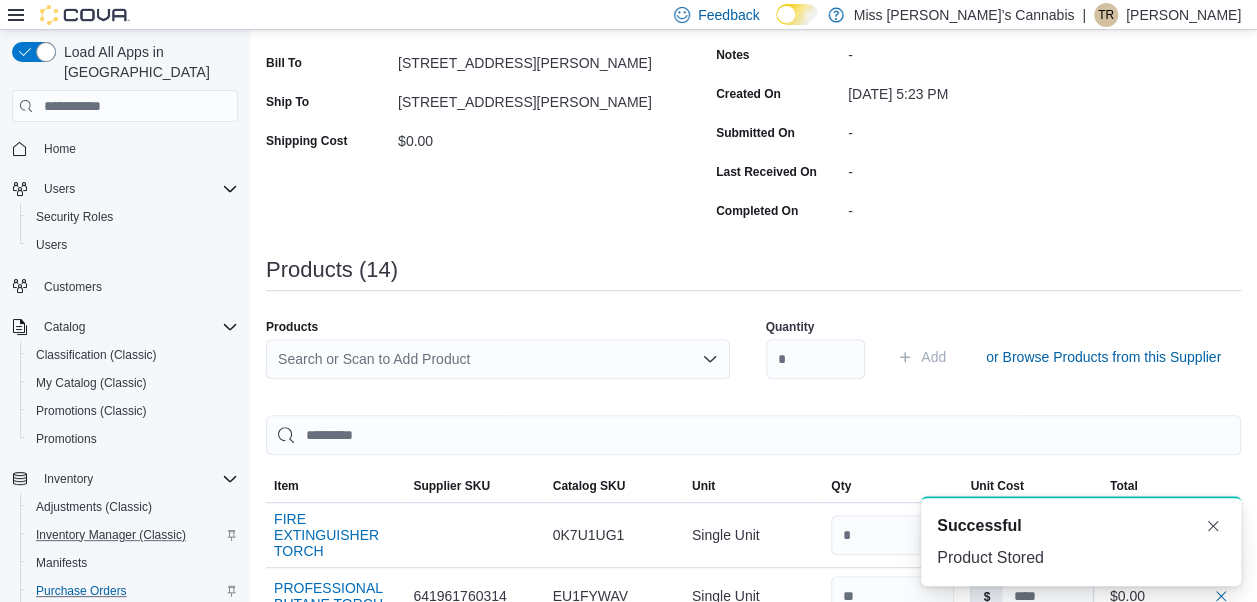 click on "Search or Scan to Add Product" at bounding box center [498, 359] 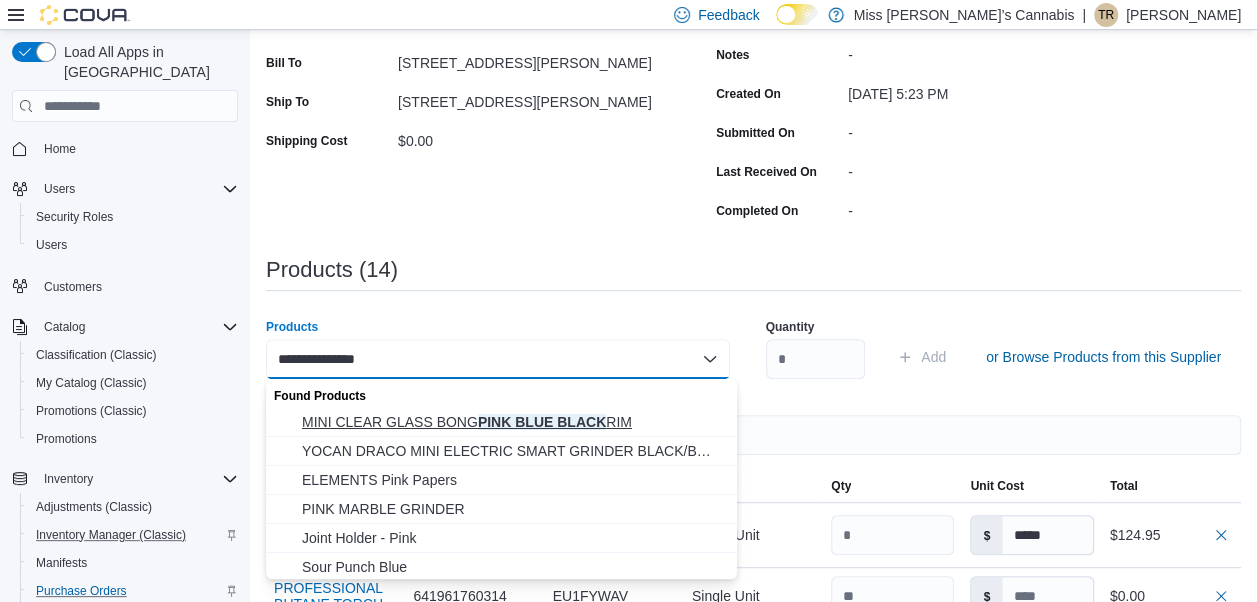 type on "**********" 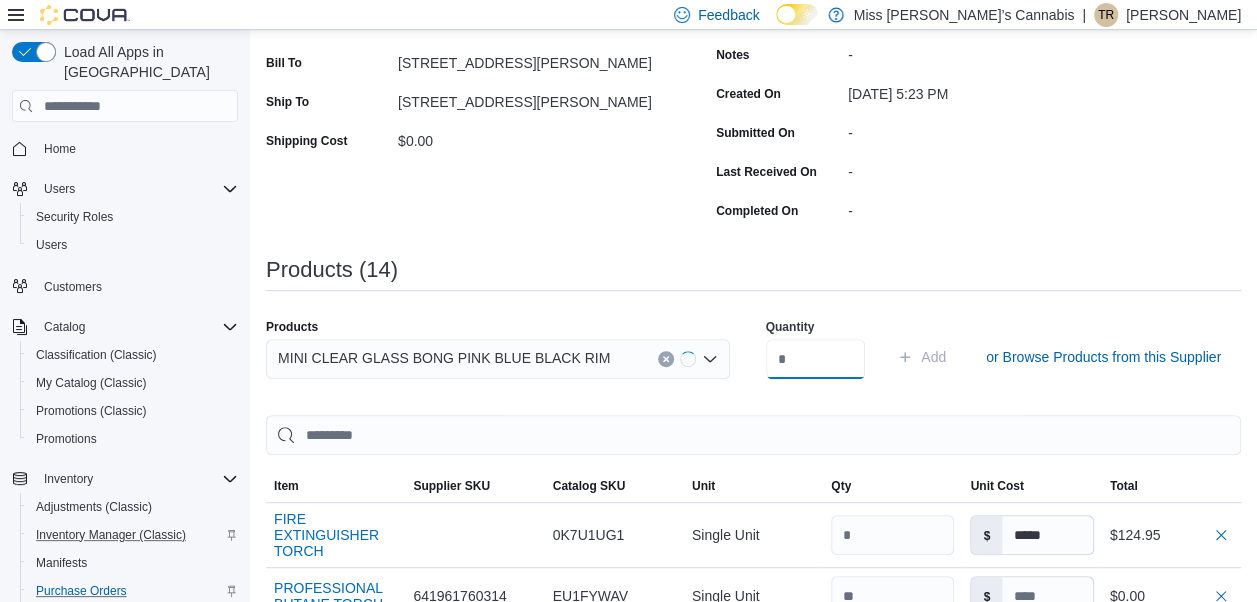 click at bounding box center [816, 359] 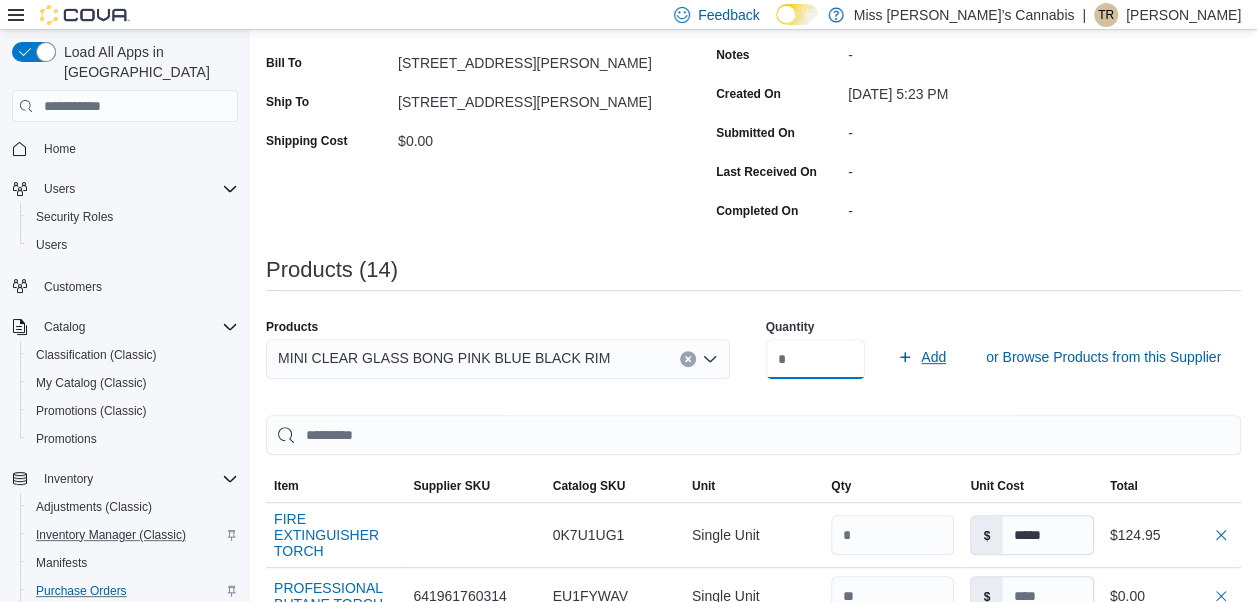 type on "*" 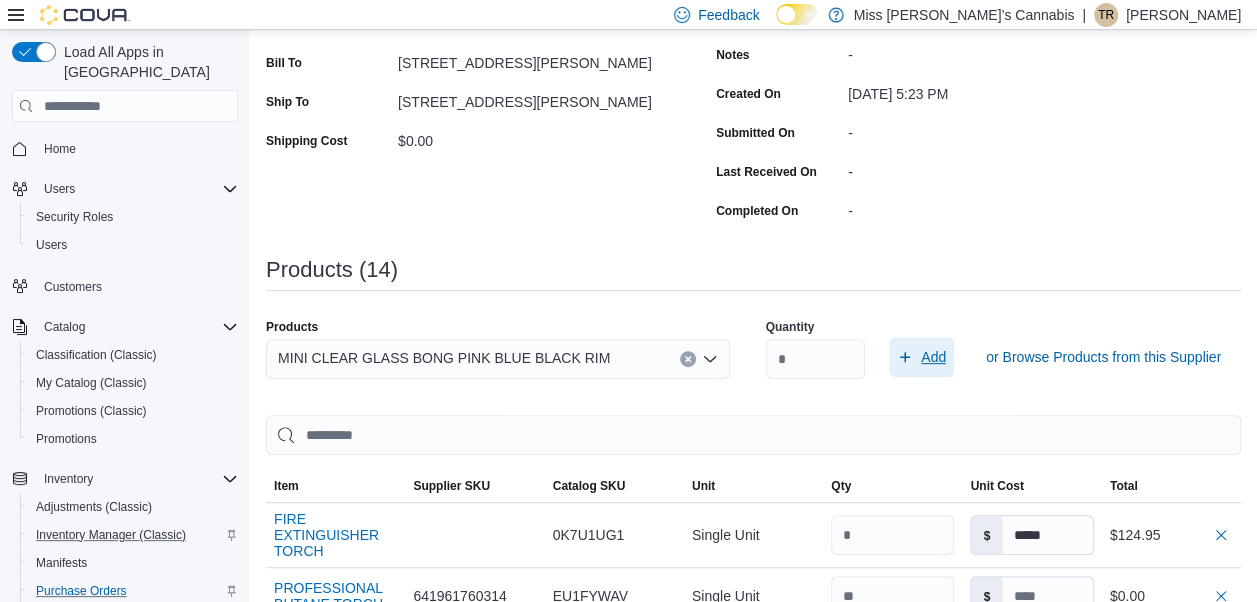 click on "Add" at bounding box center [933, 357] 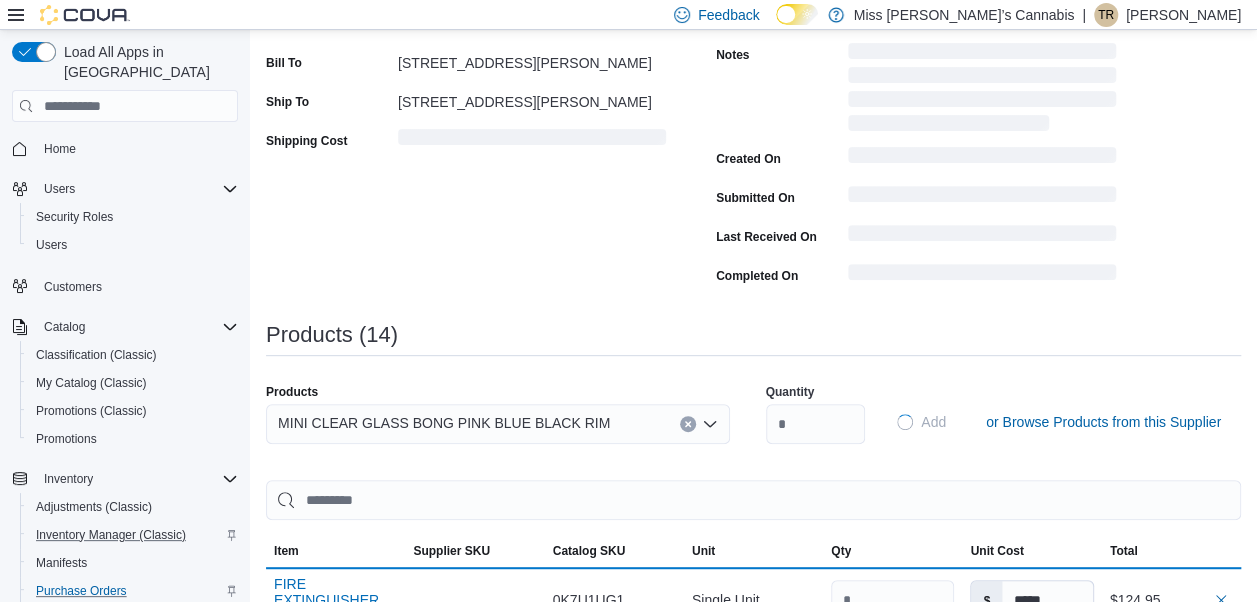 type 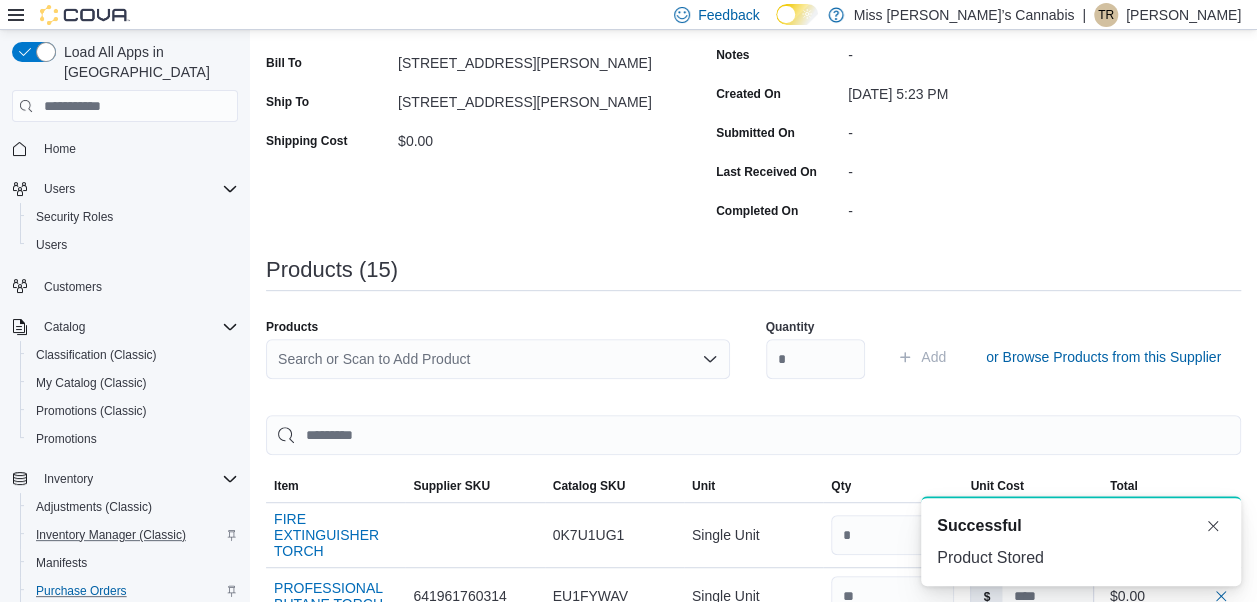 scroll, scrollTop: 0, scrollLeft: 0, axis: both 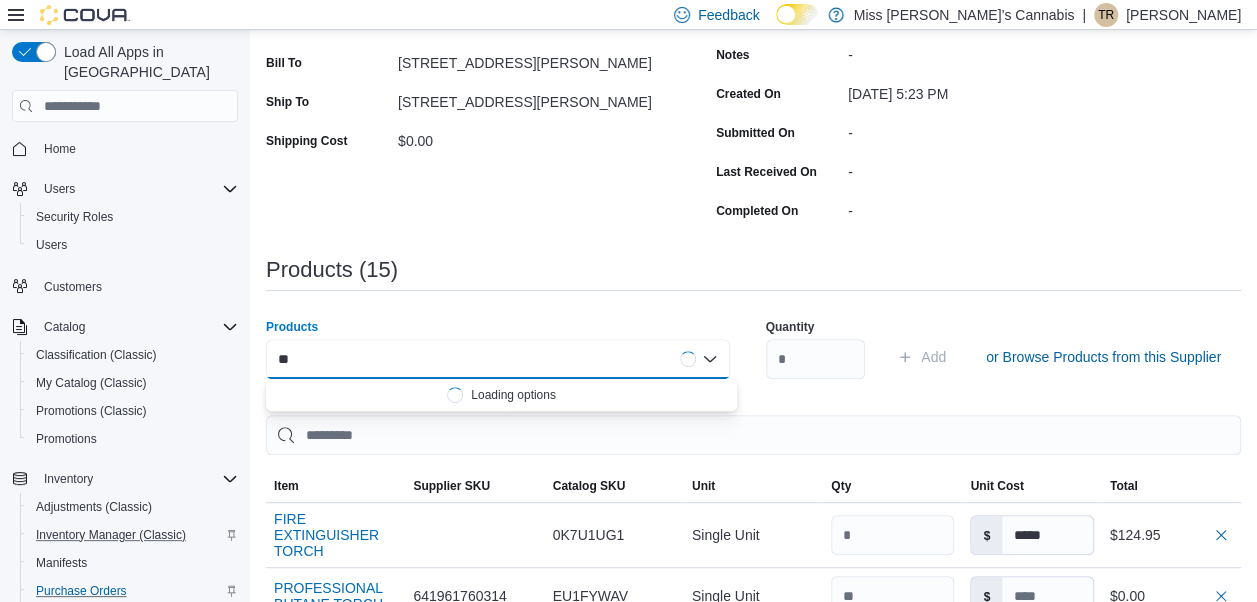 type on "*" 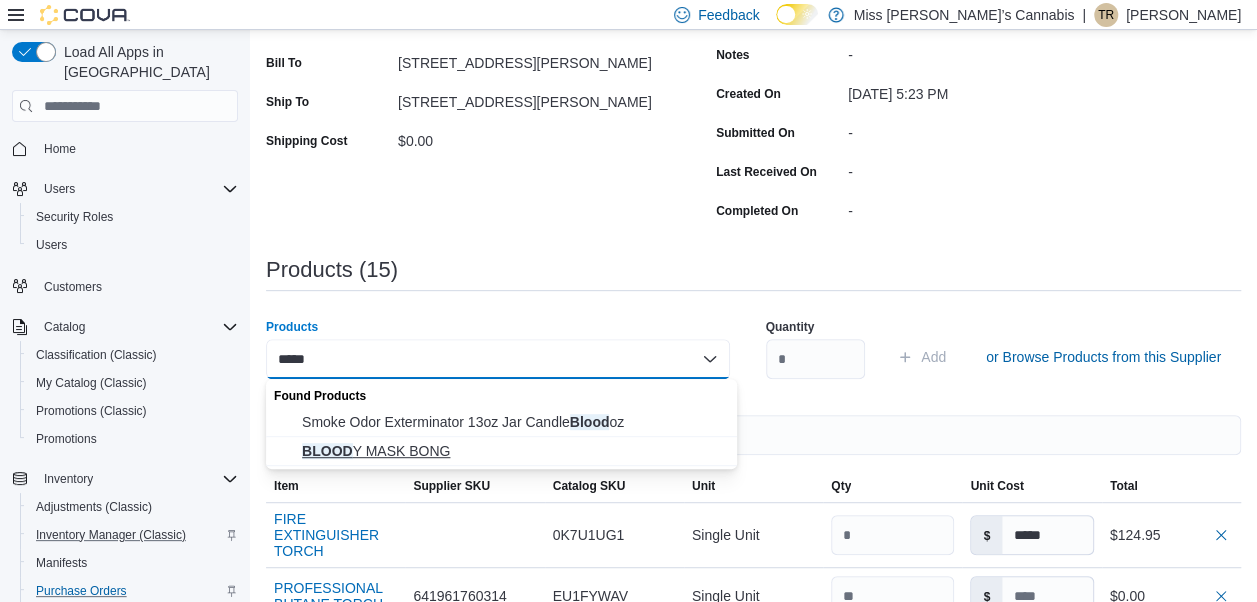 type on "*****" 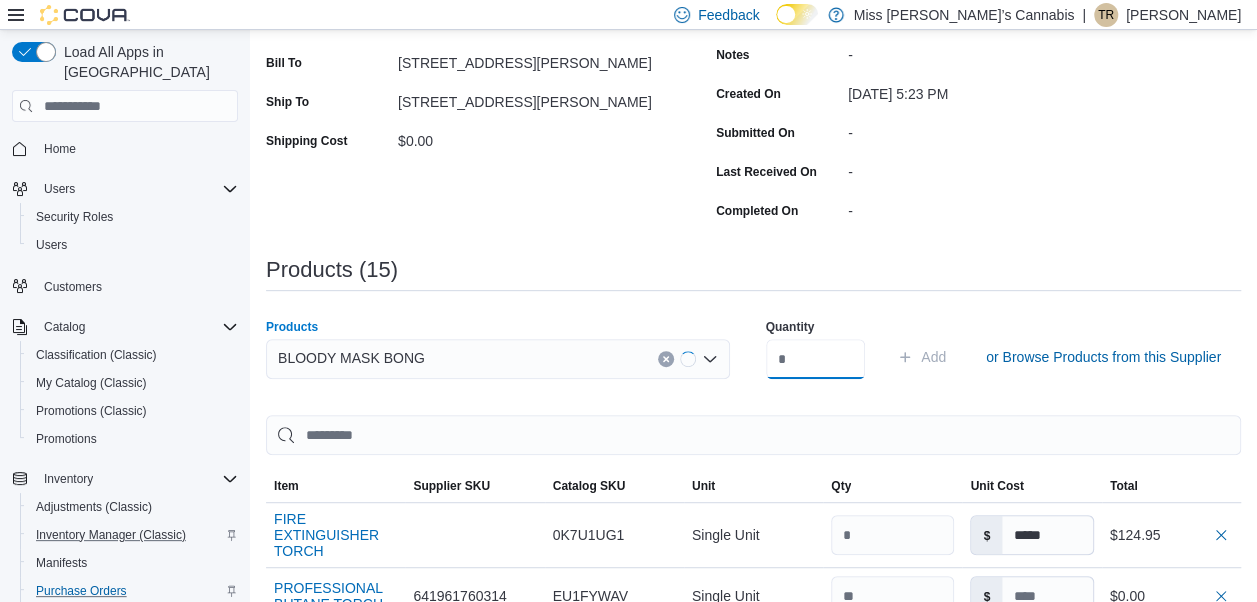 click at bounding box center (816, 359) 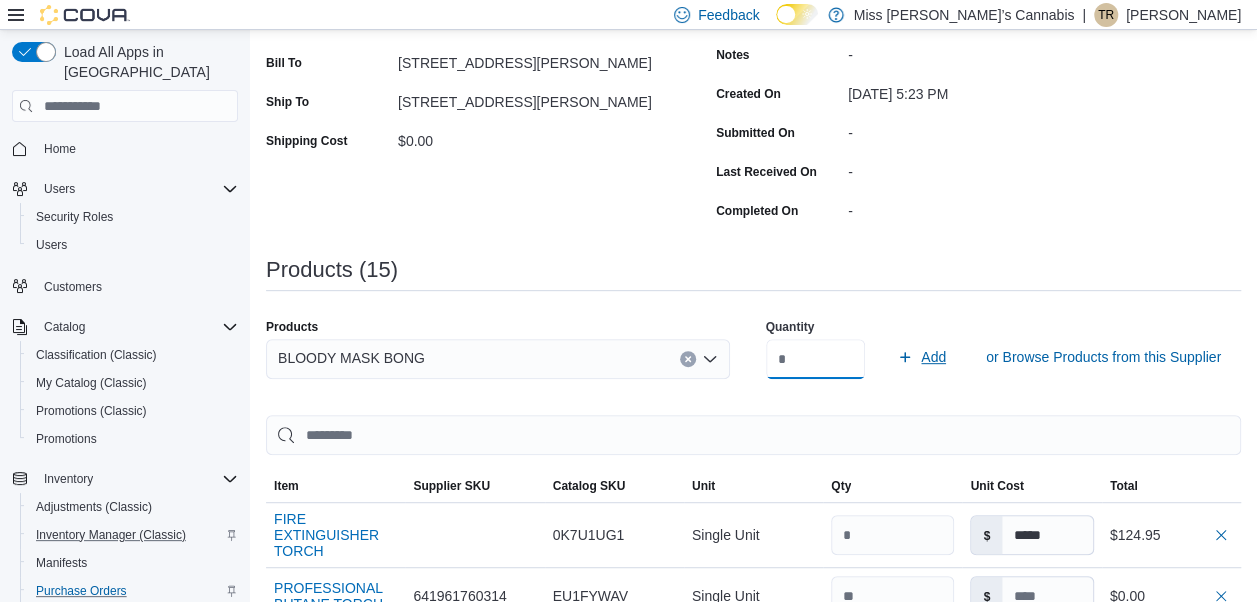 type on "*" 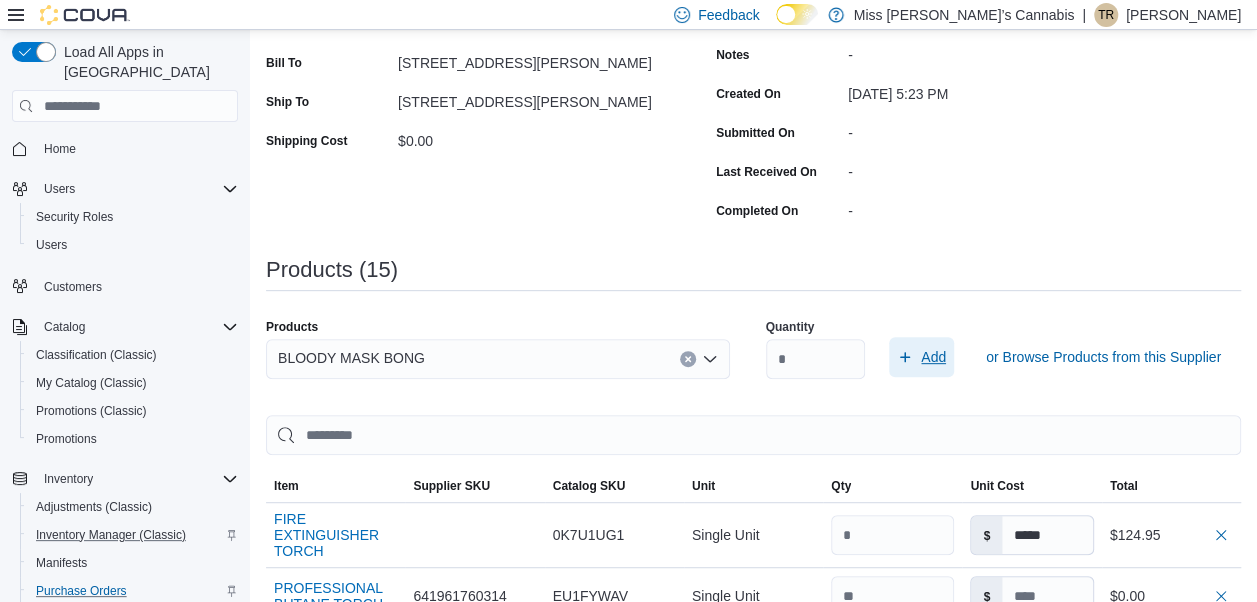 click on "Add" at bounding box center [933, 357] 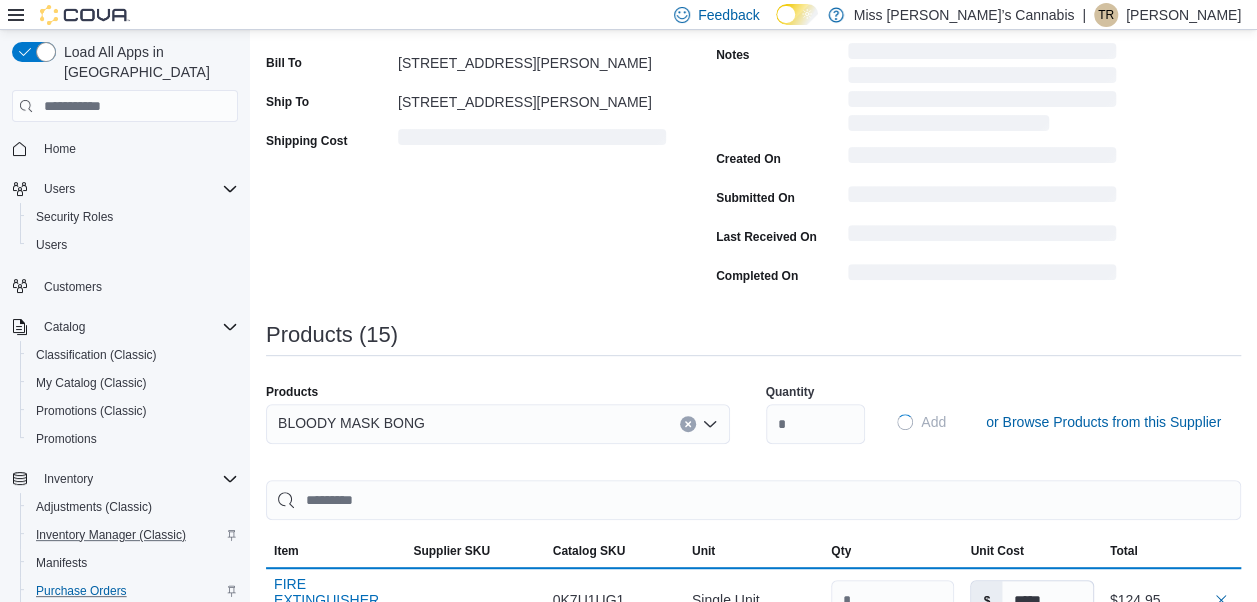 type 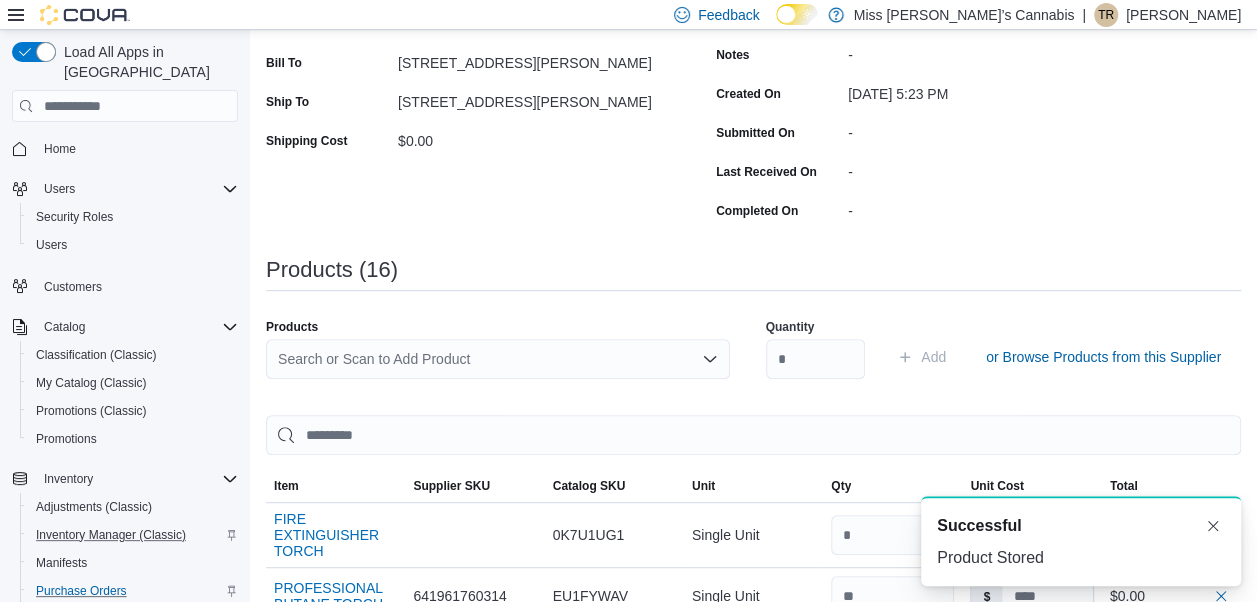 scroll, scrollTop: 0, scrollLeft: 0, axis: both 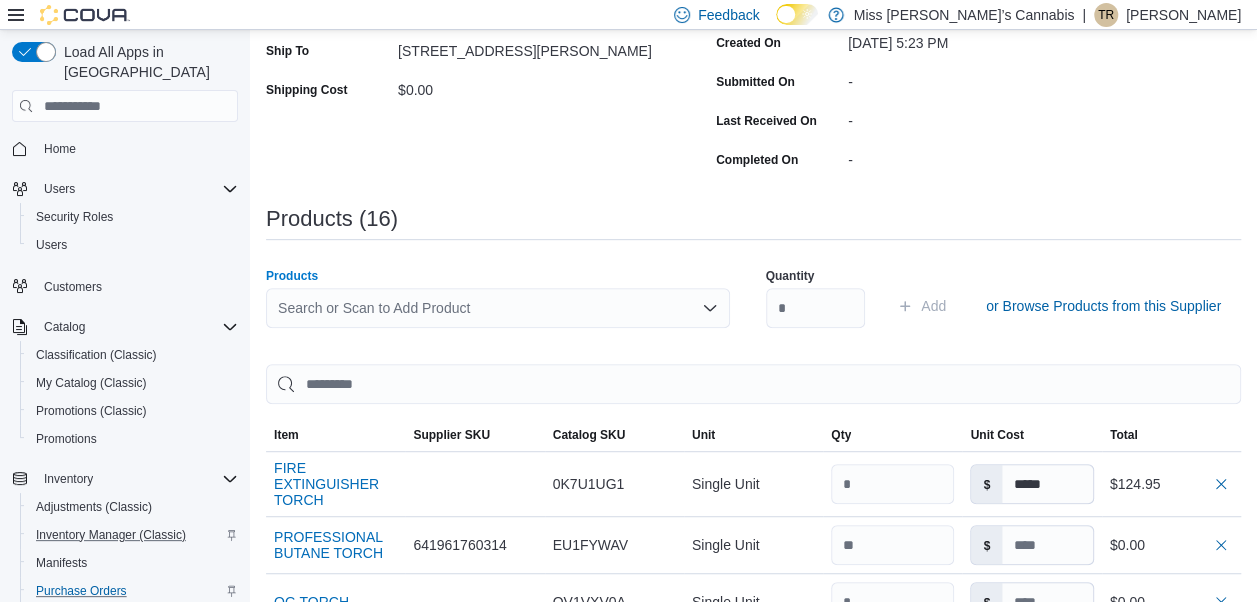 click on "Search or Scan to Add Product" at bounding box center (498, 308) 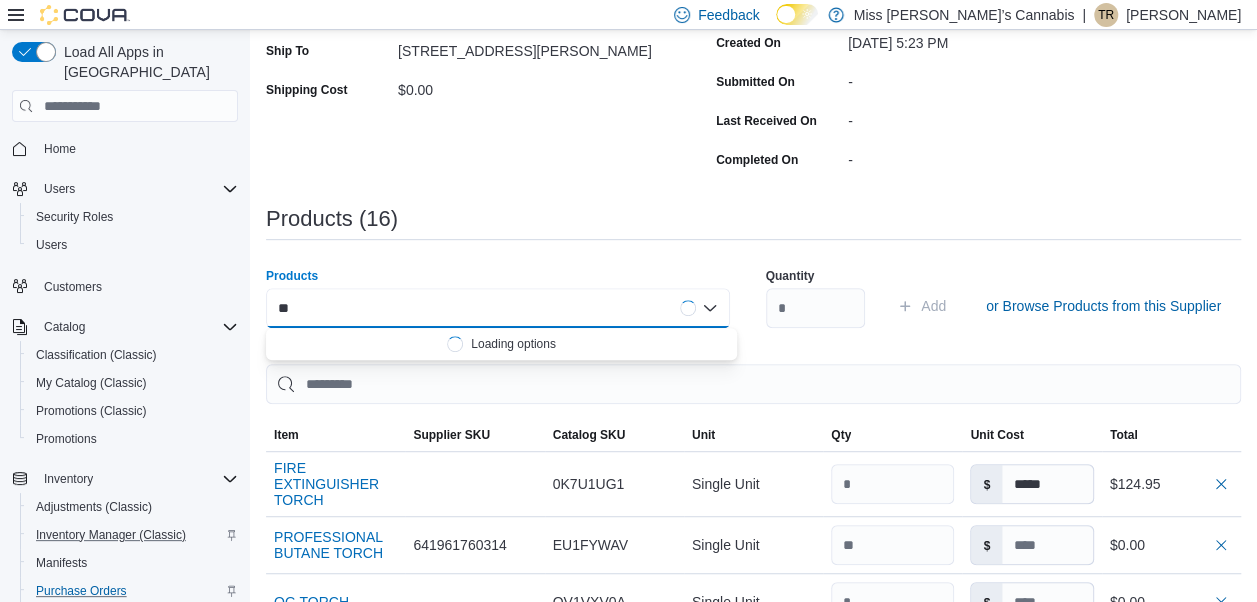 type on "*" 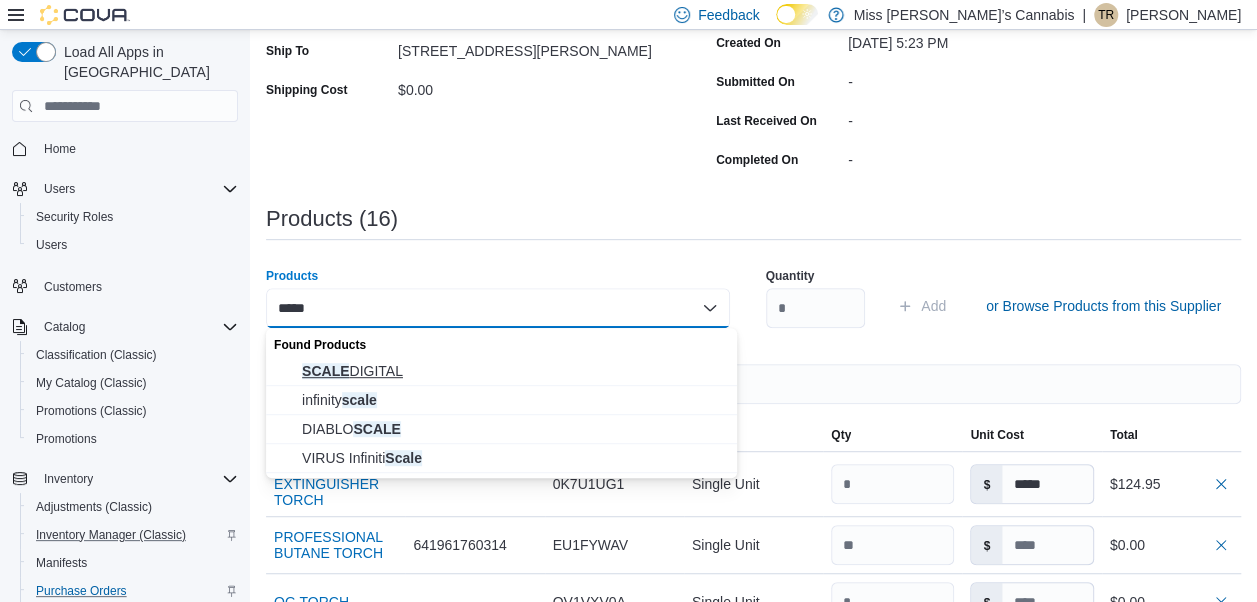 type on "*****" 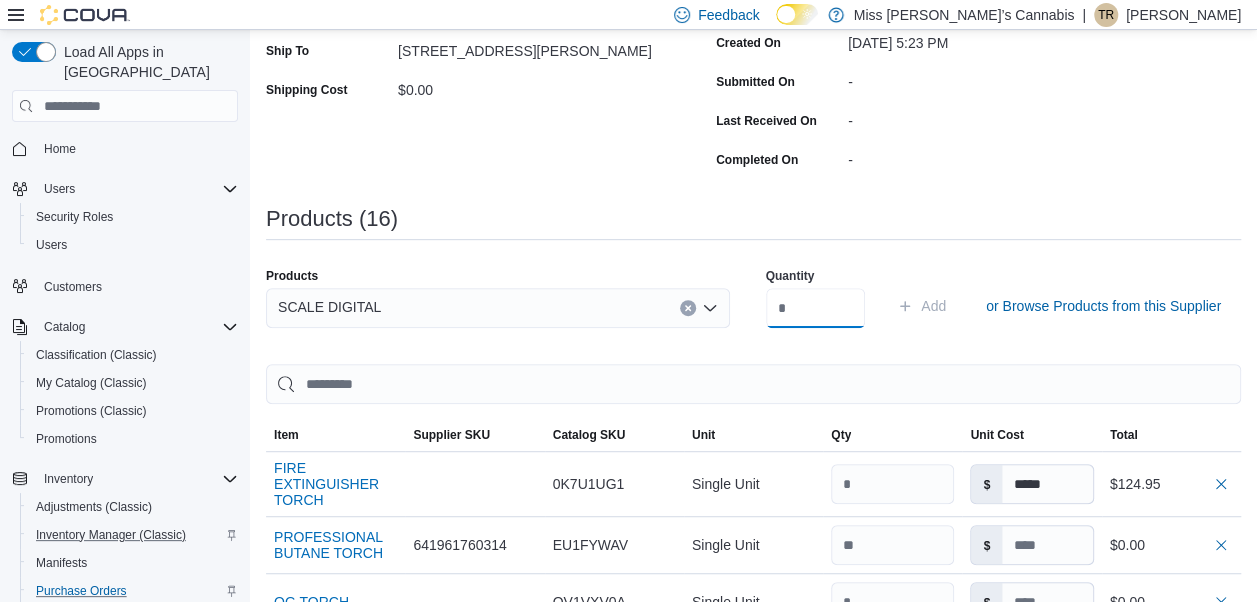 click at bounding box center (816, 308) 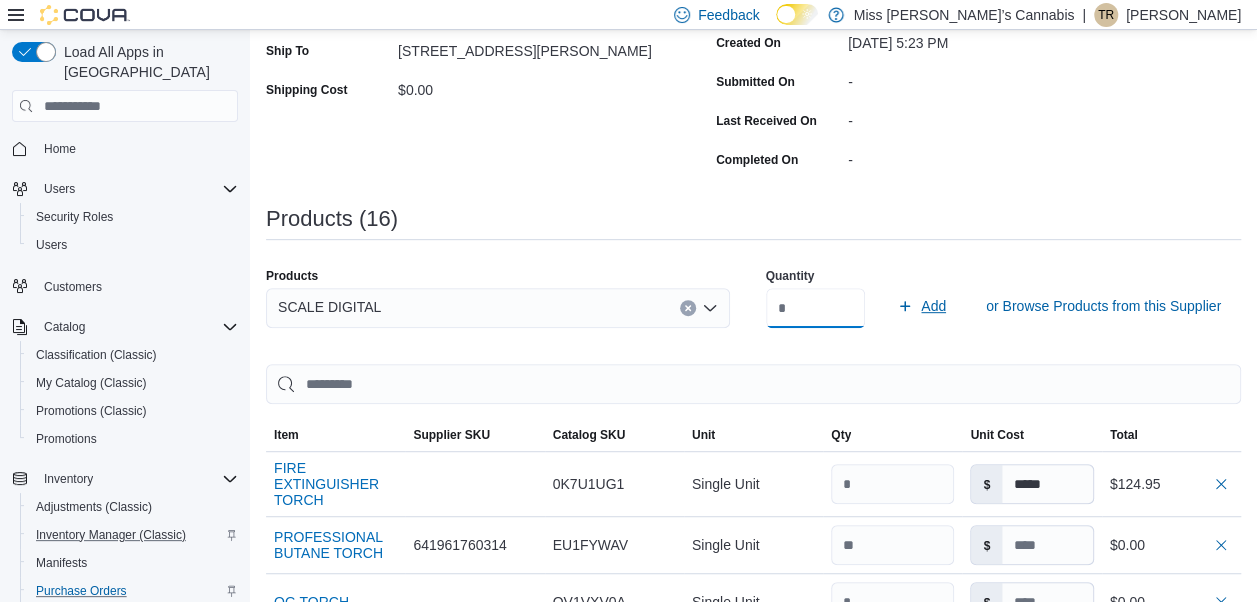 type on "**" 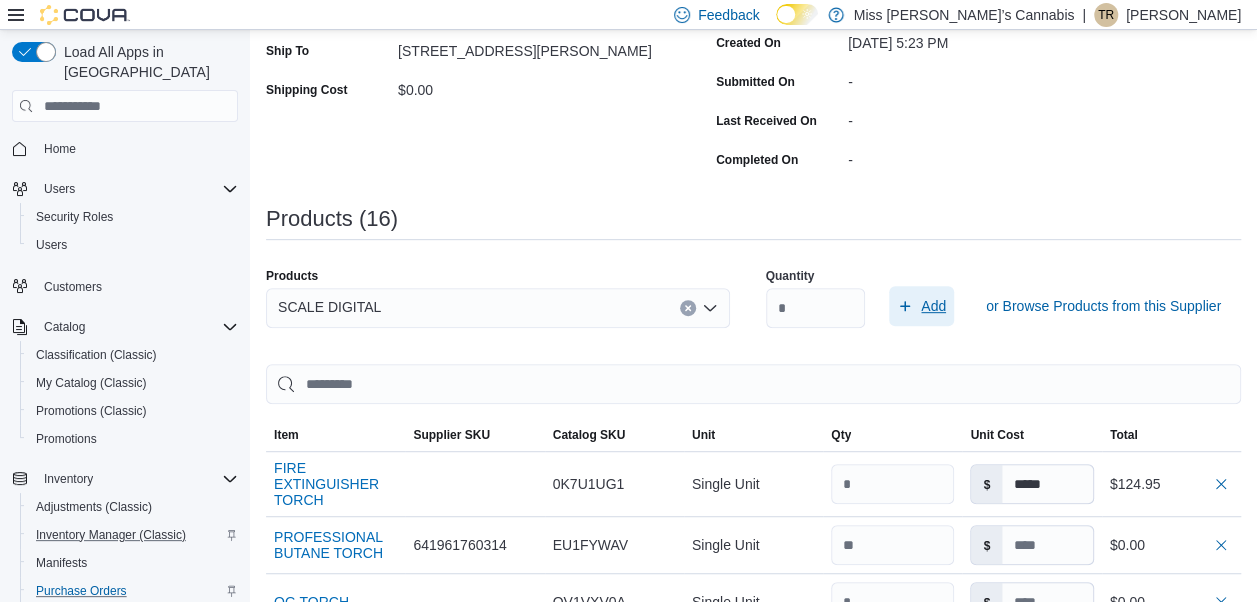 click on "Add" at bounding box center [921, 306] 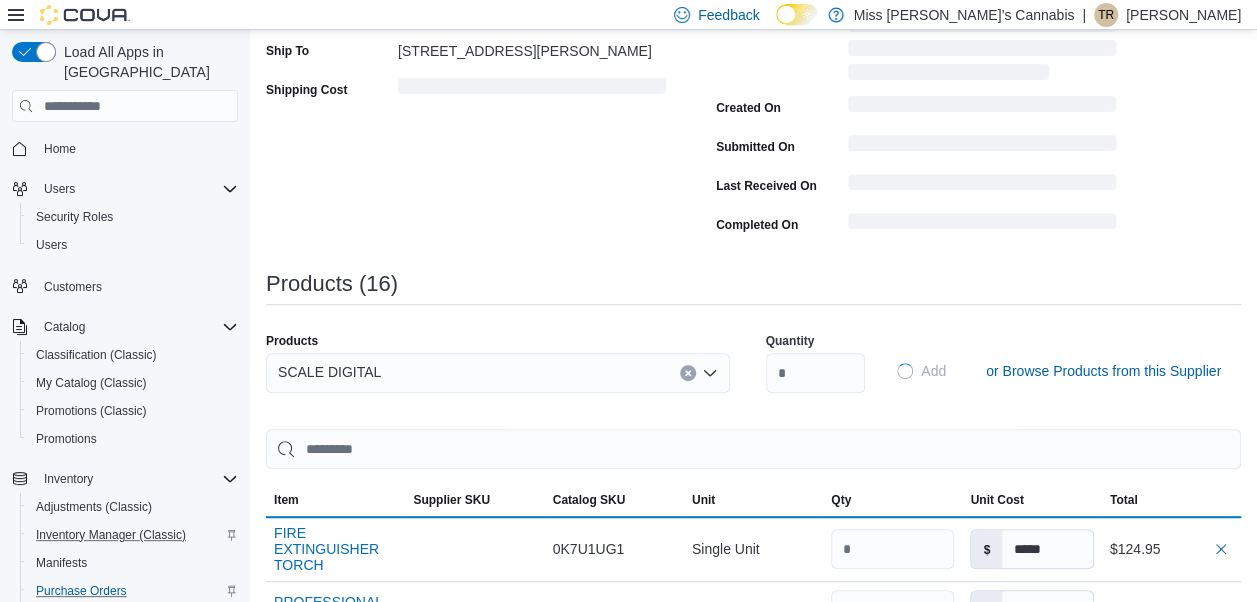 type 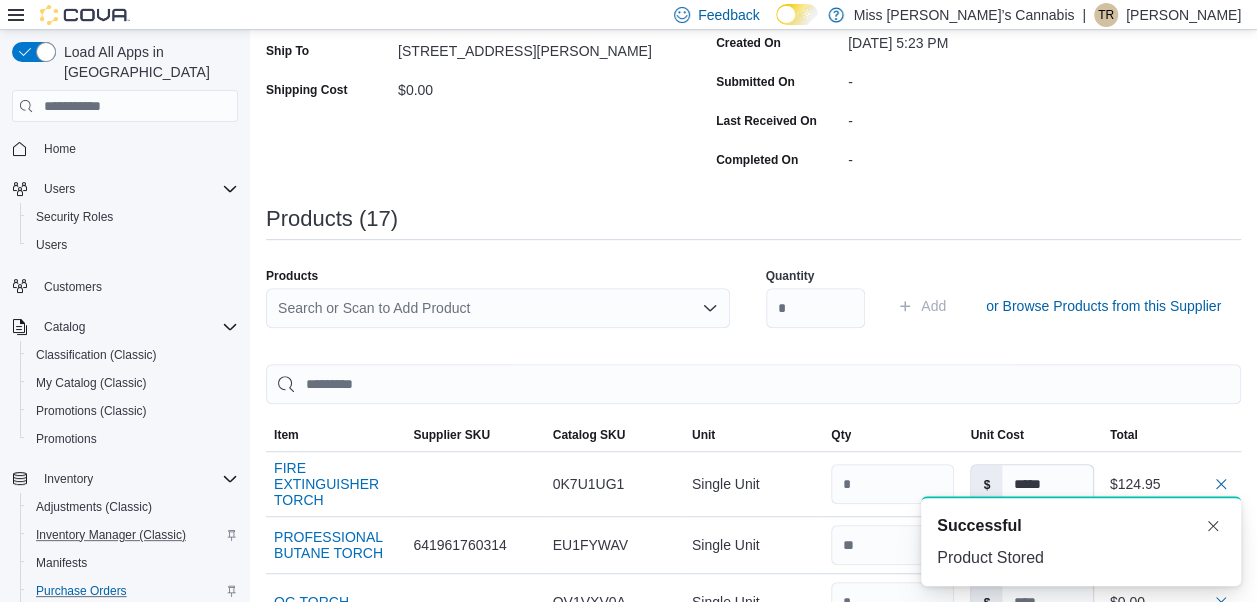 scroll, scrollTop: 0, scrollLeft: 0, axis: both 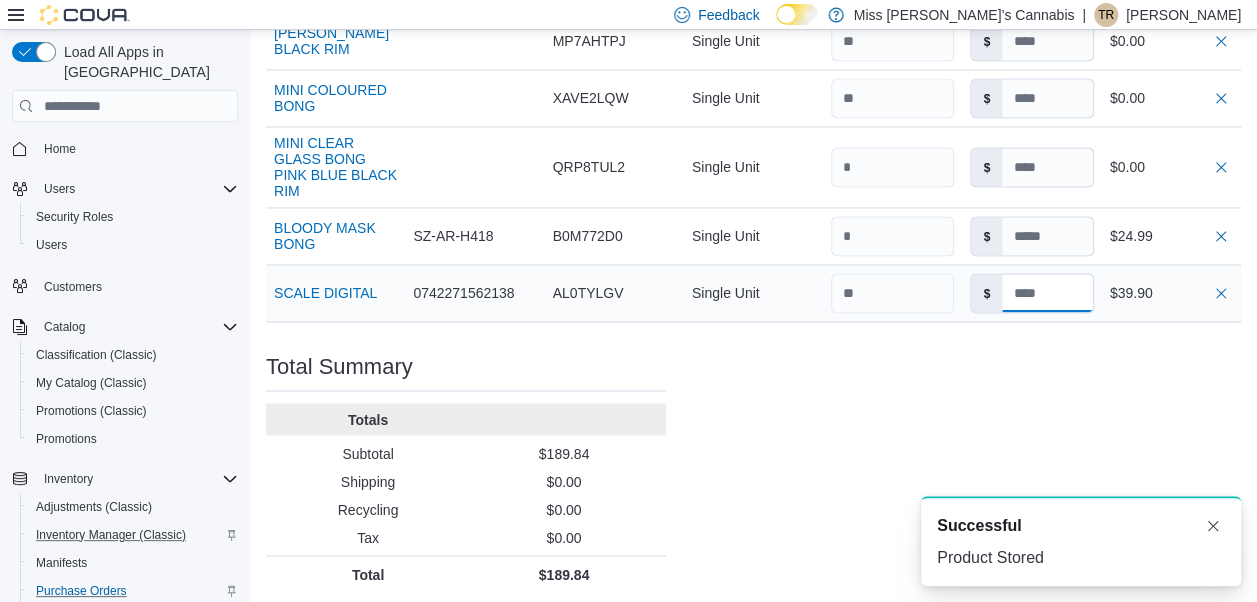 click at bounding box center [1047, 293] 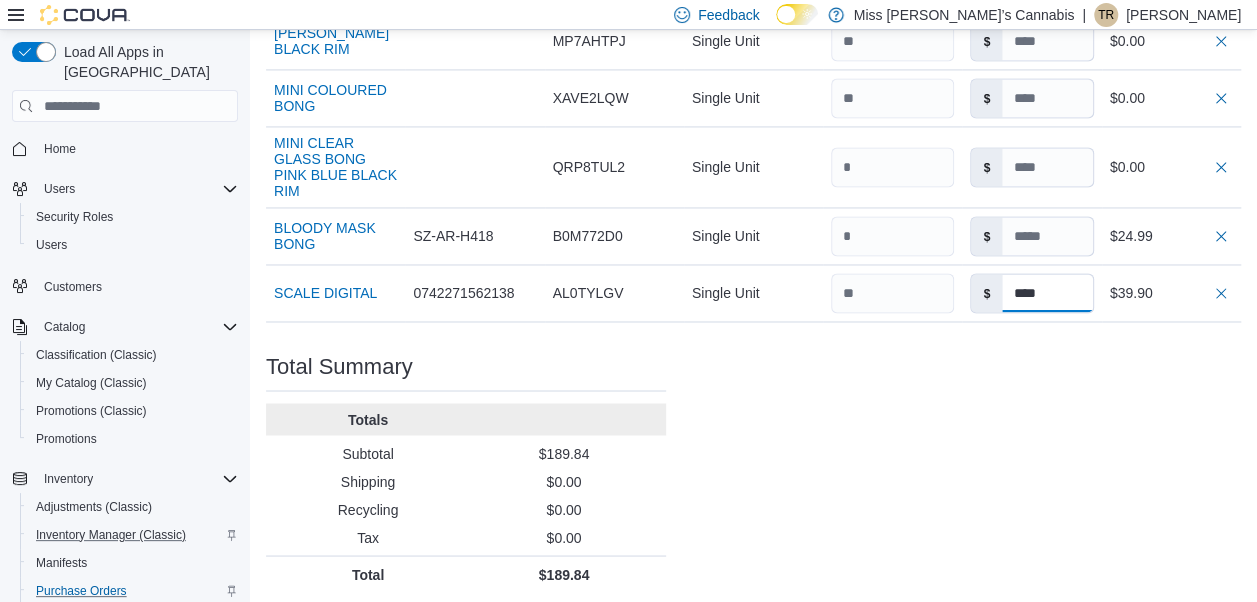 type on "****" 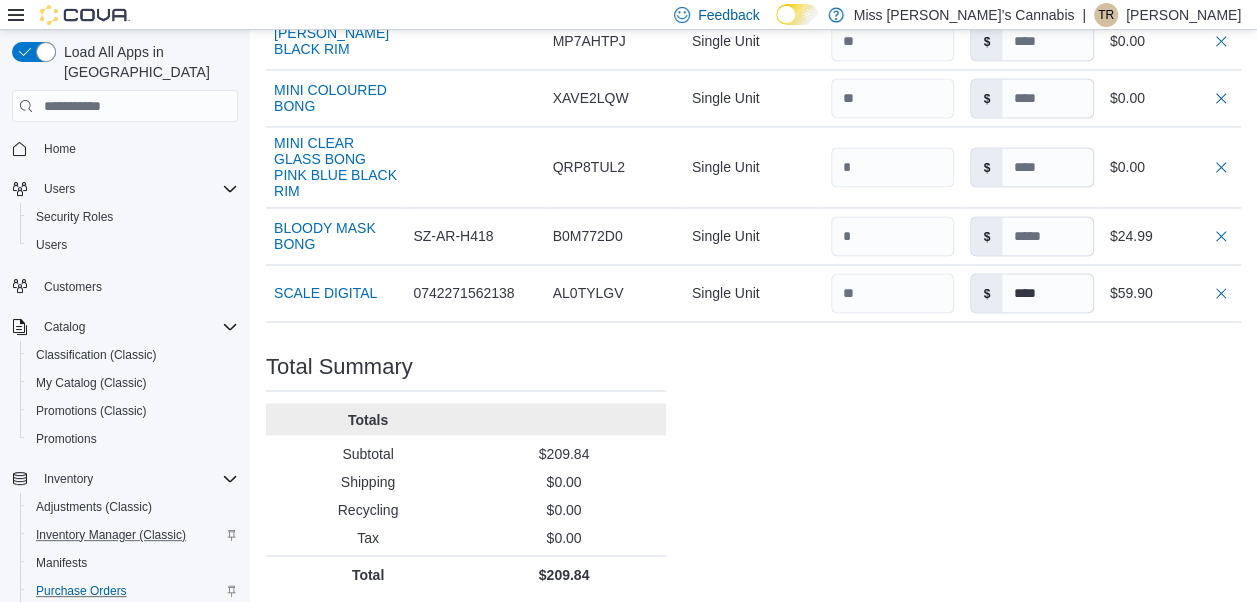 click on "Purchase Order: POD7WM-752 Feedback Purchase Order Details   Edit Status Pending Supplier [PERSON_NAME] Supplier Invoice Number No Supplier Invoice Number added Bill To [STREET_ADDRESS][PERSON_NAME] Ship To [STREET_ADDRESS][PERSON_NAME] Shipping Cost $0.00 Recycling Cost $0.00 Tax $0.00 ETA [DATE] Notes - Created On [DATE] 5:23 PM Submitted On - Last Received On - Completed On - Products (17)     Products Search or Scan to Add Product Quantity  Add or Browse Products from this Supplier Sorting Item Supplier SKU Catalog SKU Unit Qty Unit Cost Total FIRE EXTINGUISHER TORCH Supplier SKU Catalog SKU 0K7U1UG1 Unit Single Unit Qty Unit Cost $ ***** Total $124.95 PROFESSIONAL BUTANE TORCH Supplier SKU 641961760314 Catalog SKU EU1FYWAV Unit Single Unit Qty Unit Cost $ Total $0.00 OG TORCH Supplier SKU Catalog SKU QV1VXV0A Unit Single Unit Qty Unit Cost $ Total $0.00 SPRAY CAN TORCH Supplier SKU 0707670190177 Catalog SKU JUA133JH Unit Single Unit Qty Unit Cost $ Total $0.00 BLACK LIVES MATTER Supplier SKU BLM1234 8VHHNX5U" at bounding box center [753, -382] 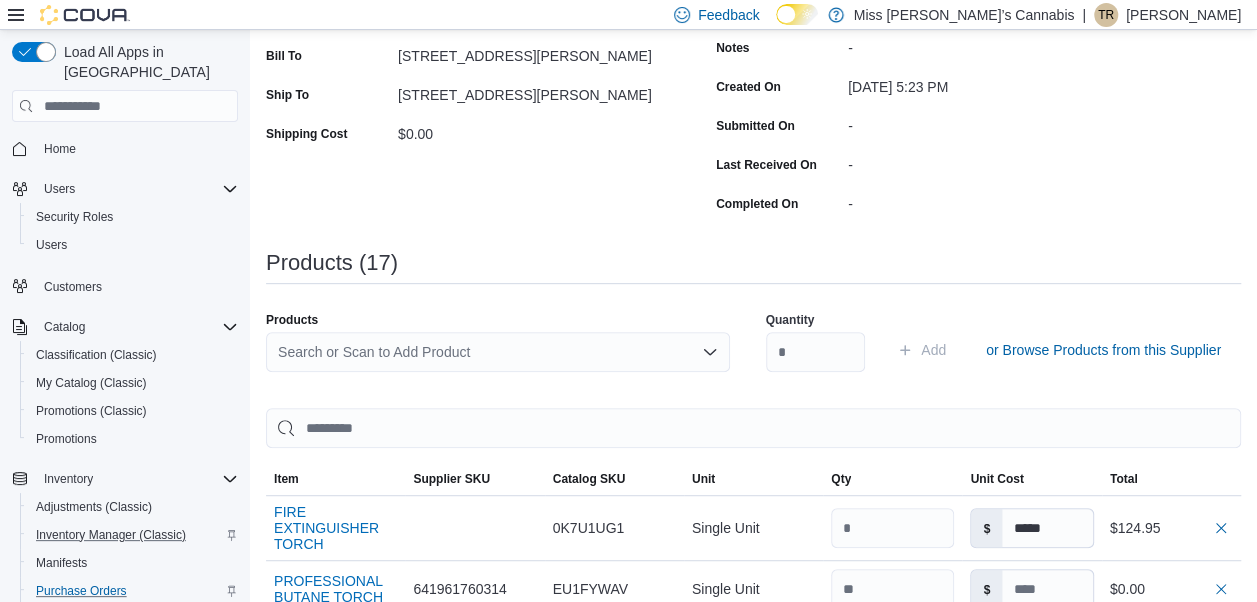 scroll, scrollTop: 314, scrollLeft: 0, axis: vertical 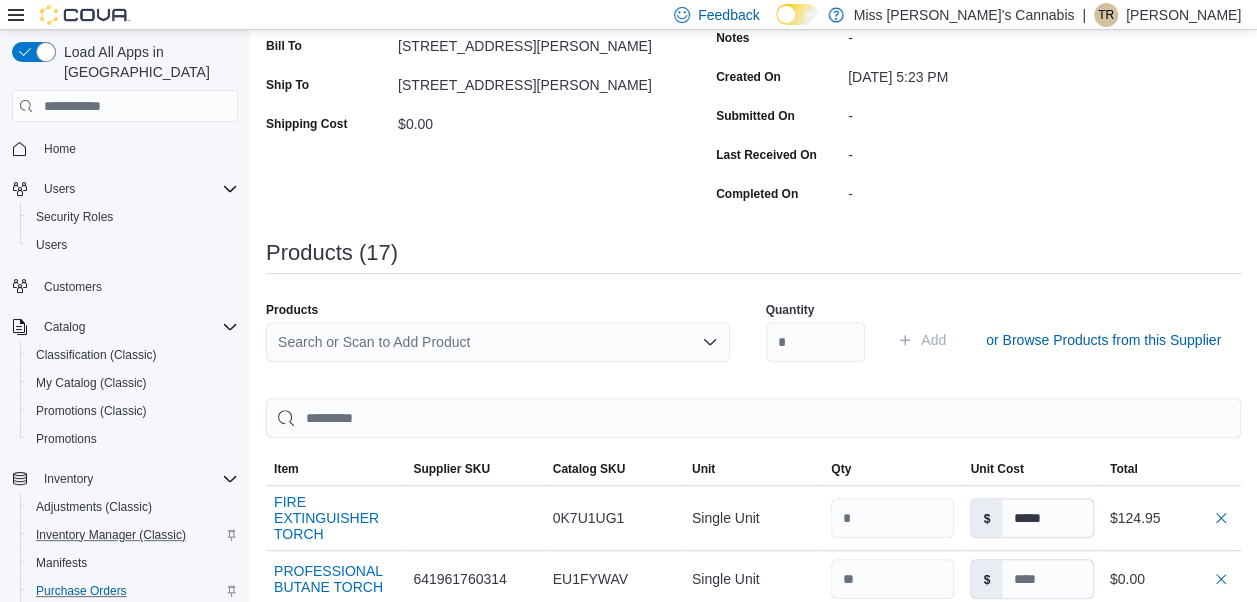 click on "Search or Scan to Add Product" at bounding box center [498, 342] 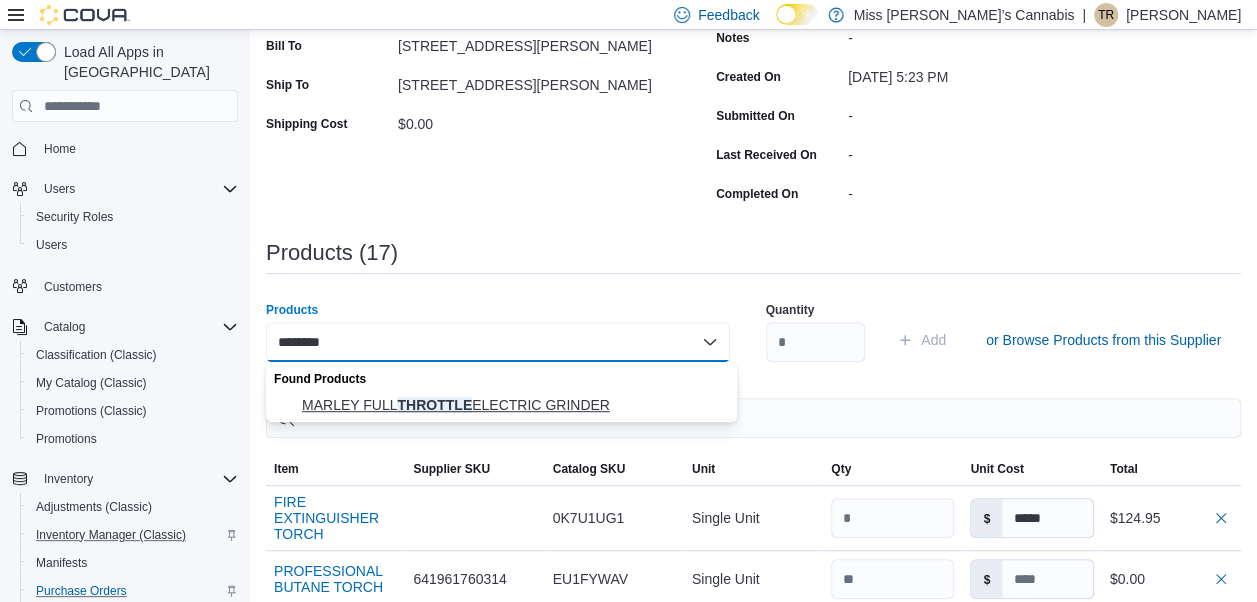 type on "********" 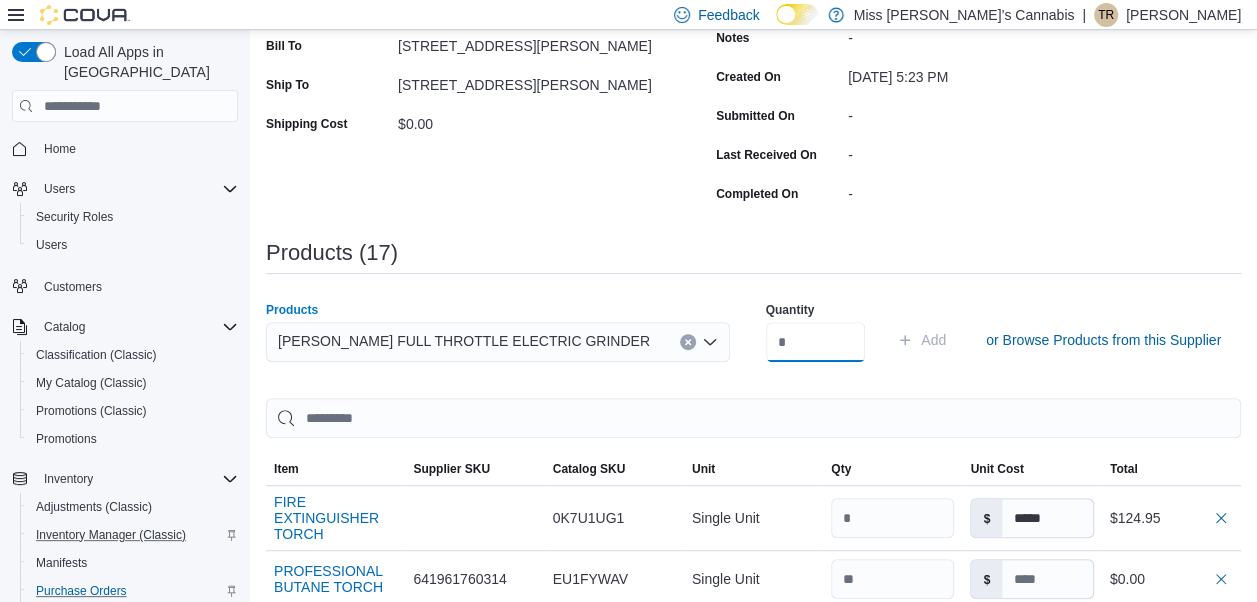 click at bounding box center (816, 342) 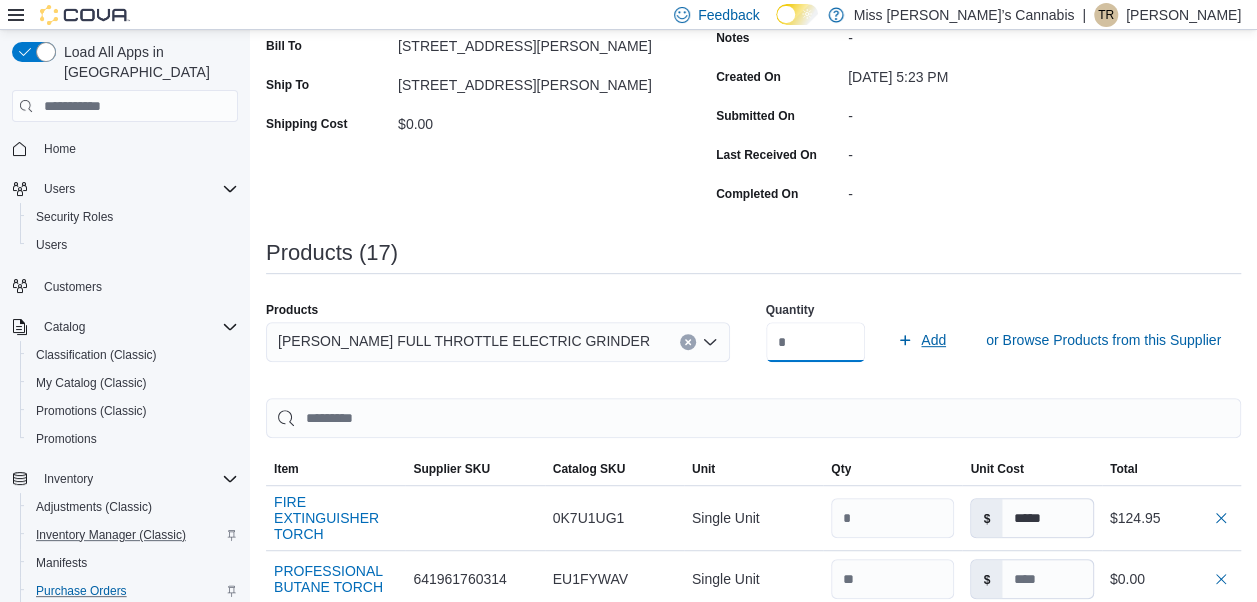 type on "*" 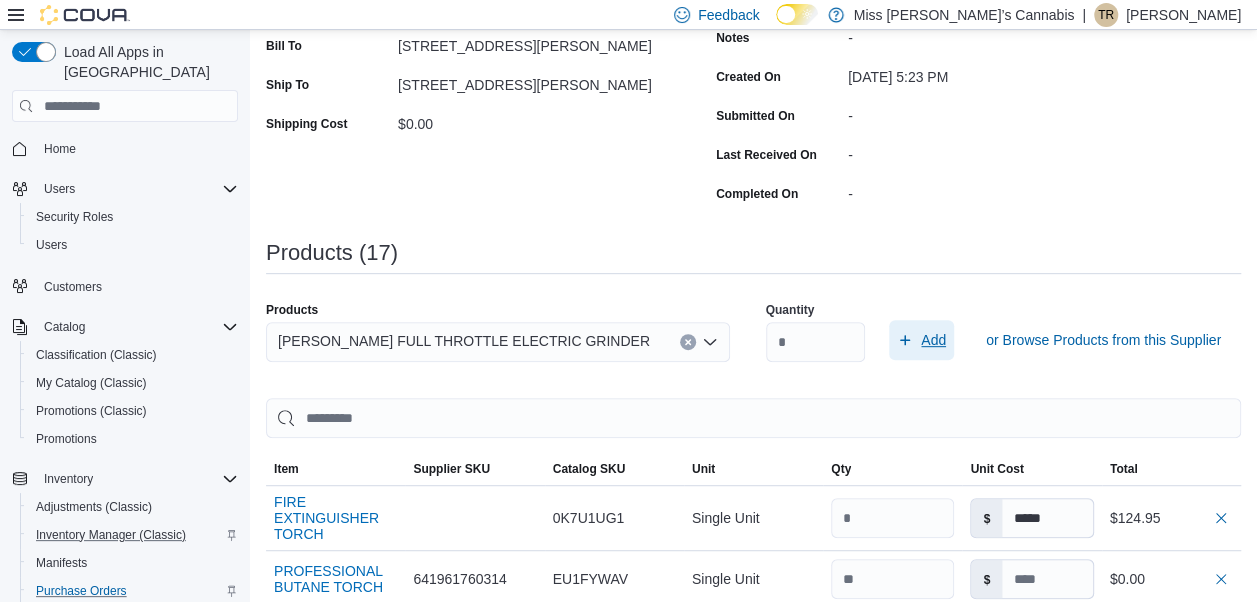 click on "Add" at bounding box center [933, 340] 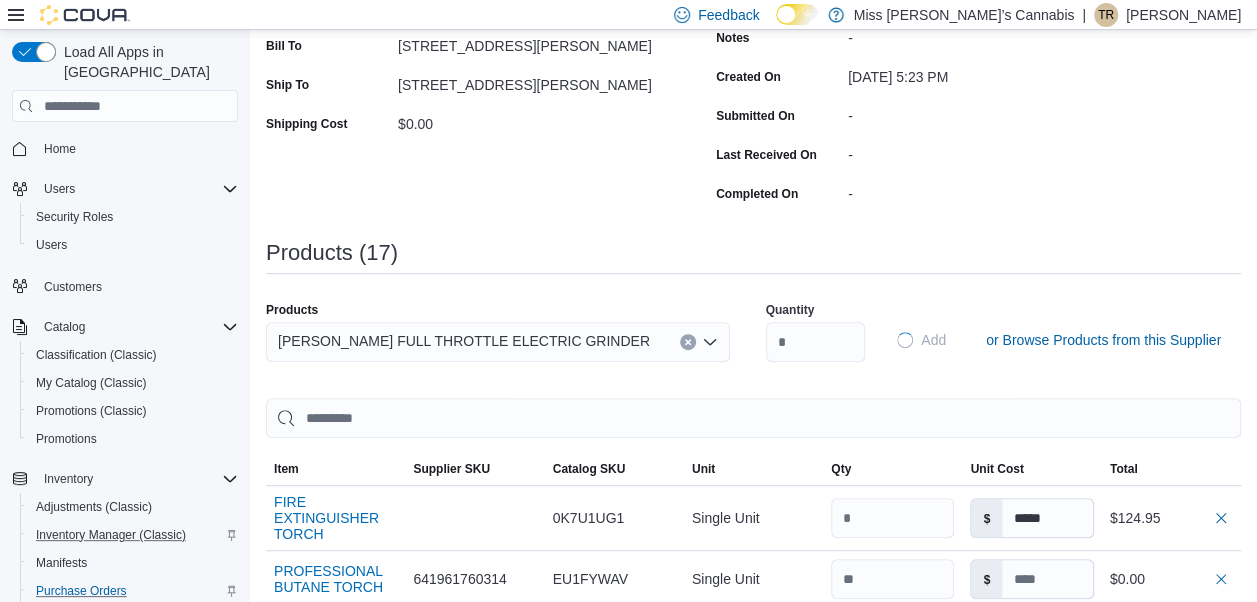 type on "****" 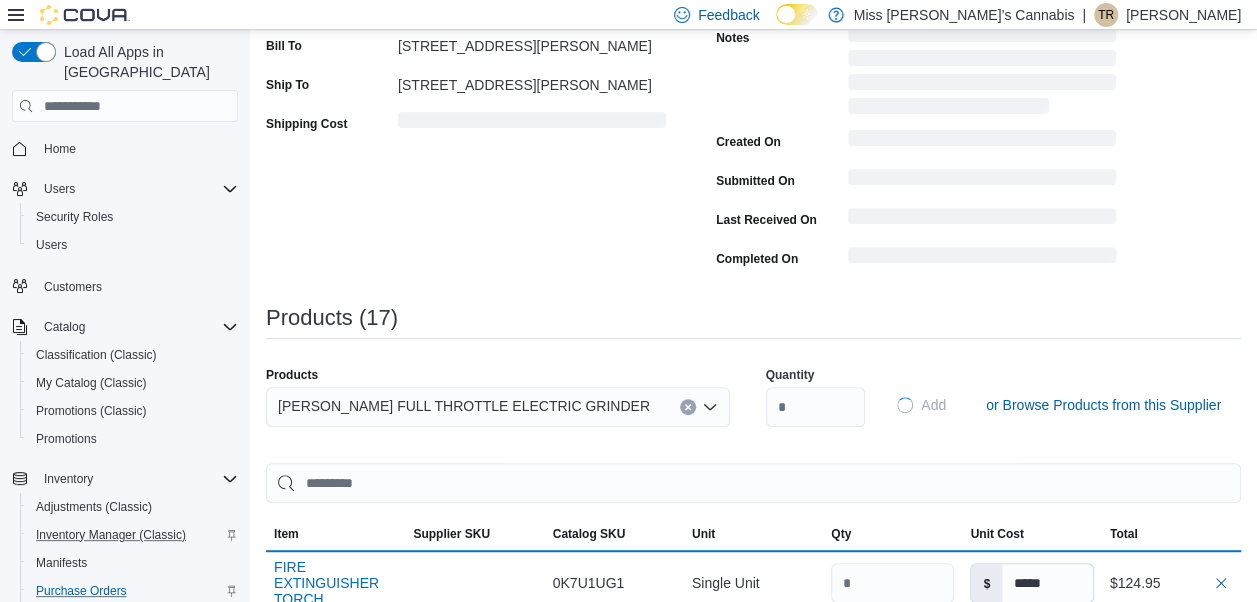 type 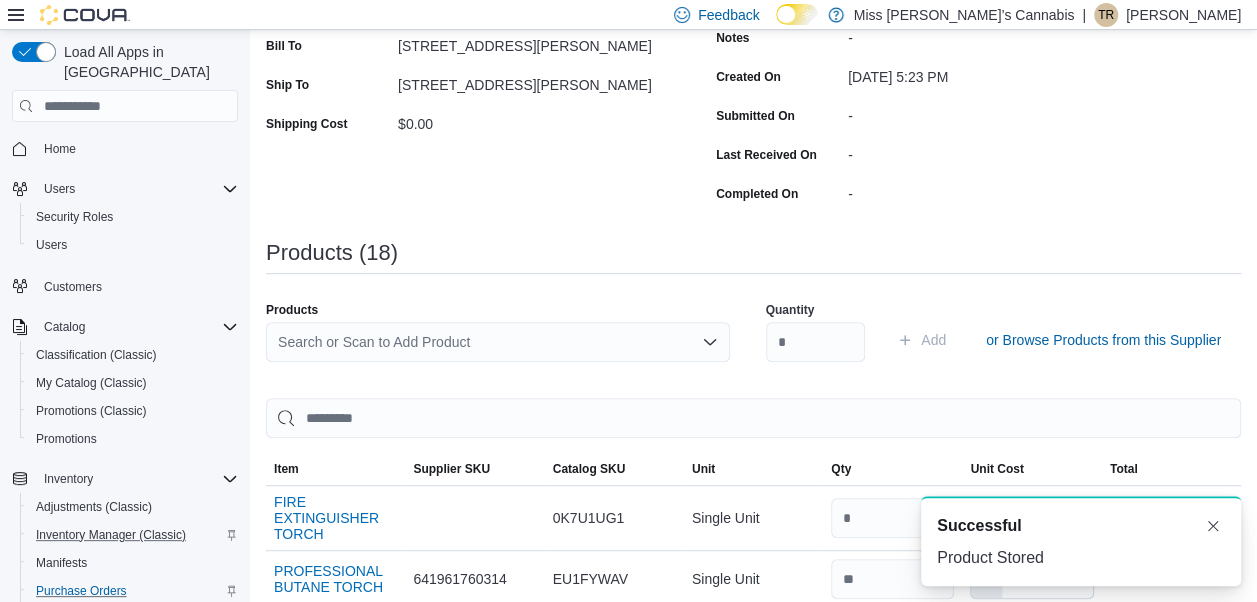 scroll, scrollTop: 0, scrollLeft: 0, axis: both 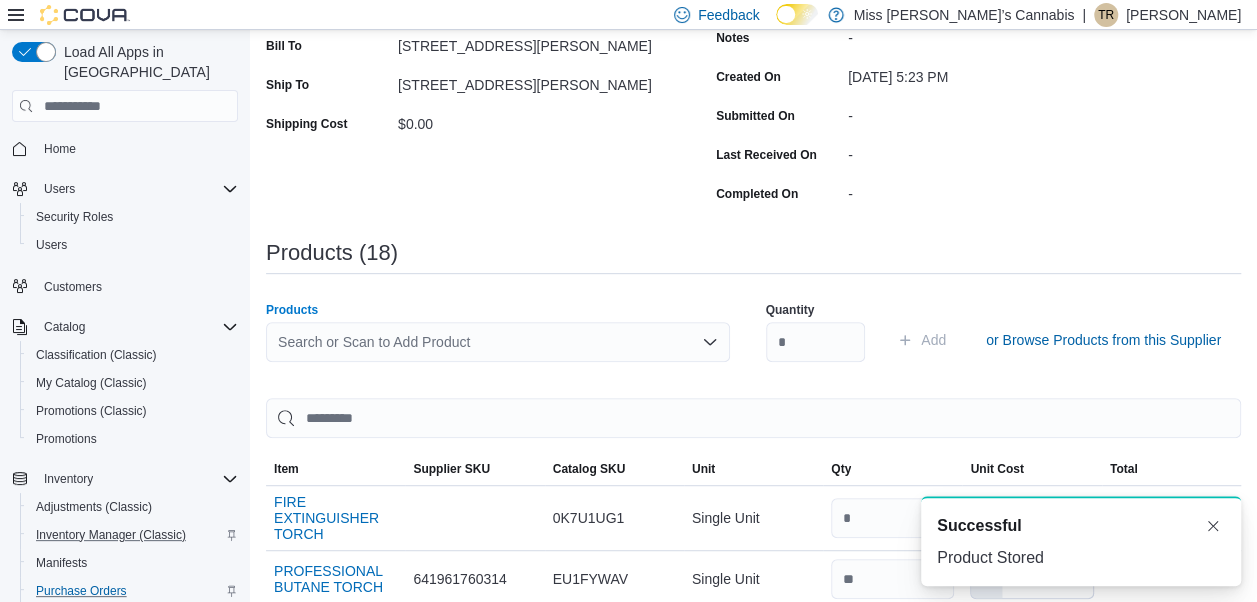 click on "Search or Scan to Add Product" at bounding box center [498, 342] 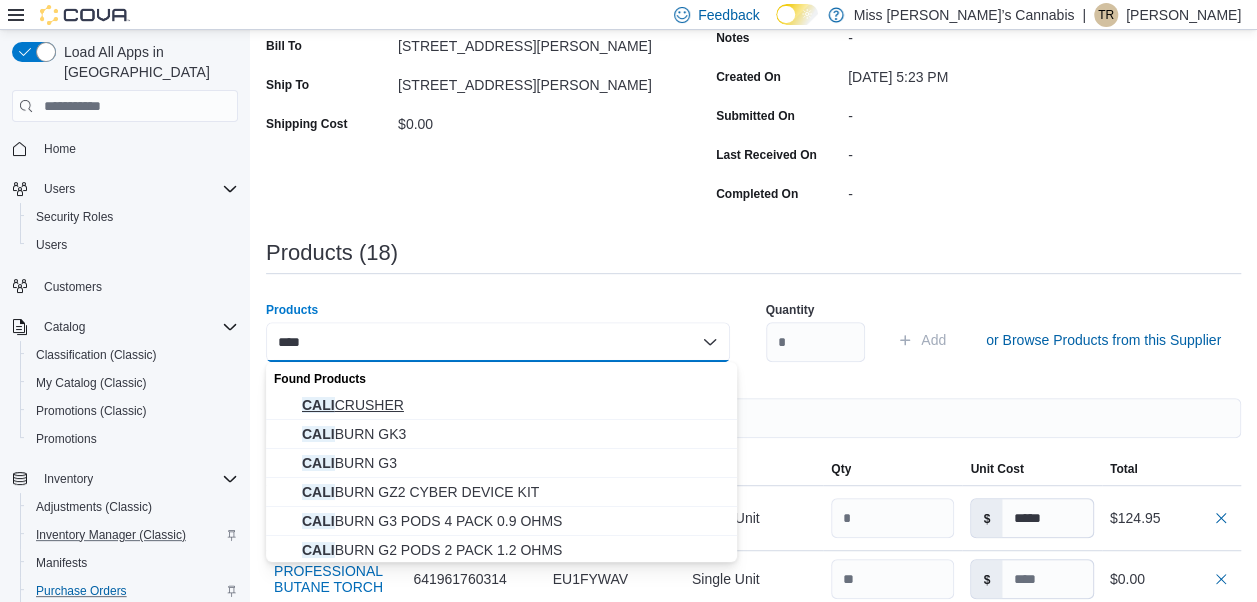 type on "****" 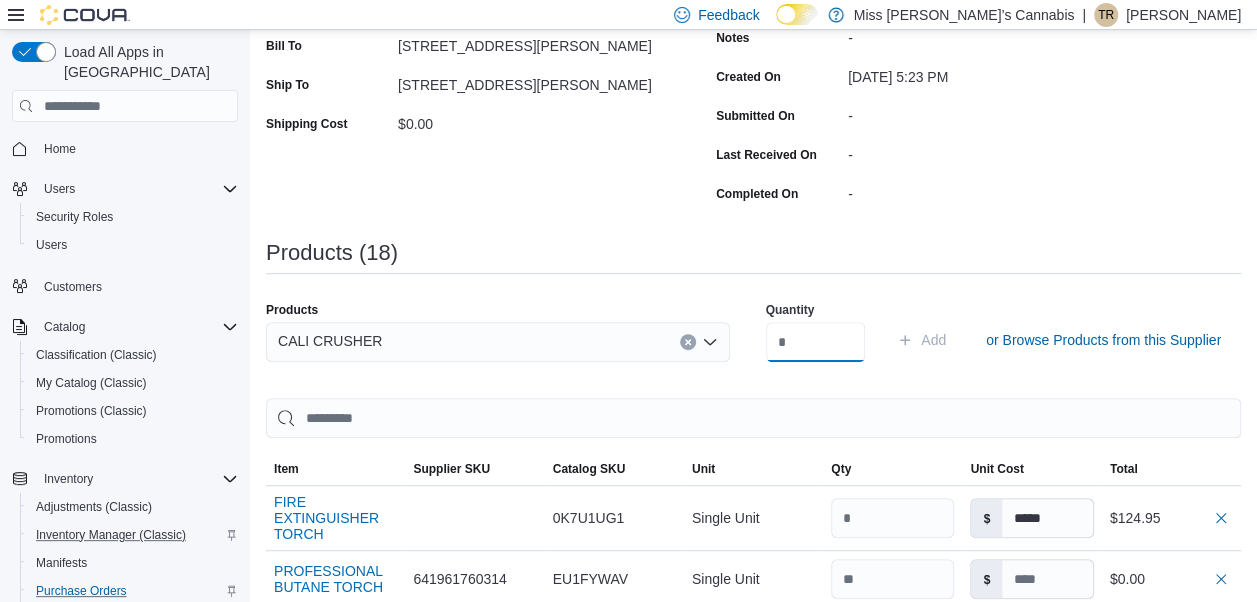 click at bounding box center (816, 342) 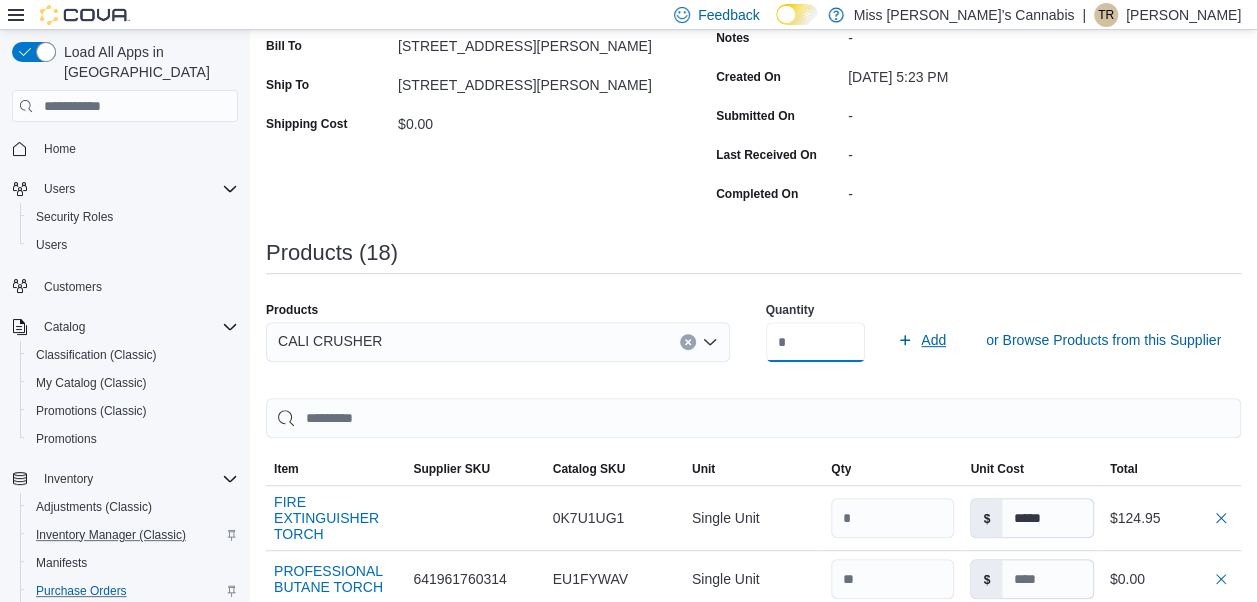 type on "**" 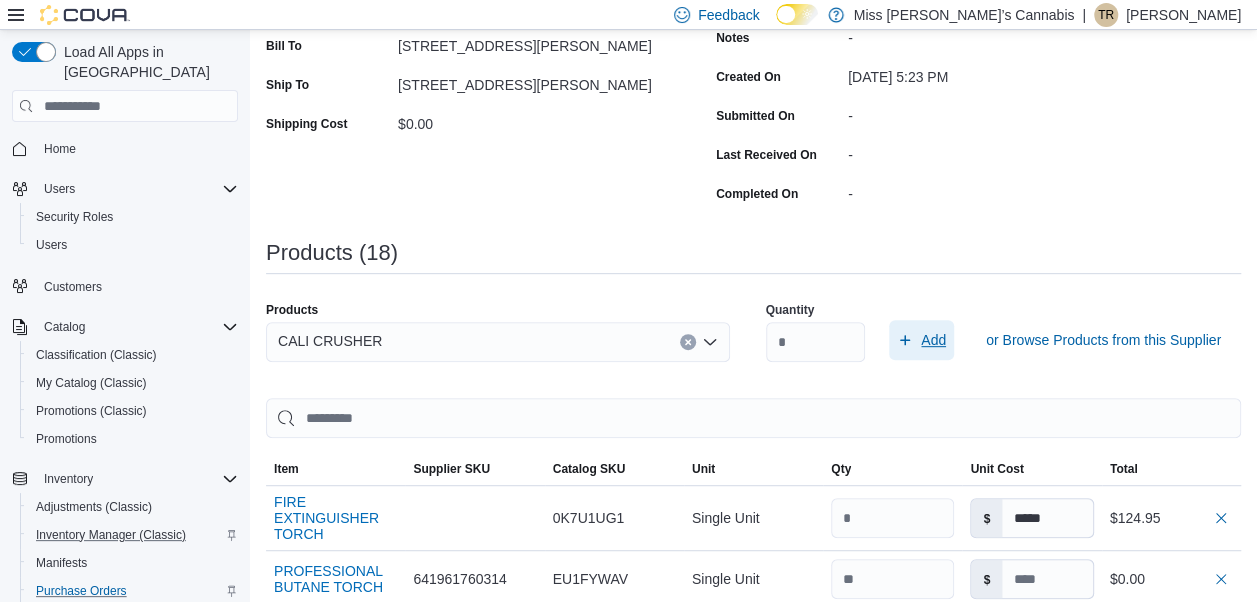 click on "Add" at bounding box center (933, 340) 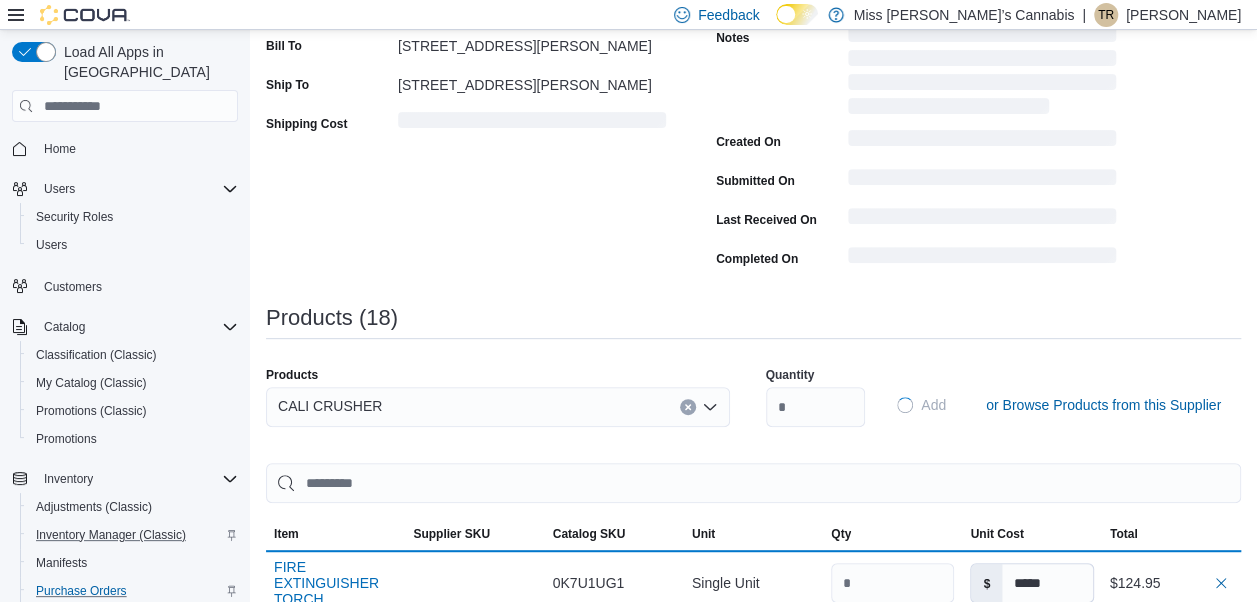 type 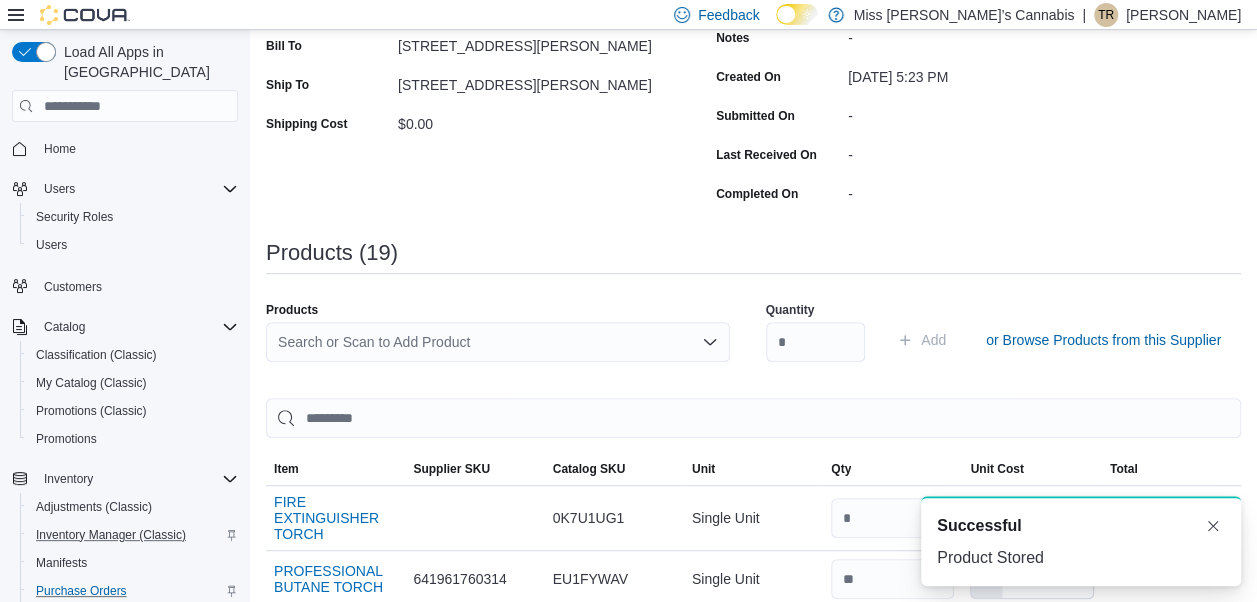 scroll, scrollTop: 0, scrollLeft: 0, axis: both 